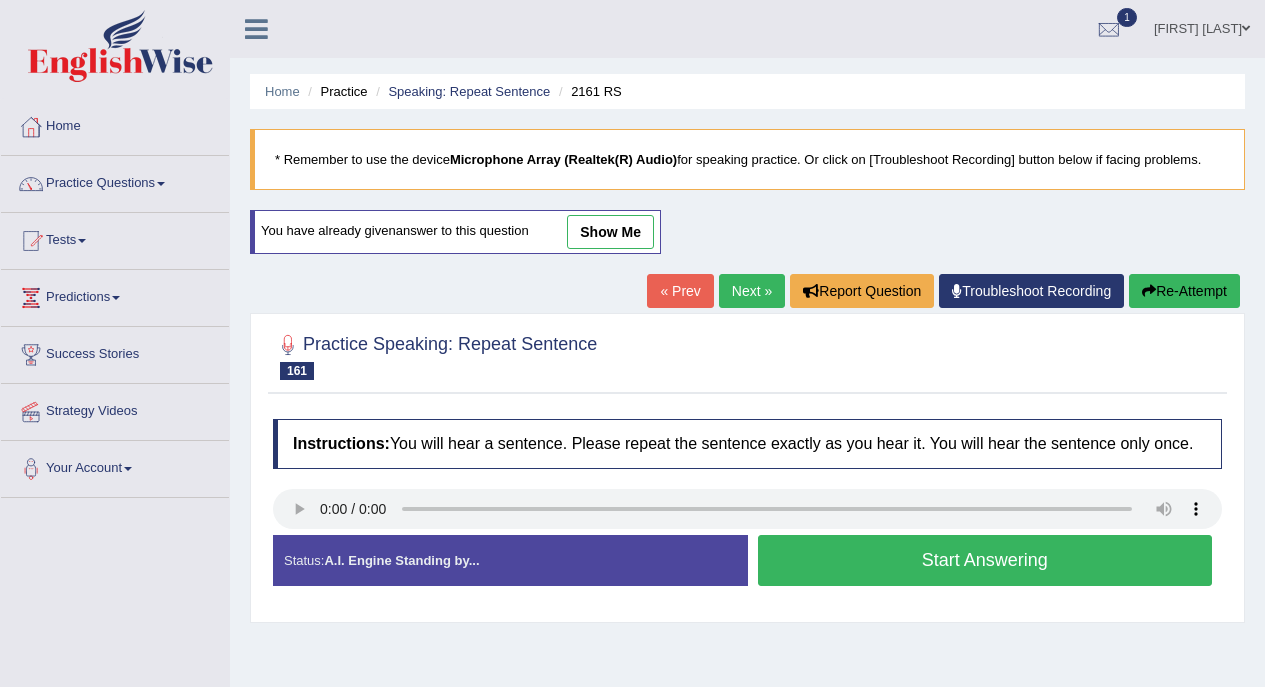 scroll, scrollTop: 0, scrollLeft: 0, axis: both 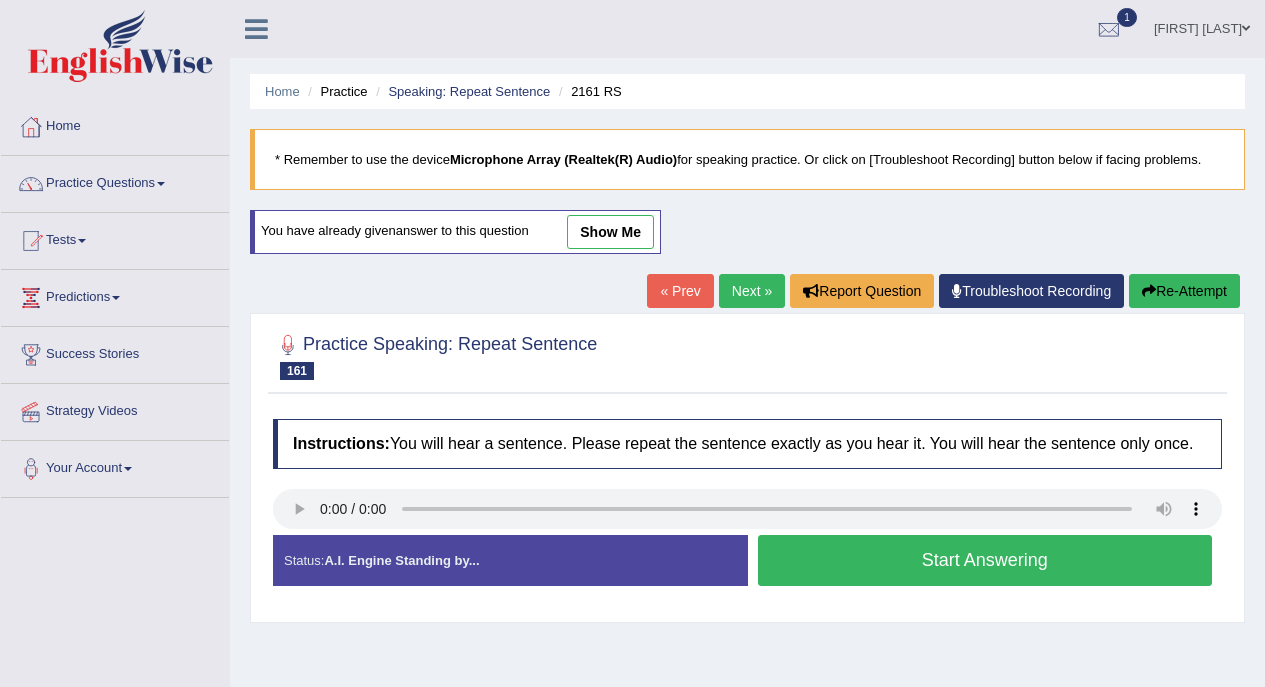 click on "Start Answering" at bounding box center [985, 560] 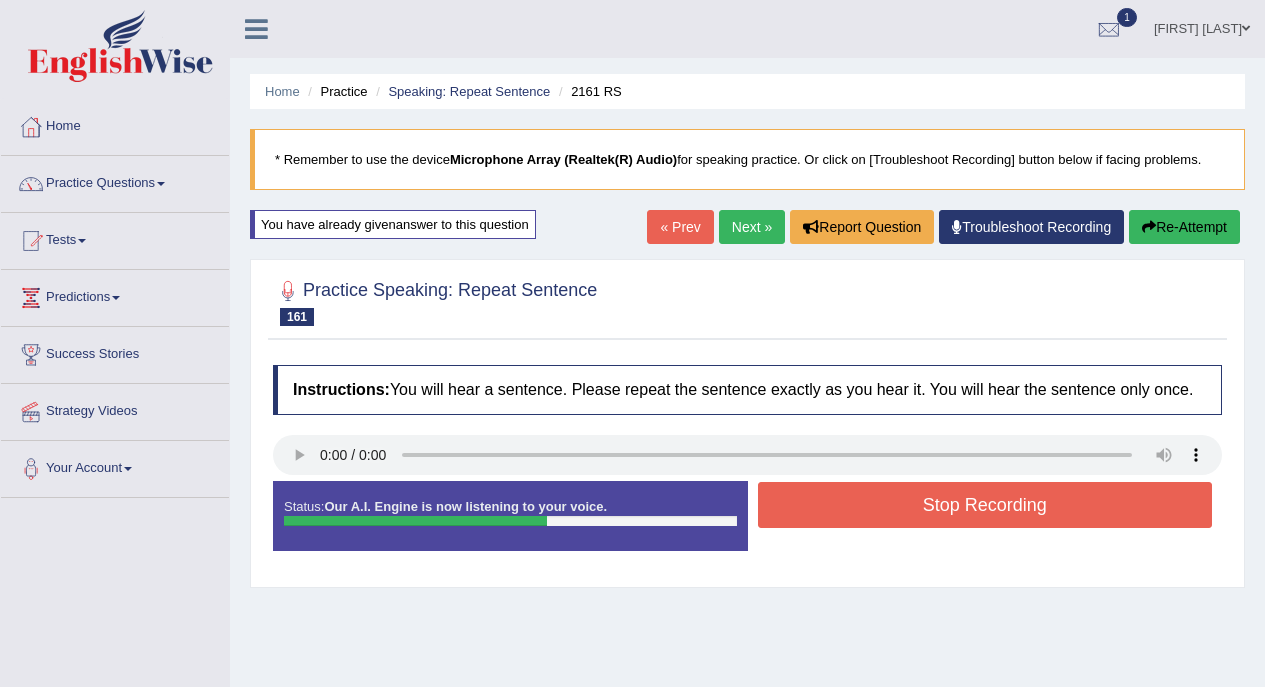 click on "Stop Recording" at bounding box center (985, 505) 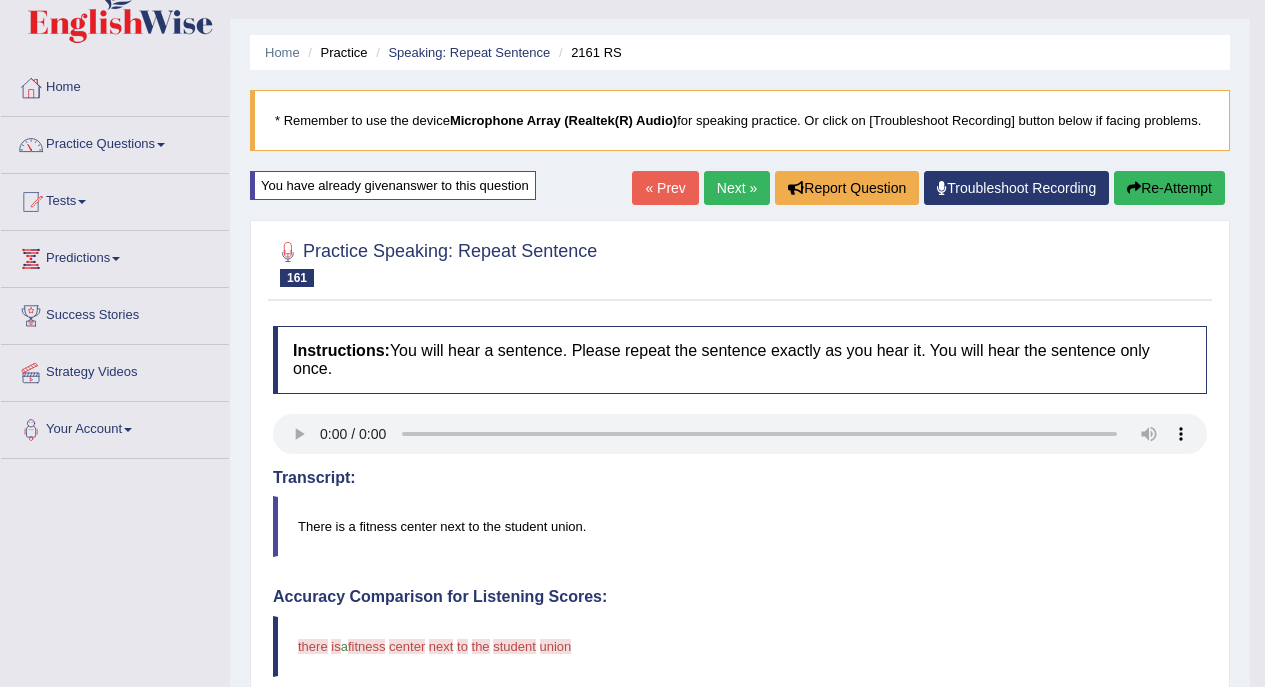 scroll, scrollTop: 35, scrollLeft: 0, axis: vertical 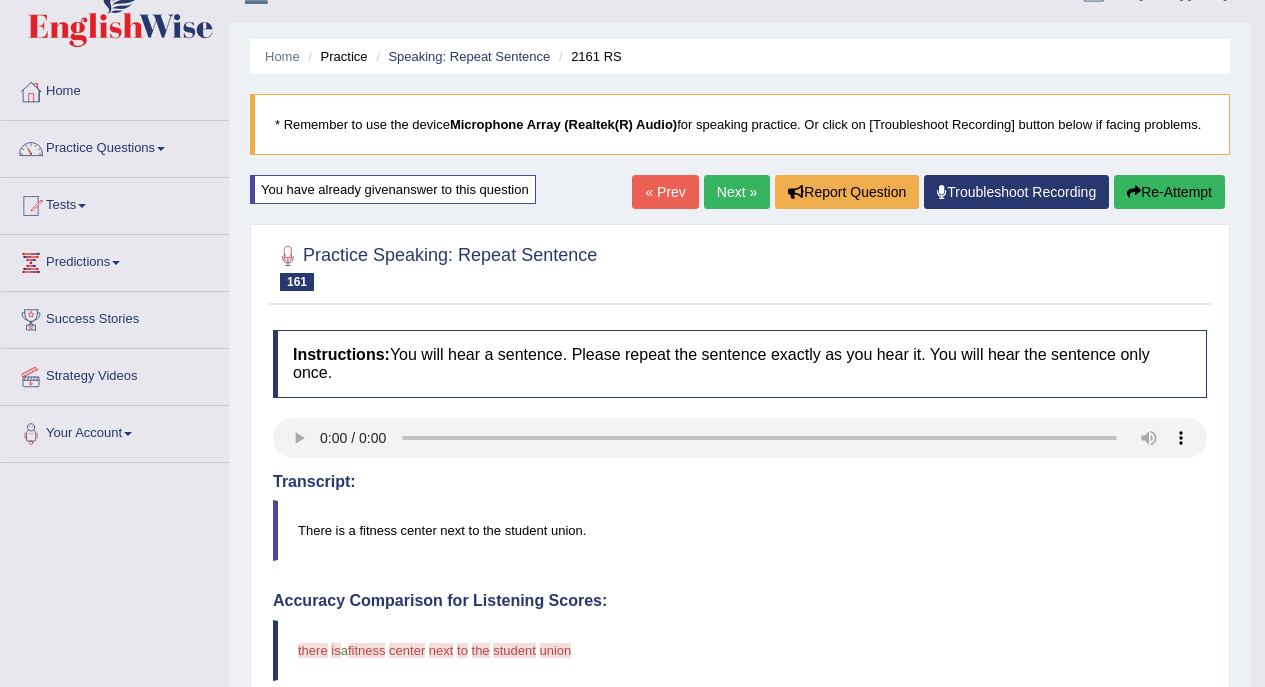 click on "Next »" at bounding box center (737, 192) 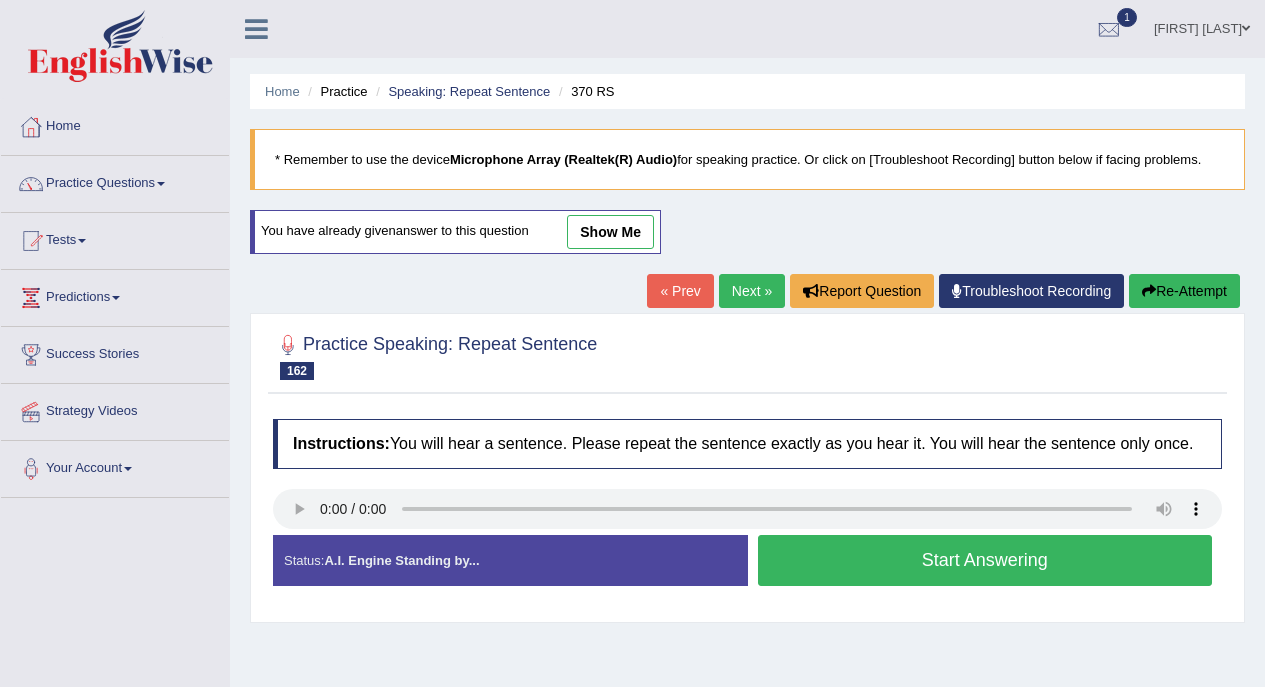 scroll, scrollTop: 0, scrollLeft: 0, axis: both 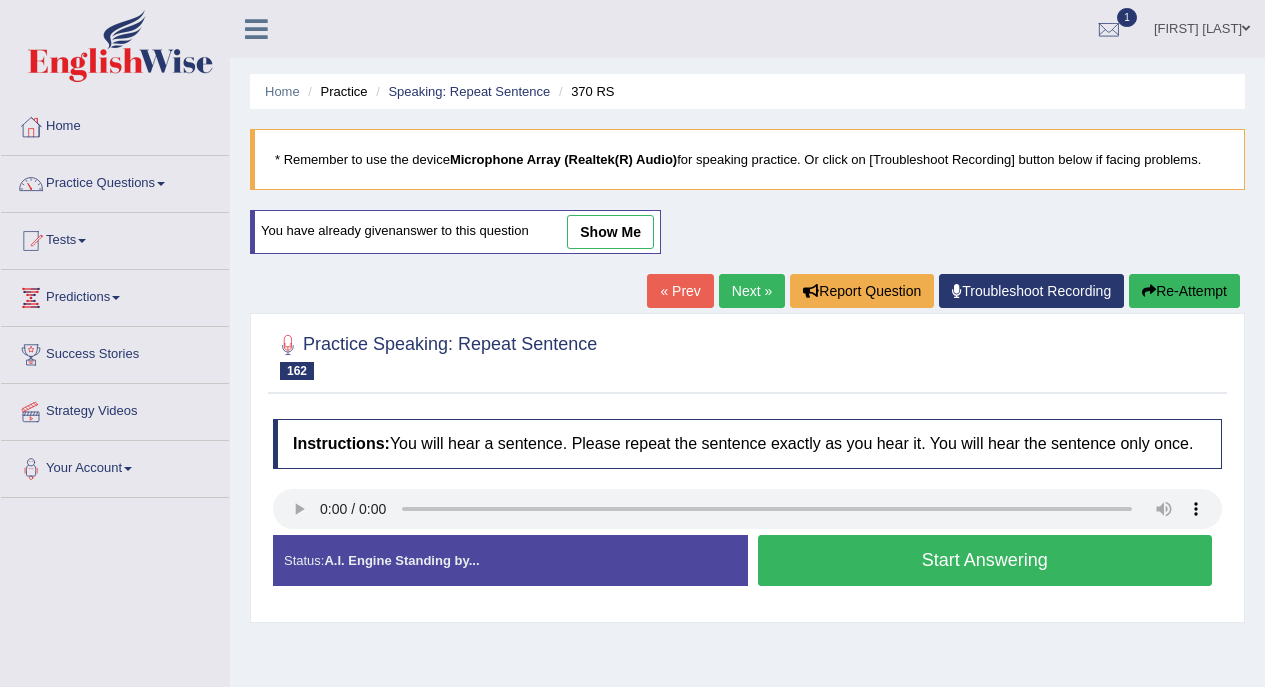 click on "Start Answering" at bounding box center (985, 560) 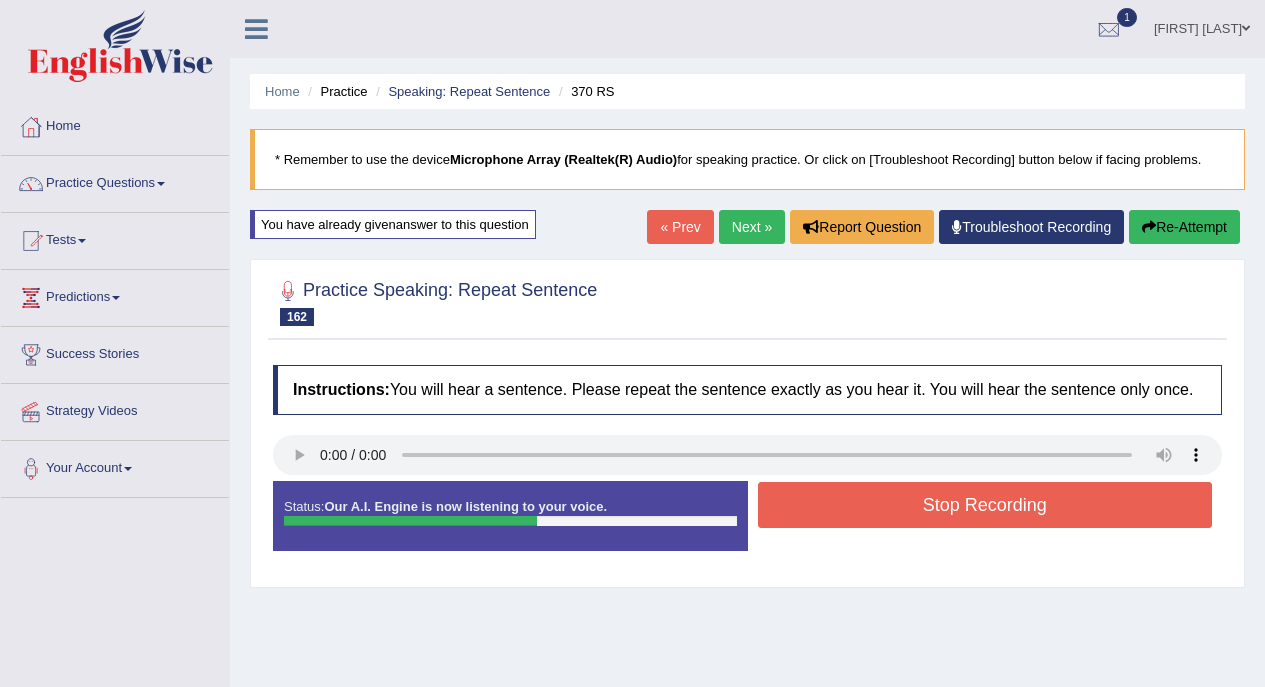 click on "Stop Recording" at bounding box center [985, 505] 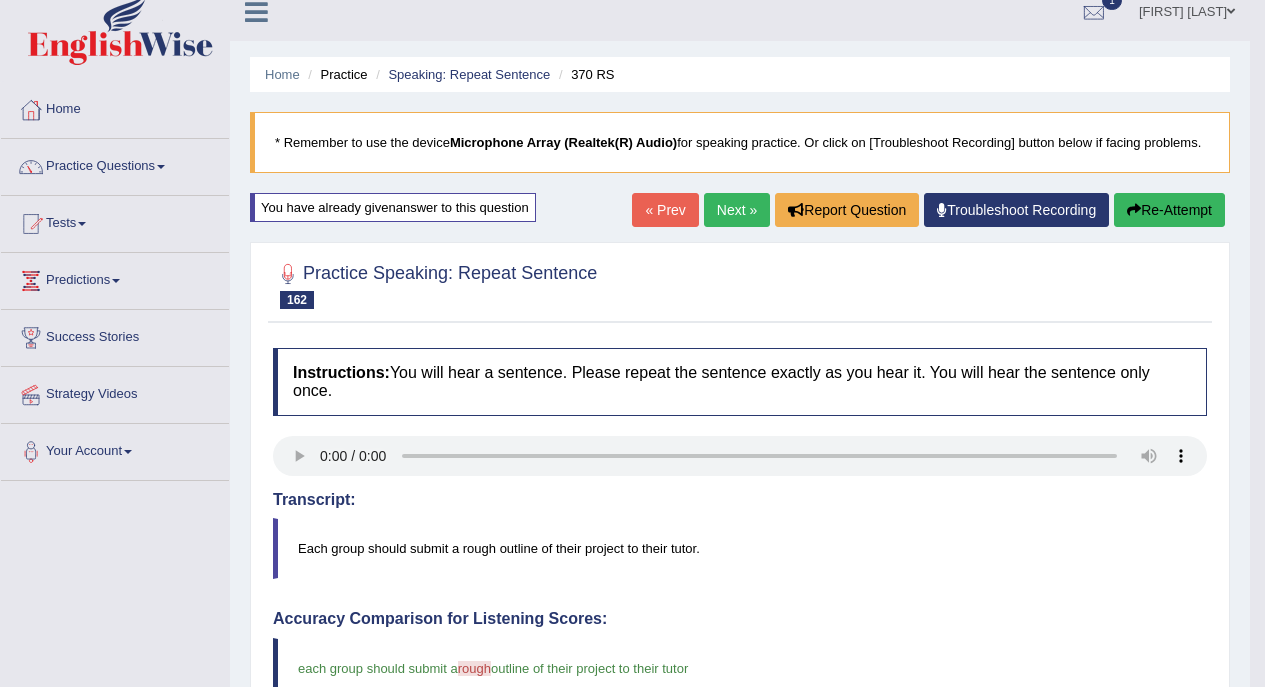 scroll, scrollTop: 0, scrollLeft: 0, axis: both 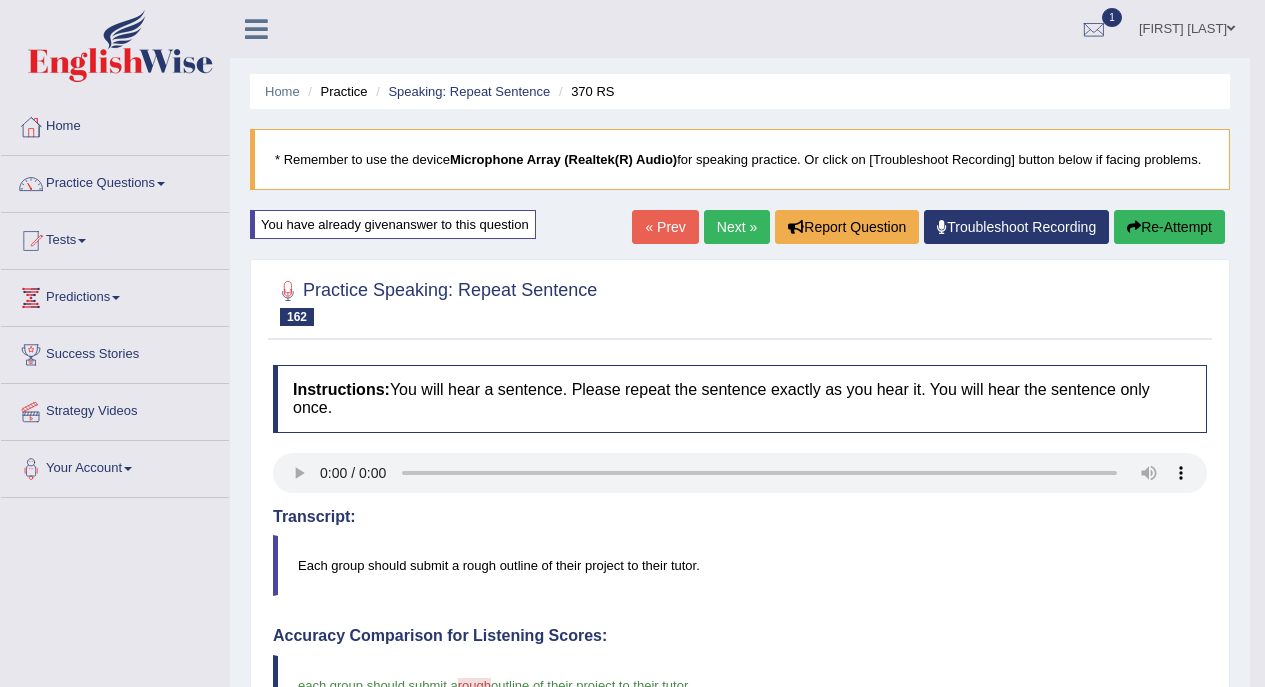 click on "Practice Questions" at bounding box center [115, 181] 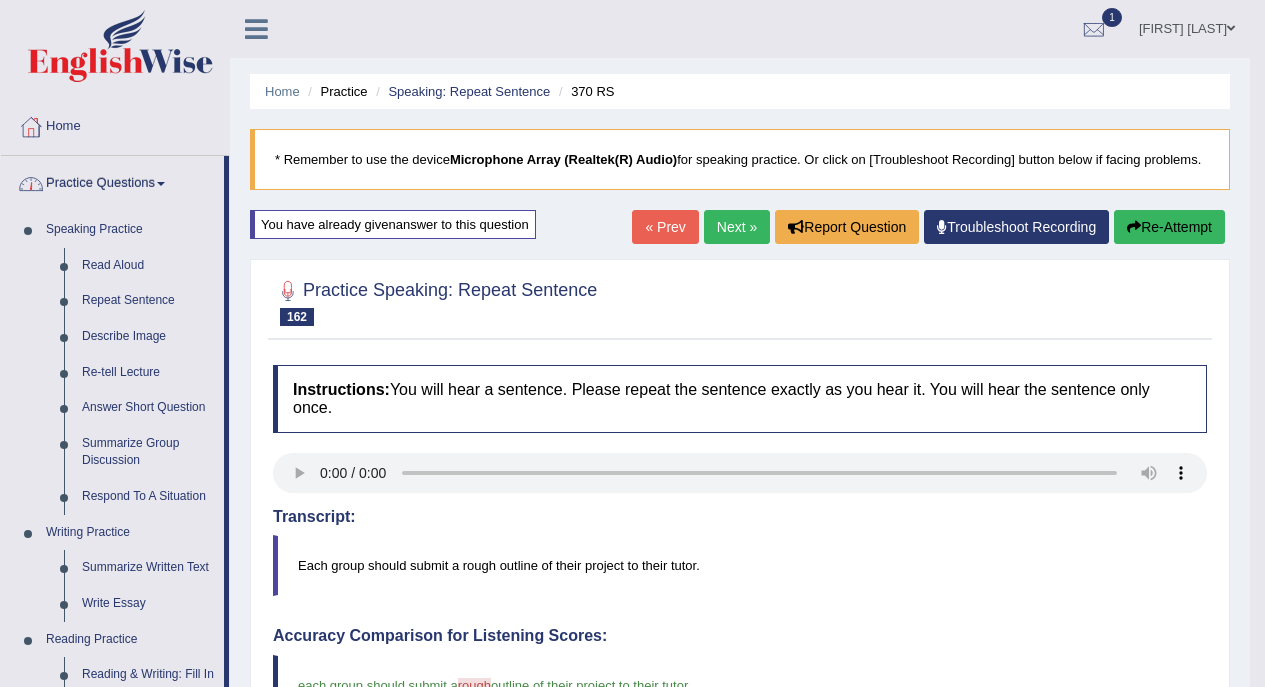 click on "Describe Image" at bounding box center [148, 337] 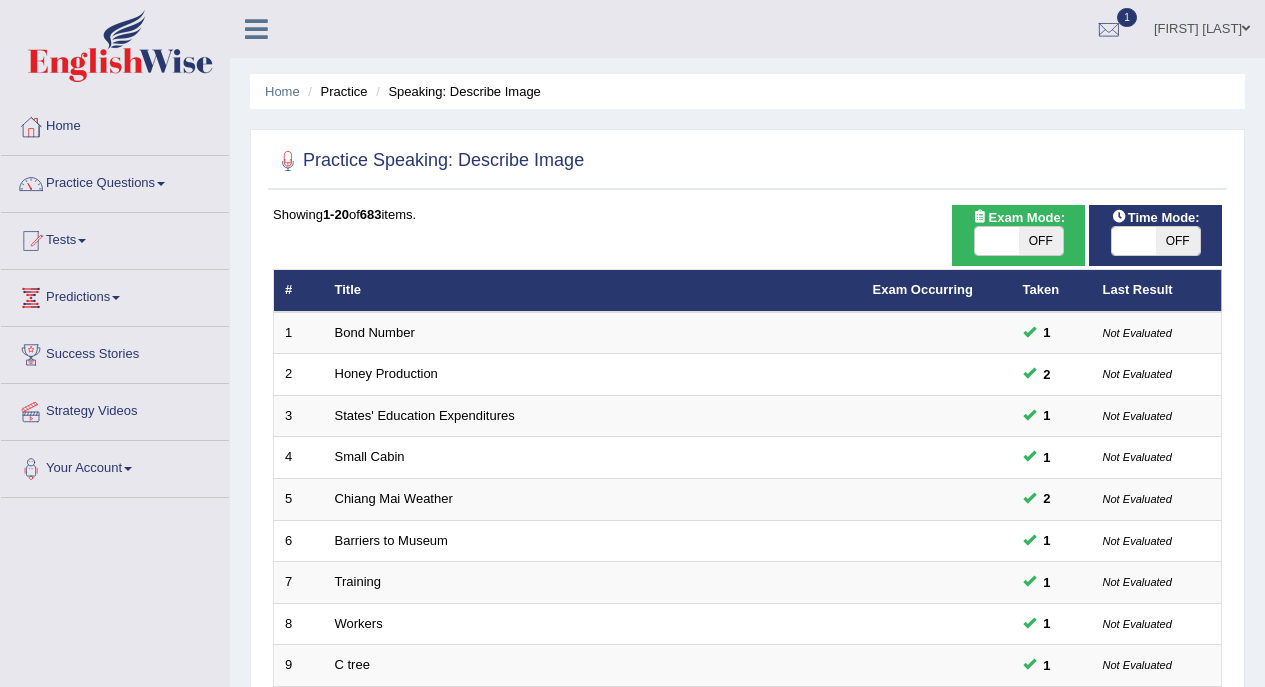 scroll, scrollTop: 0, scrollLeft: 0, axis: both 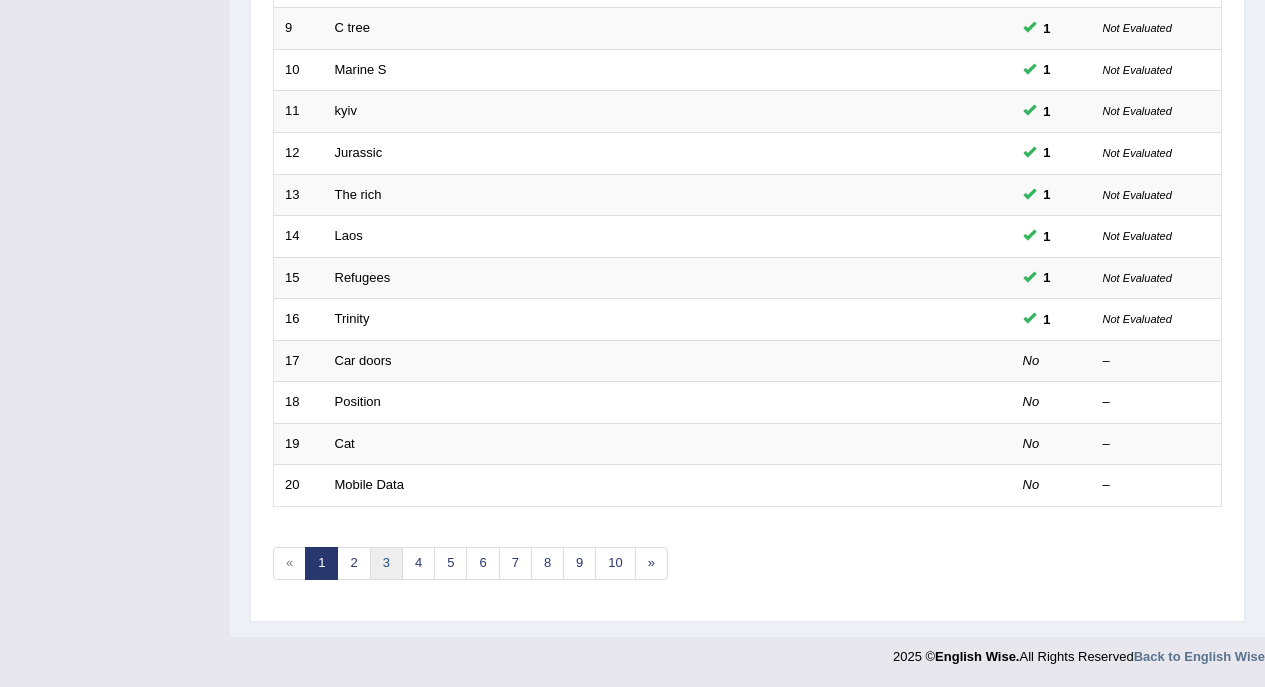 click on "3" at bounding box center [386, 563] 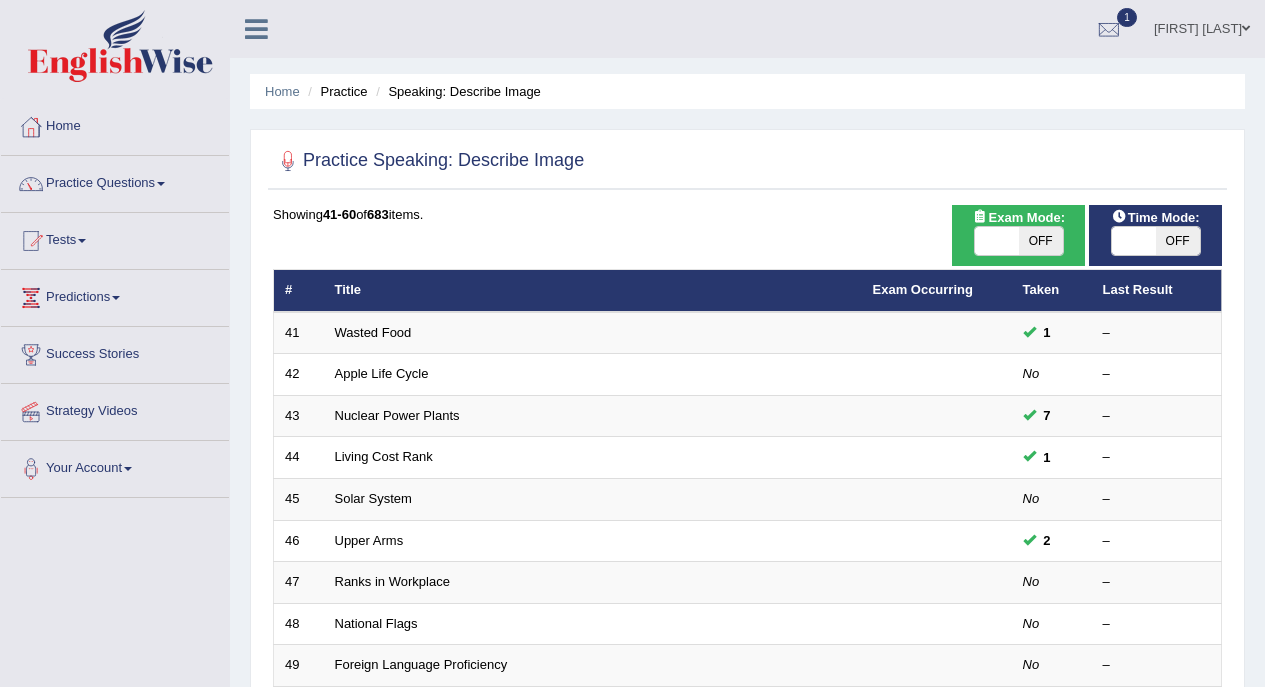 scroll, scrollTop: 0, scrollLeft: 0, axis: both 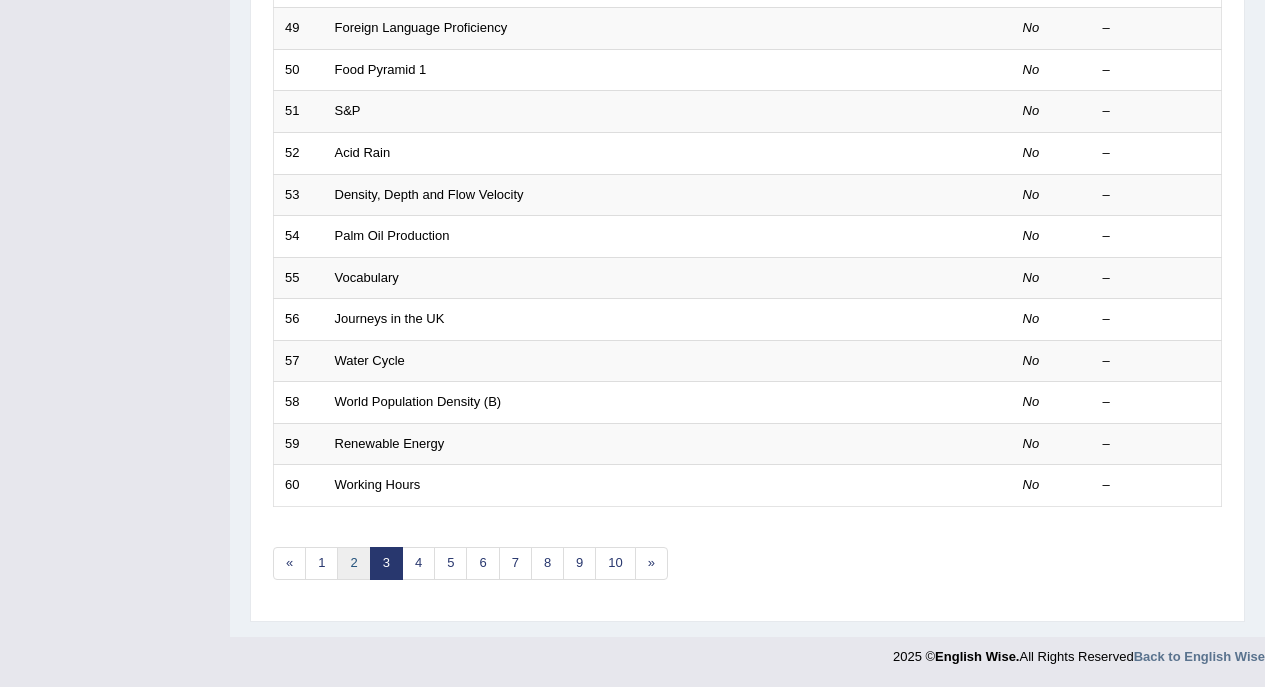 click on "2" at bounding box center (353, 563) 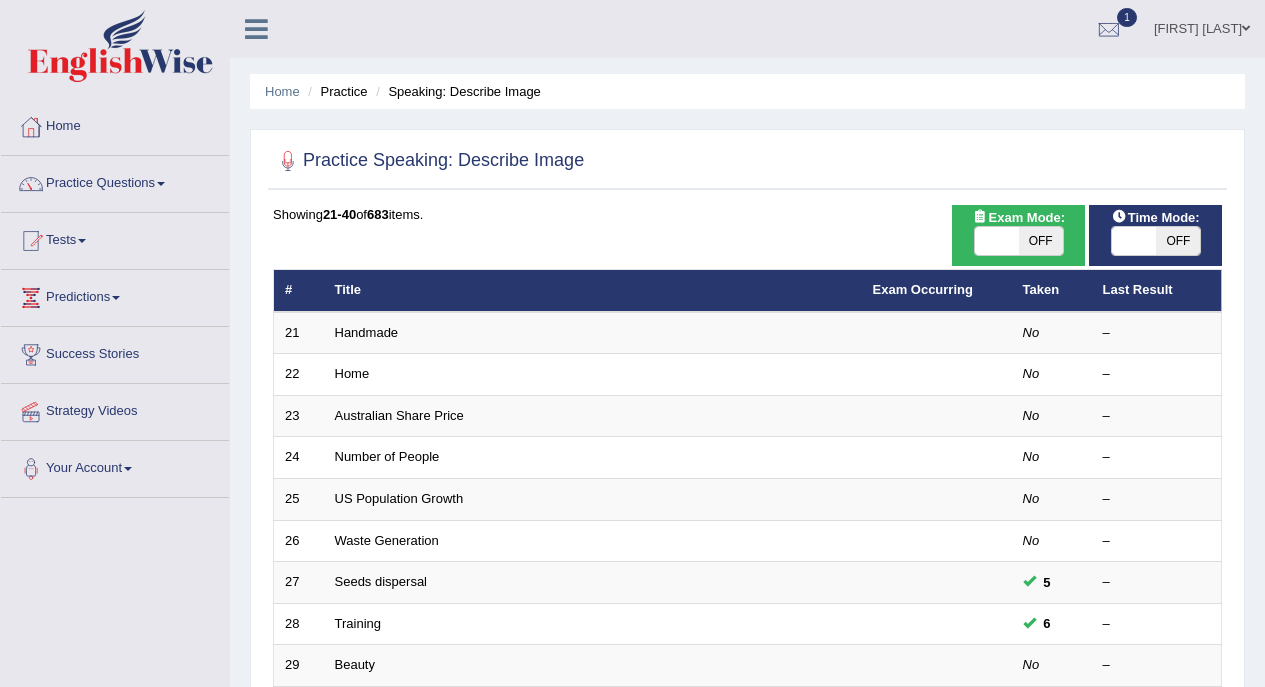 scroll, scrollTop: 511, scrollLeft: 0, axis: vertical 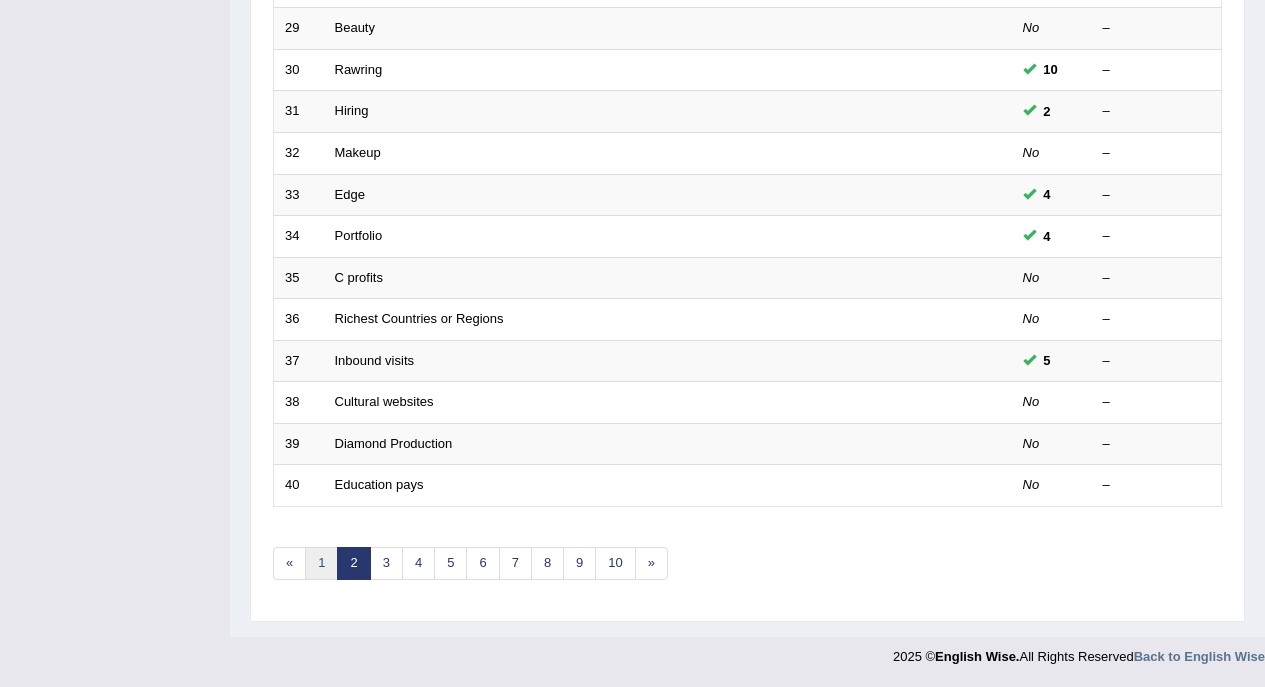 click on "1" at bounding box center [321, 563] 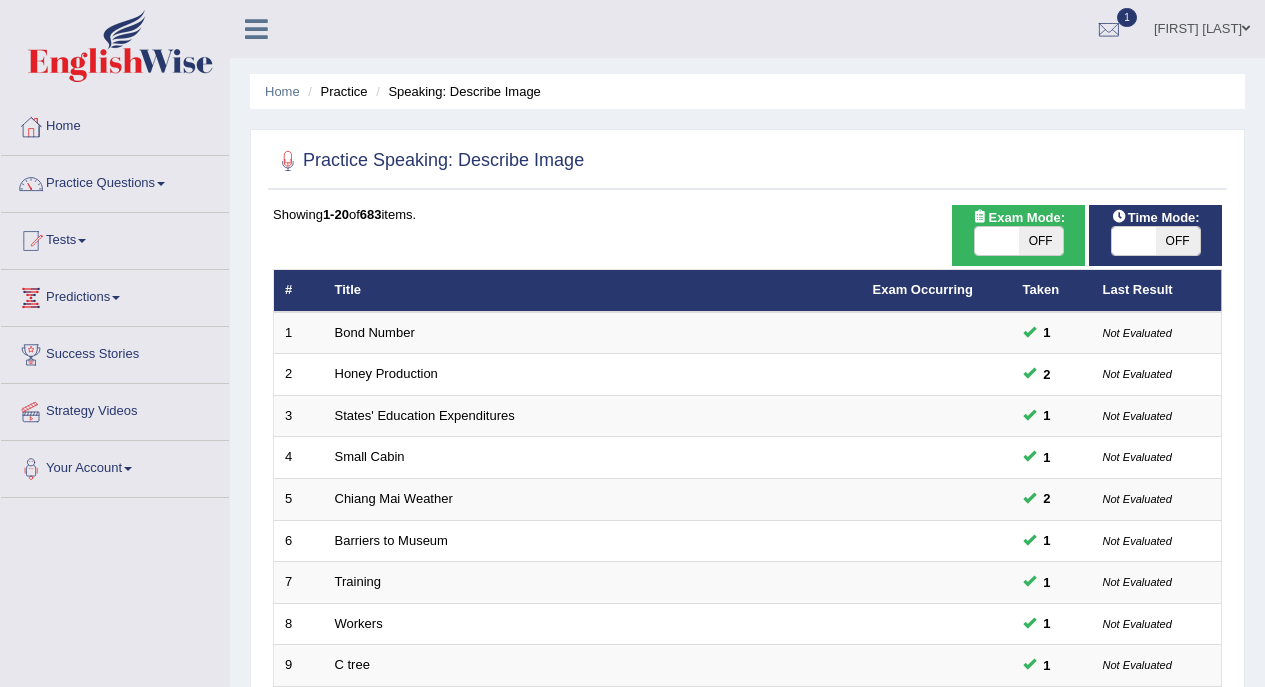 scroll, scrollTop: 0, scrollLeft: 0, axis: both 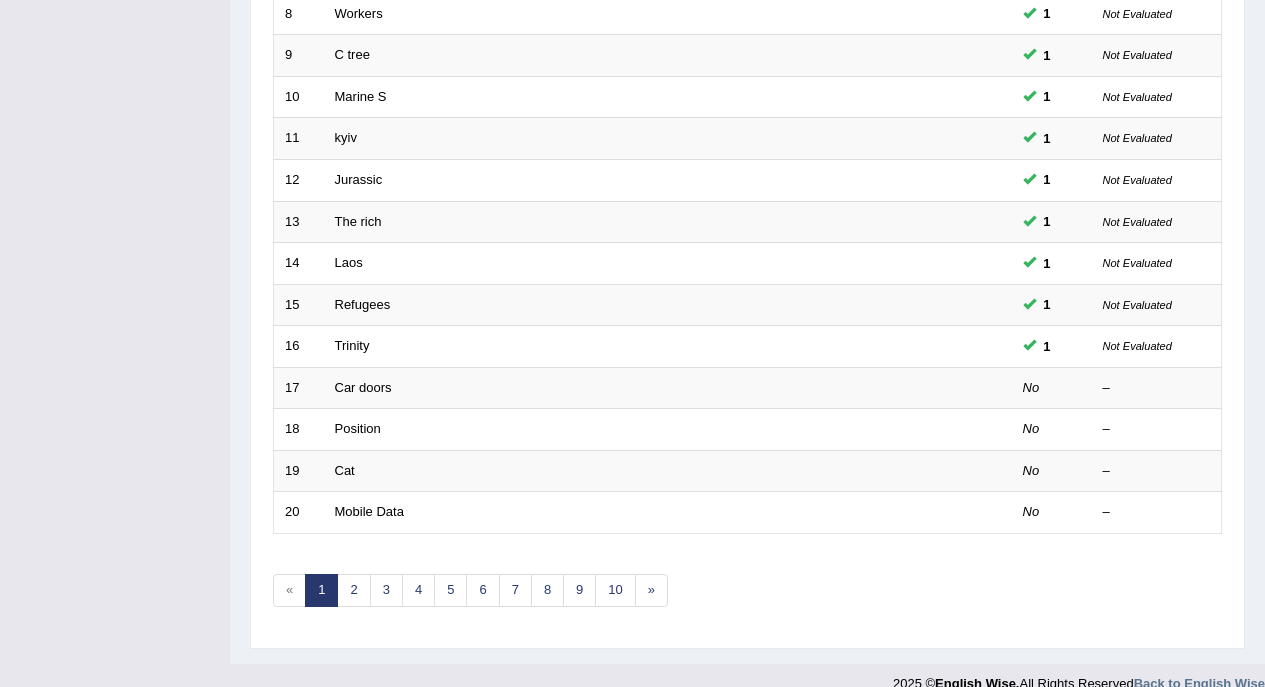 click at bounding box center (937, 388) 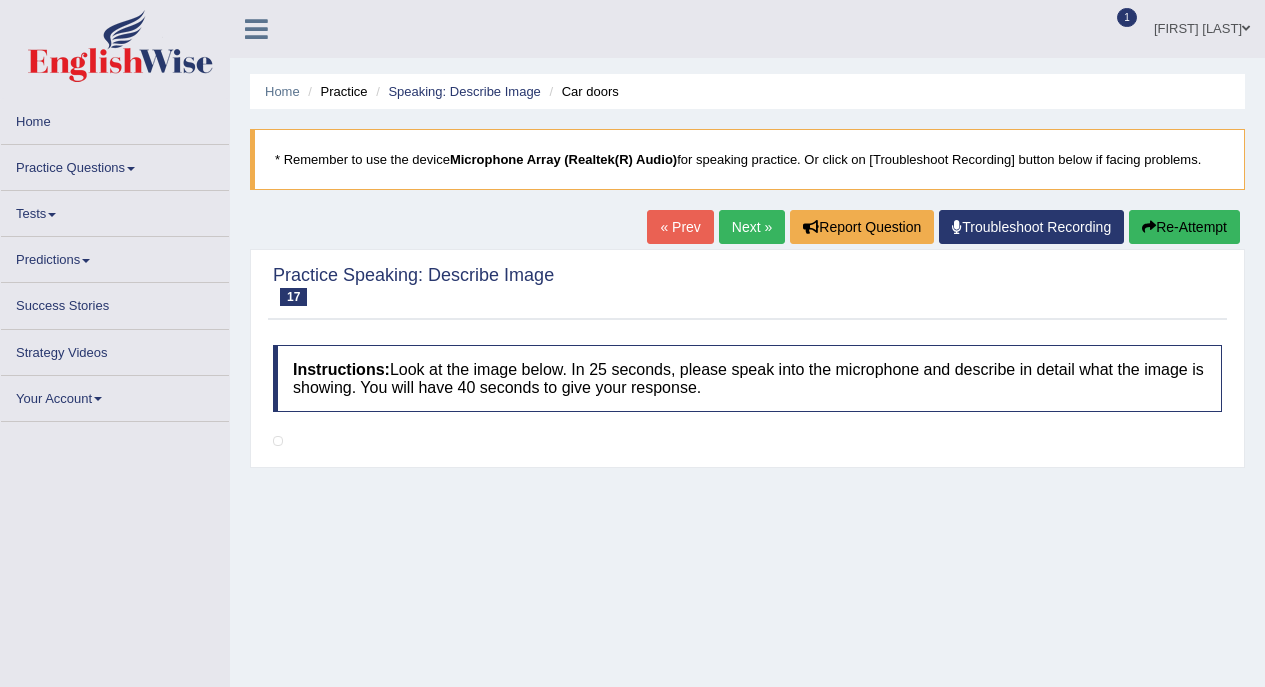 scroll, scrollTop: 0, scrollLeft: 0, axis: both 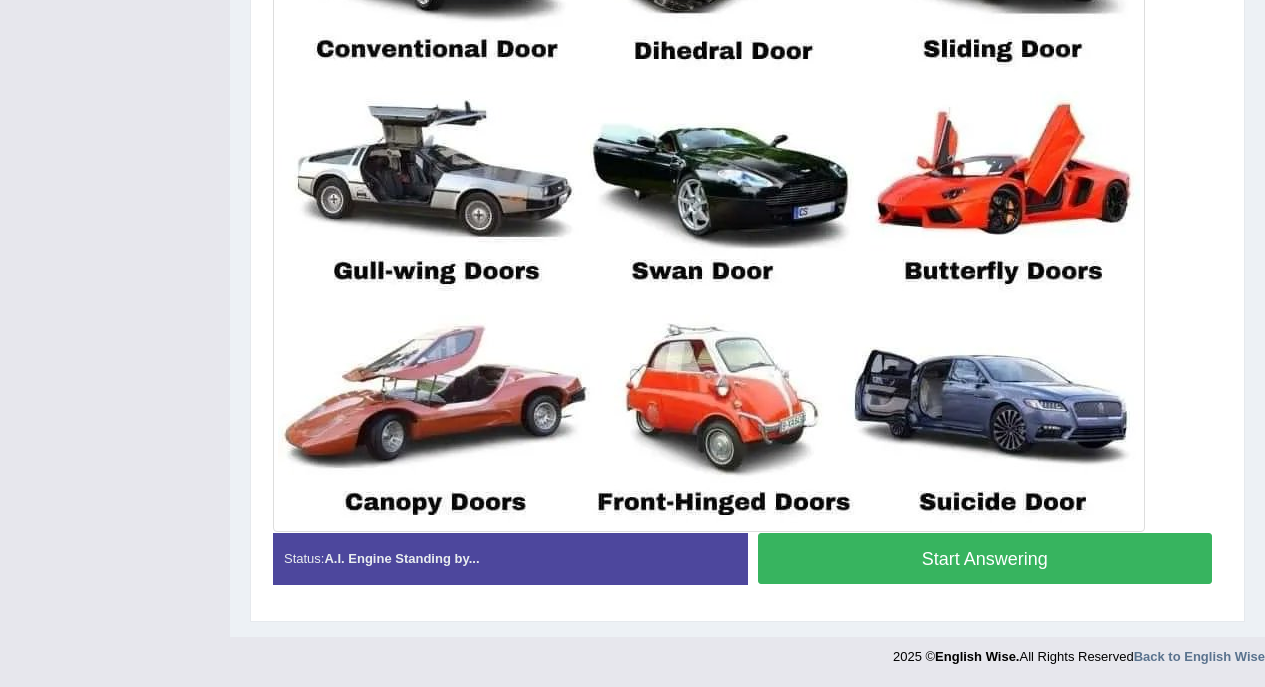click on "Start Answering" at bounding box center [985, 558] 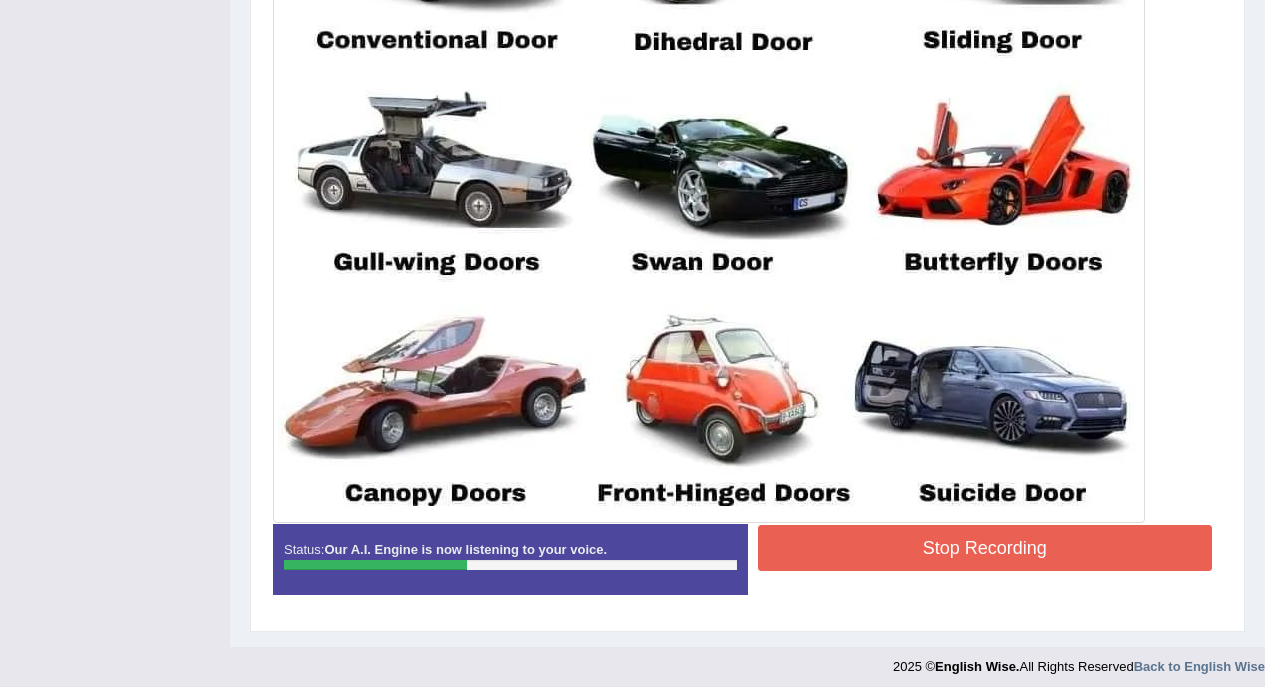 scroll, scrollTop: 694, scrollLeft: 0, axis: vertical 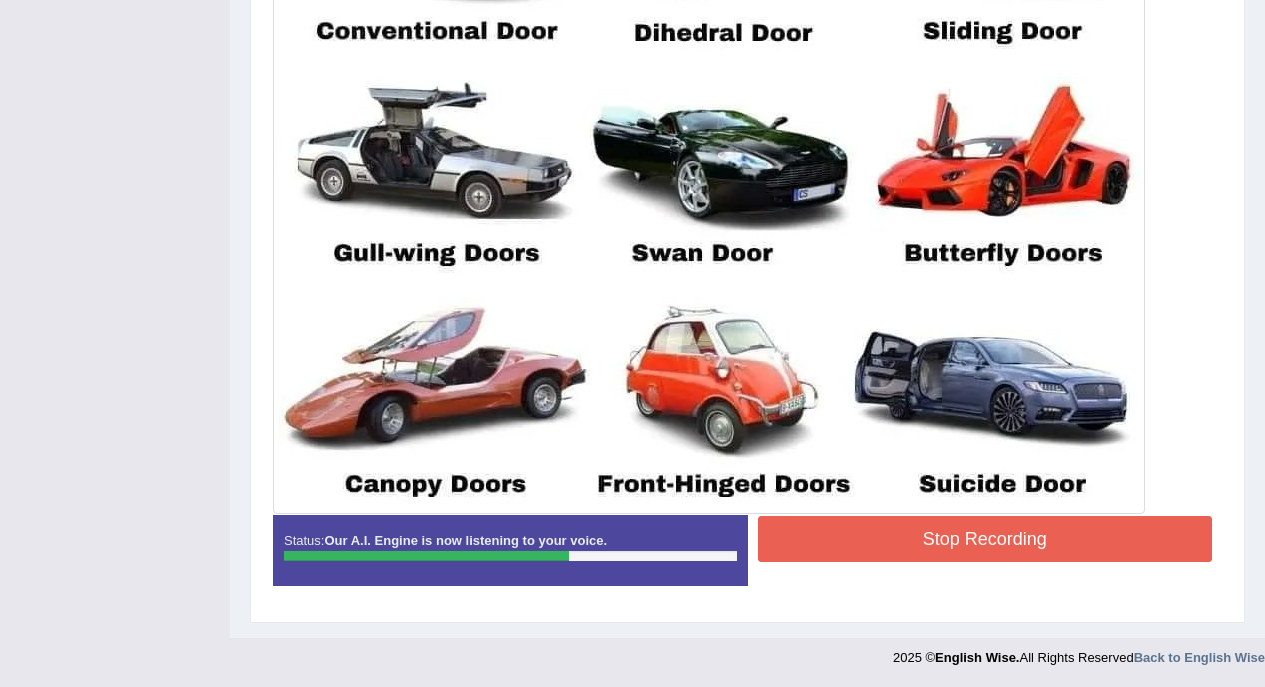 click on "Stop Recording" at bounding box center [985, 539] 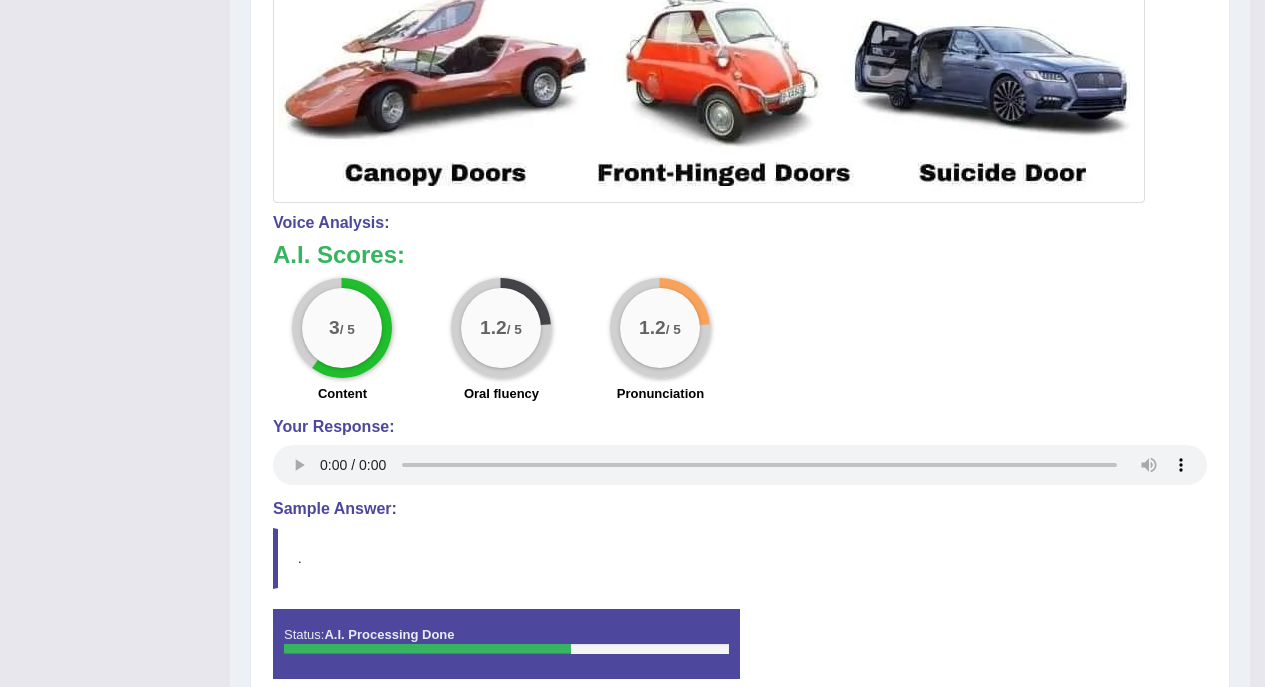 scroll, scrollTop: 1100, scrollLeft: 0, axis: vertical 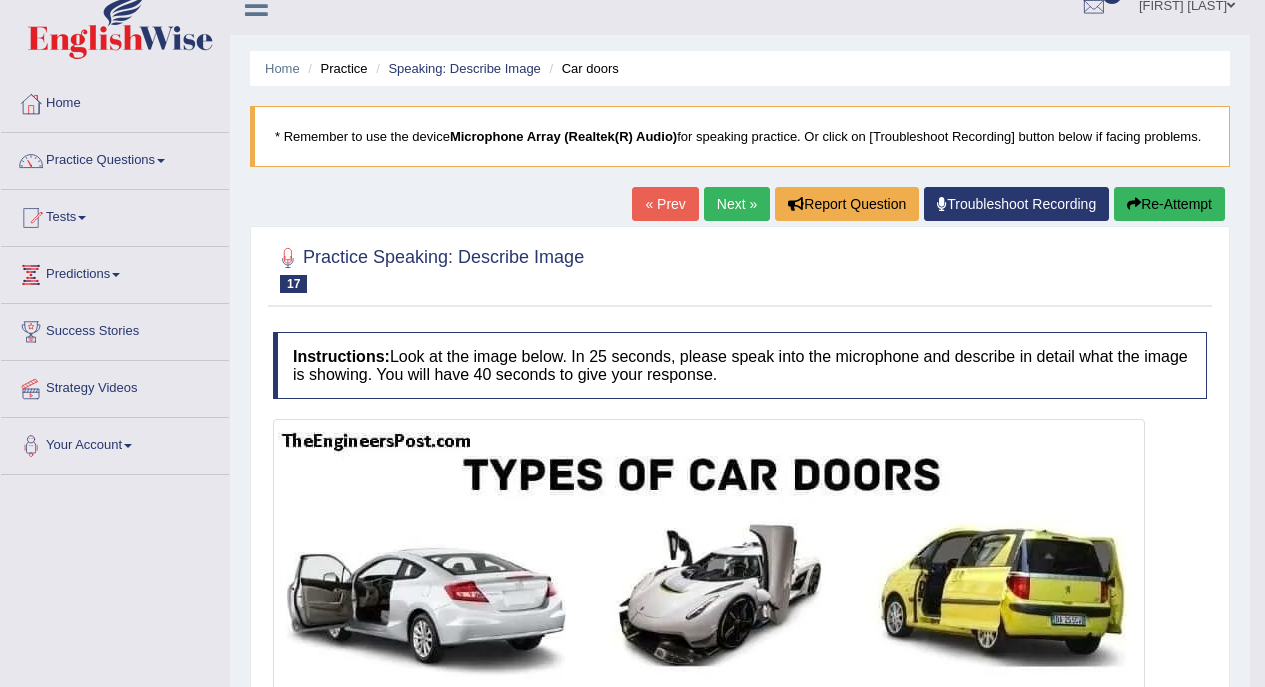 click on "Next »" at bounding box center [737, 204] 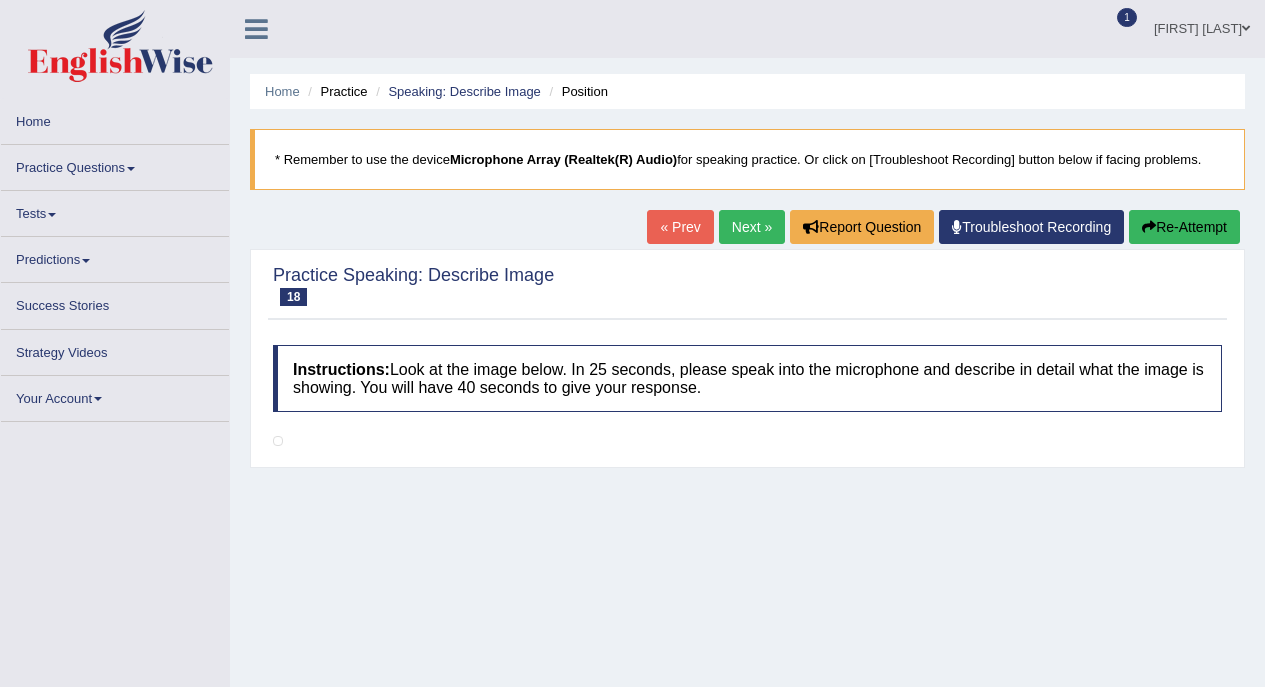 scroll, scrollTop: 0, scrollLeft: 0, axis: both 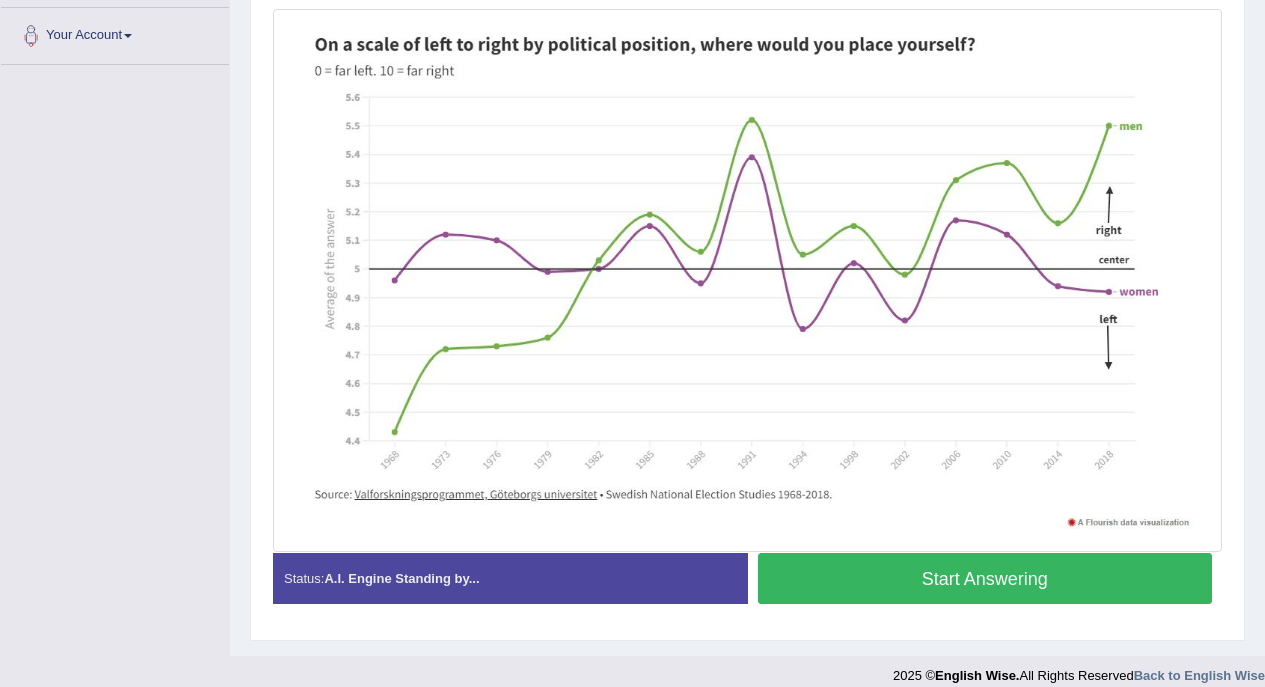 click on "Start Answering" at bounding box center (985, 578) 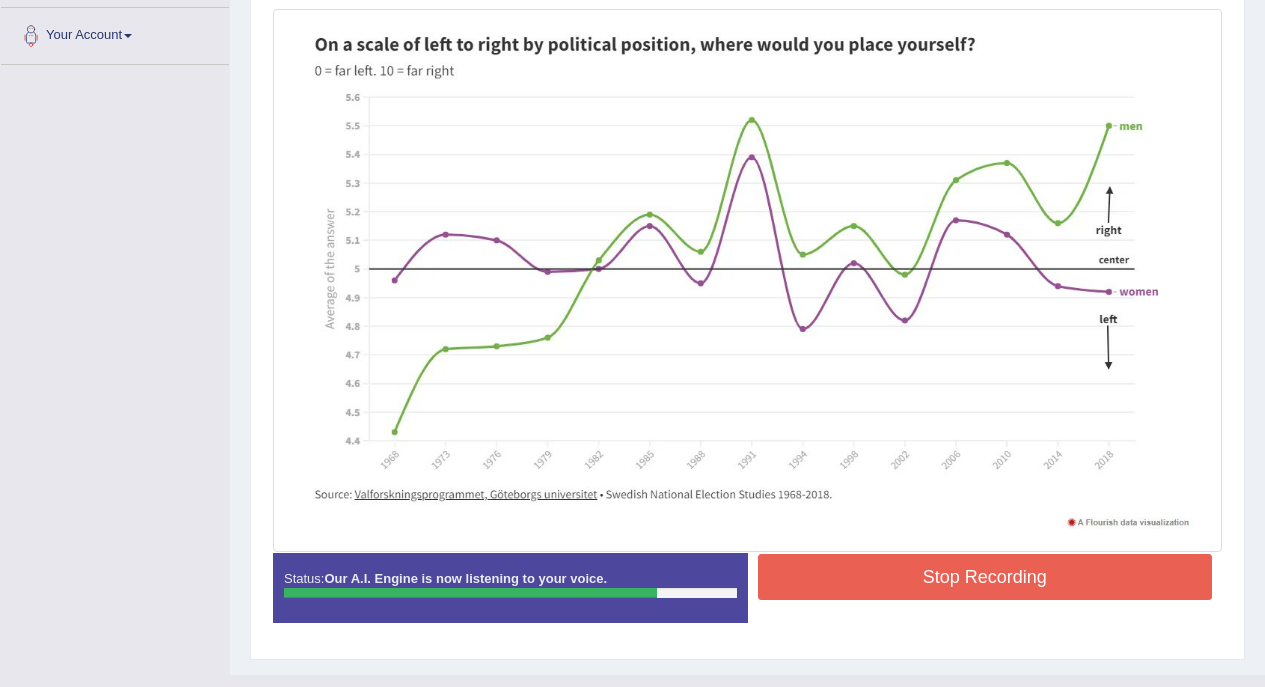 click on "Stop Recording" at bounding box center [985, 577] 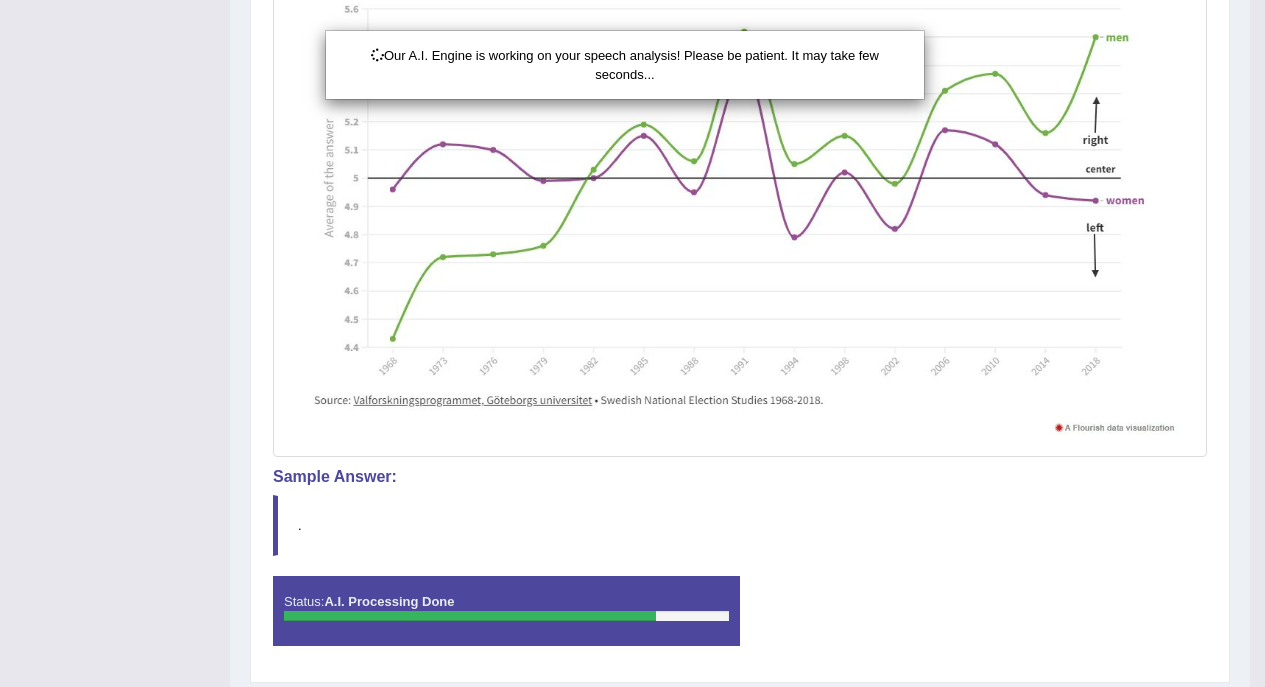 scroll, scrollTop: 582, scrollLeft: 0, axis: vertical 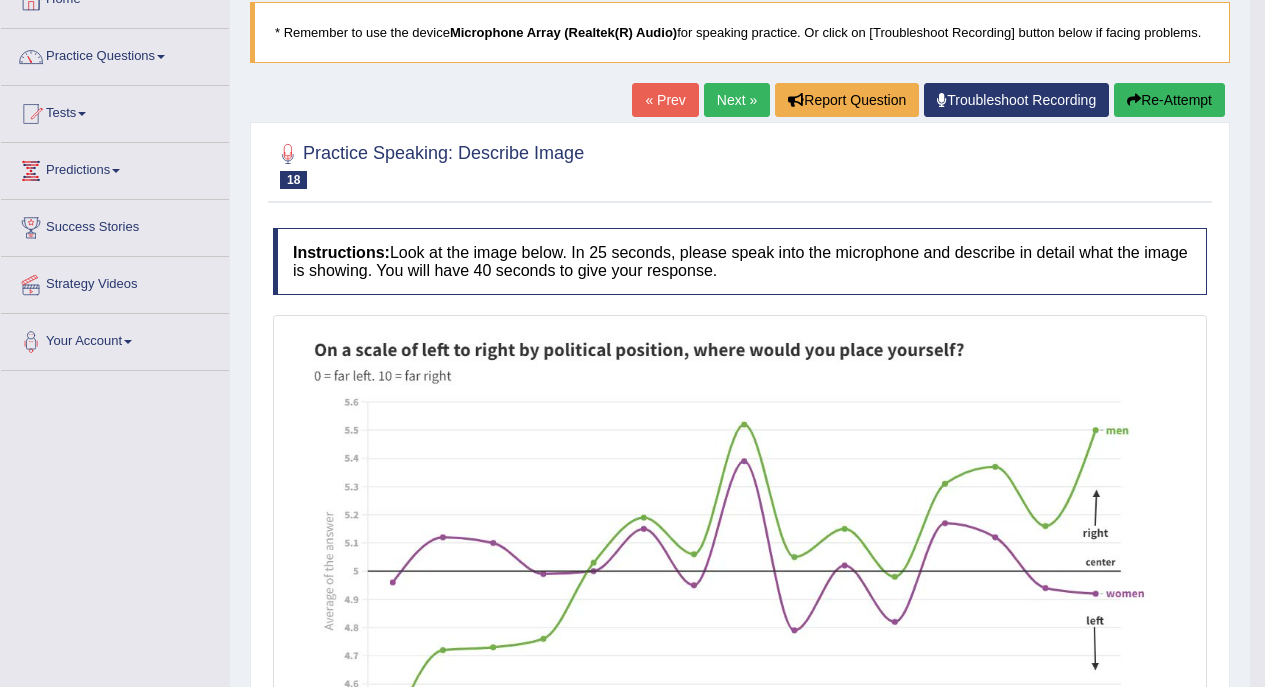 click on "Next »" at bounding box center [737, 100] 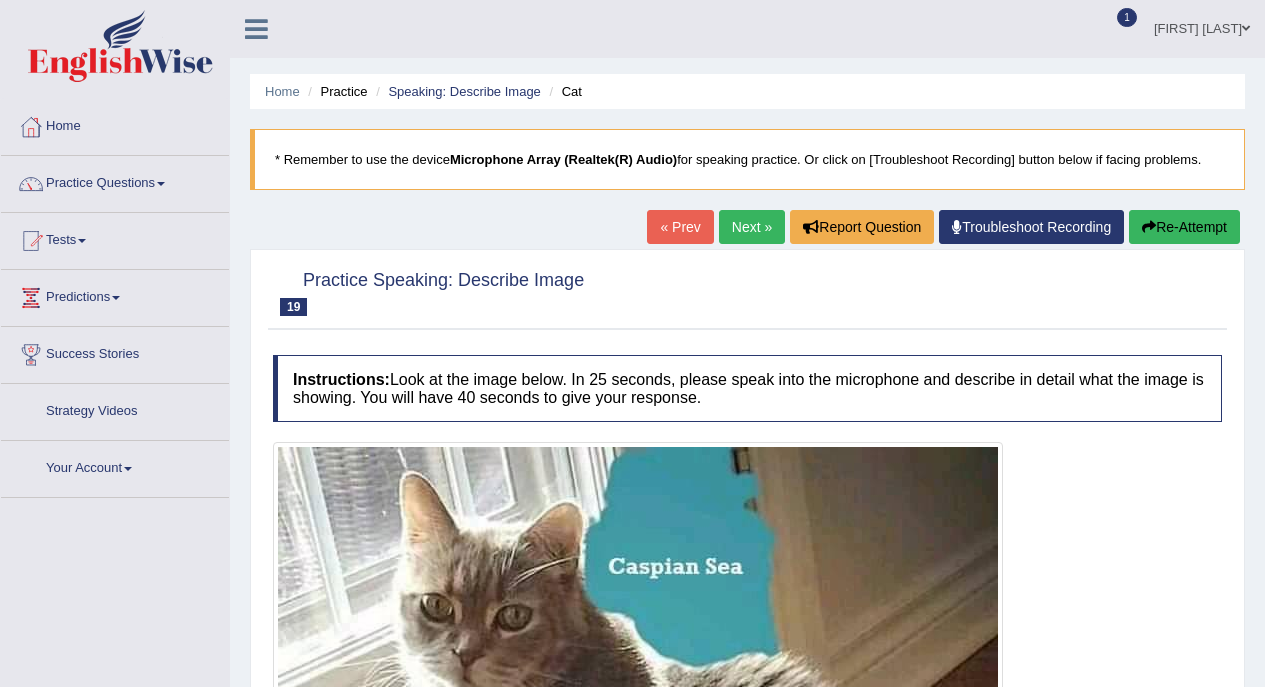 scroll, scrollTop: 0, scrollLeft: 0, axis: both 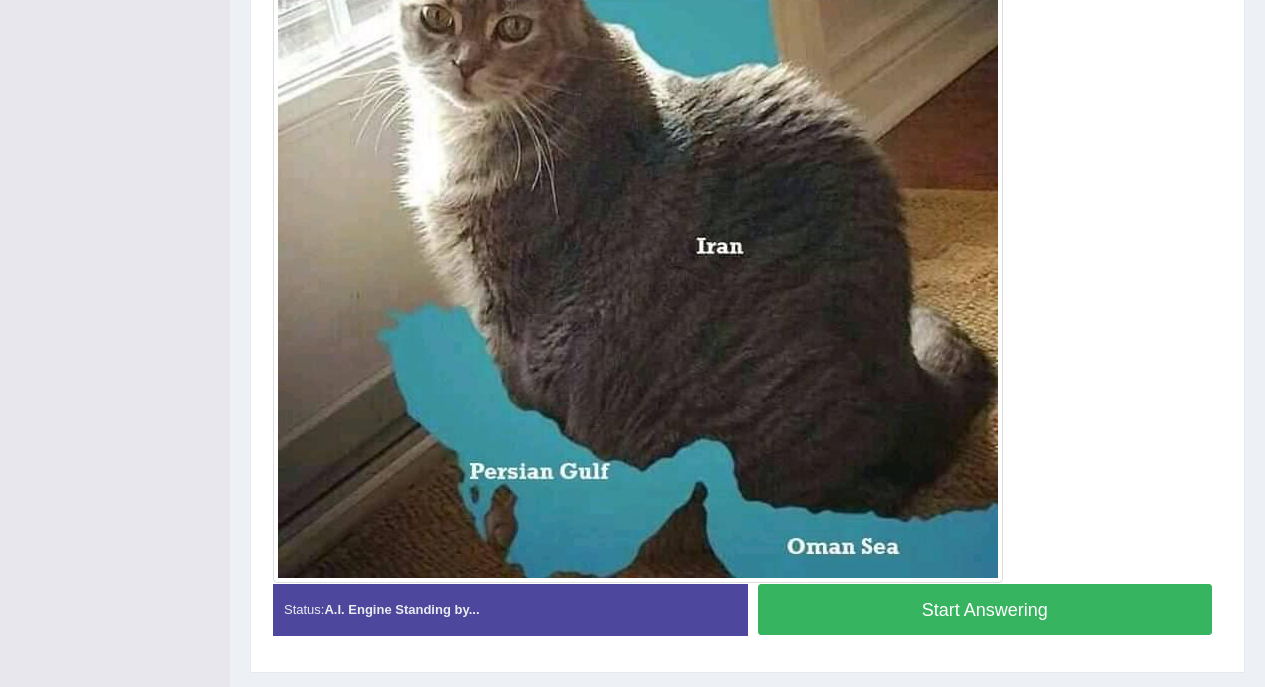 click on "Start Answering" at bounding box center (985, 609) 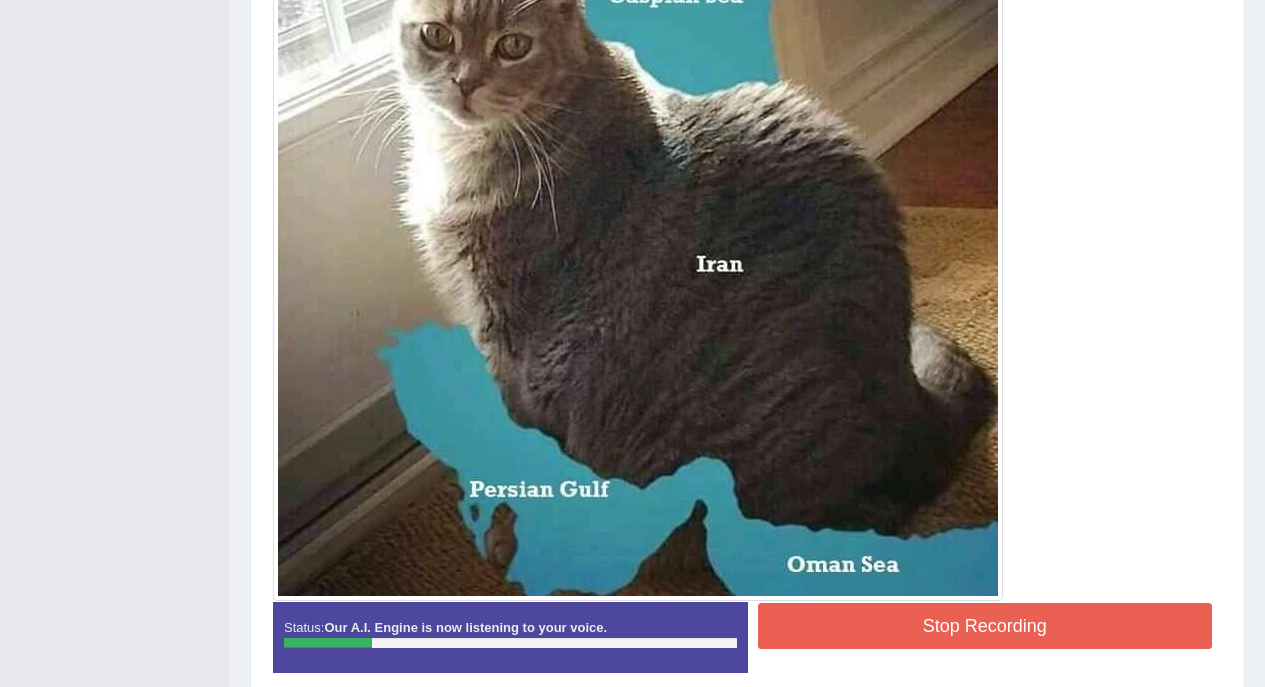 scroll, scrollTop: 576, scrollLeft: 0, axis: vertical 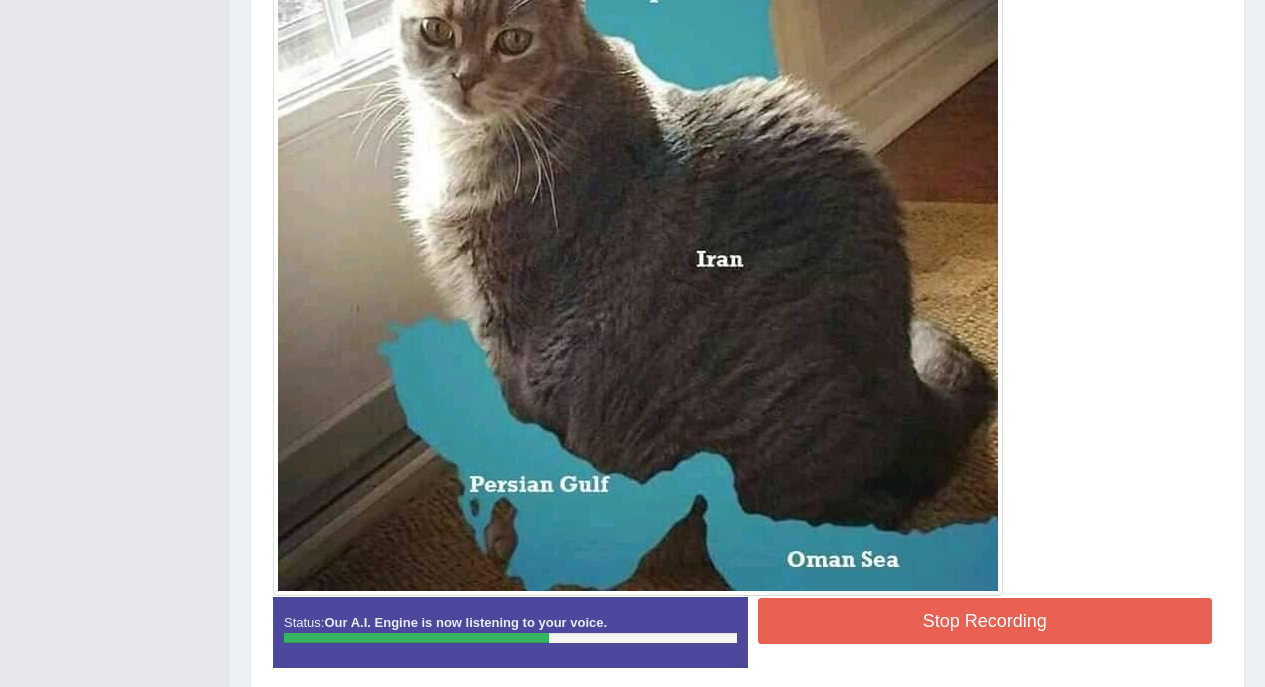 click on "Stop Recording" at bounding box center (985, 621) 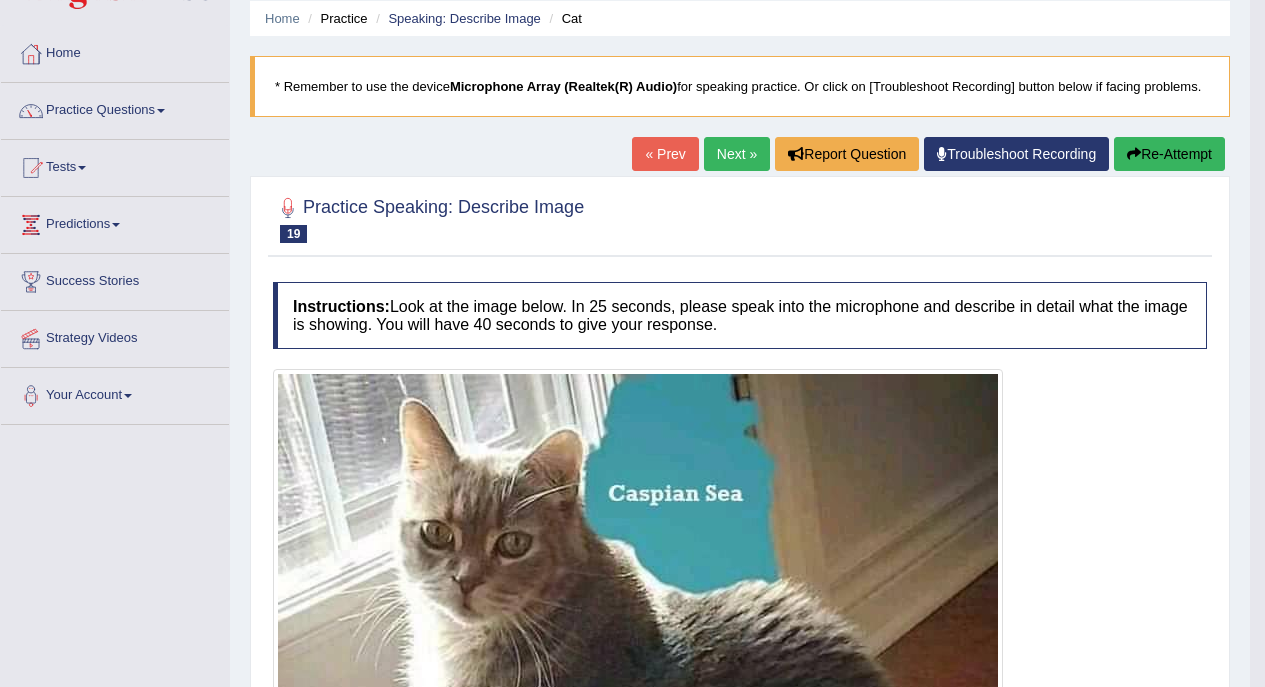 scroll, scrollTop: 0, scrollLeft: 0, axis: both 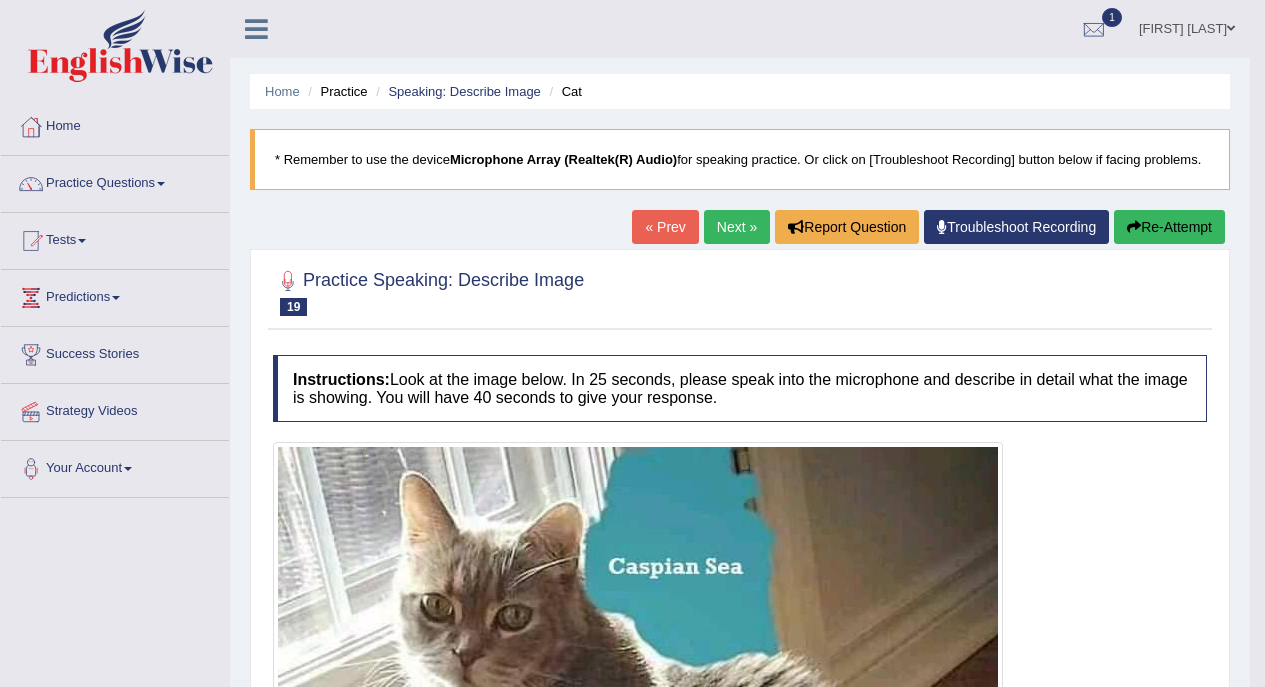 click on "Next »" at bounding box center (737, 227) 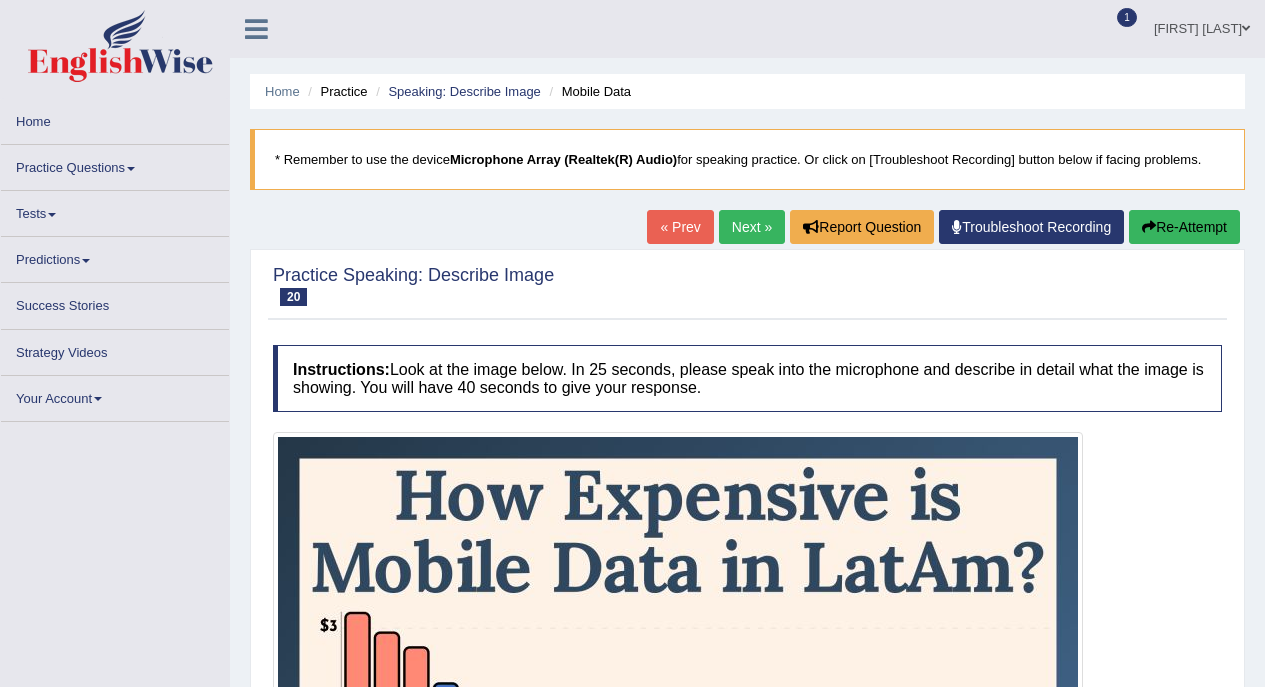 scroll, scrollTop: 0, scrollLeft: 0, axis: both 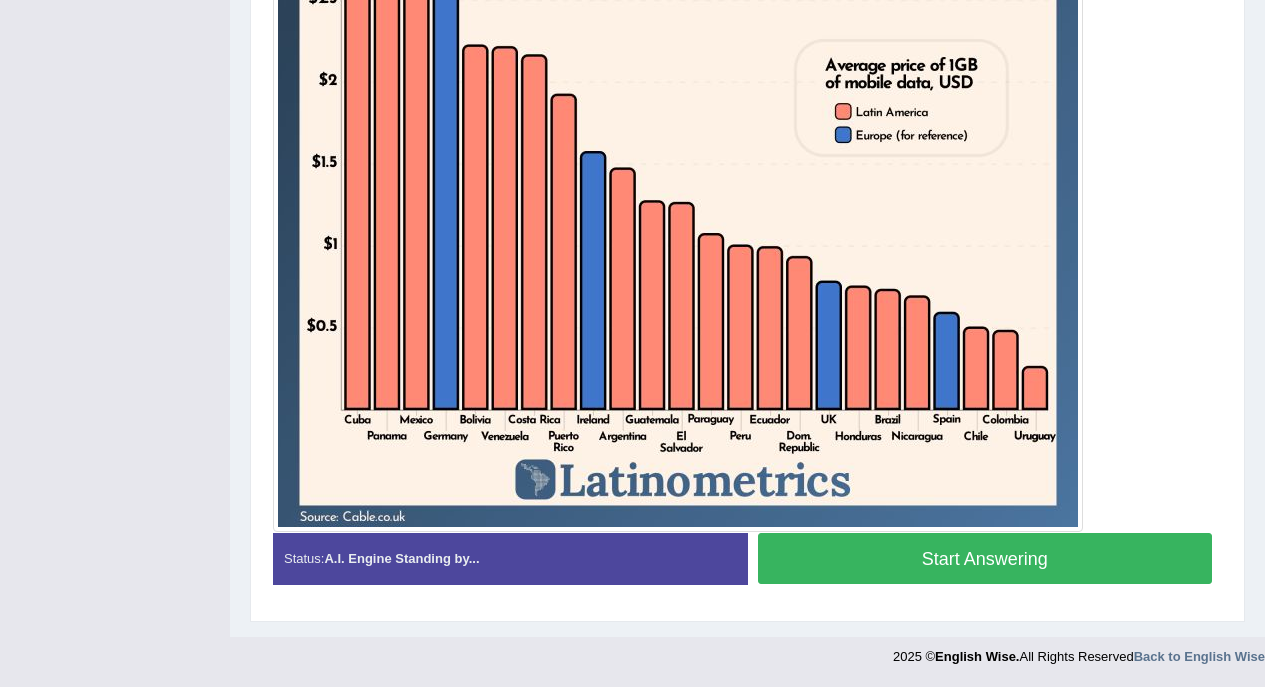 click on "Start Answering" at bounding box center [985, 558] 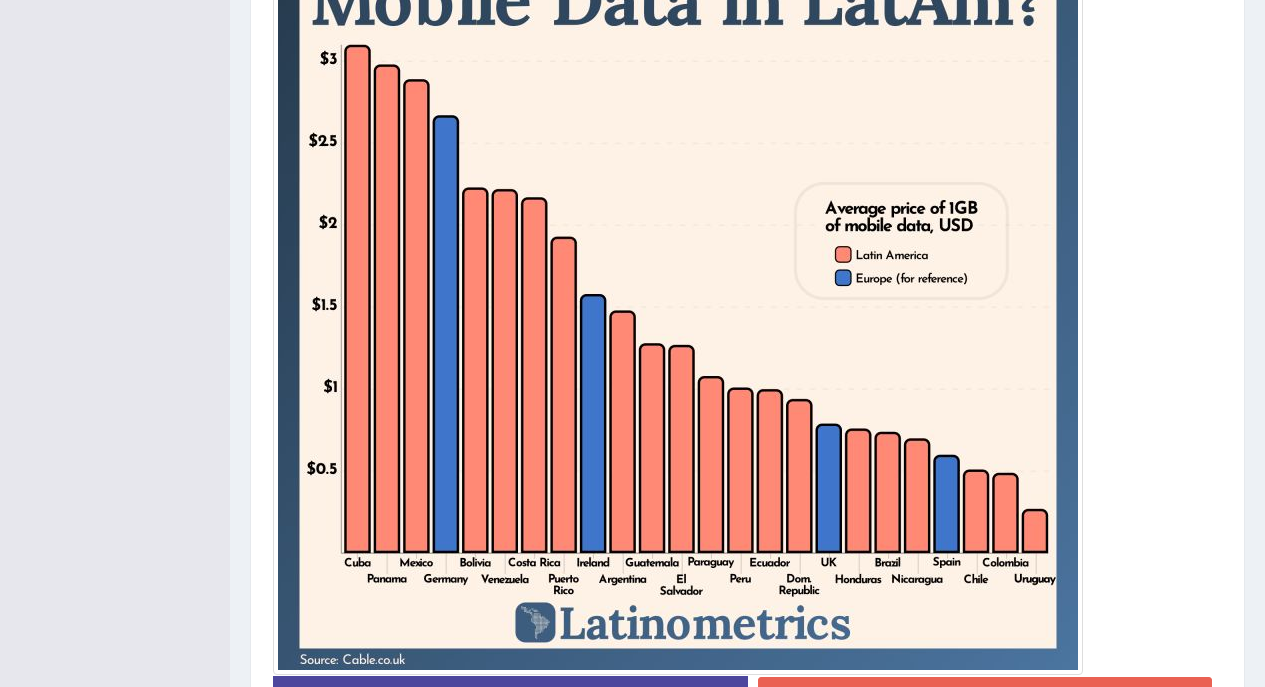 scroll, scrollTop: 579, scrollLeft: 0, axis: vertical 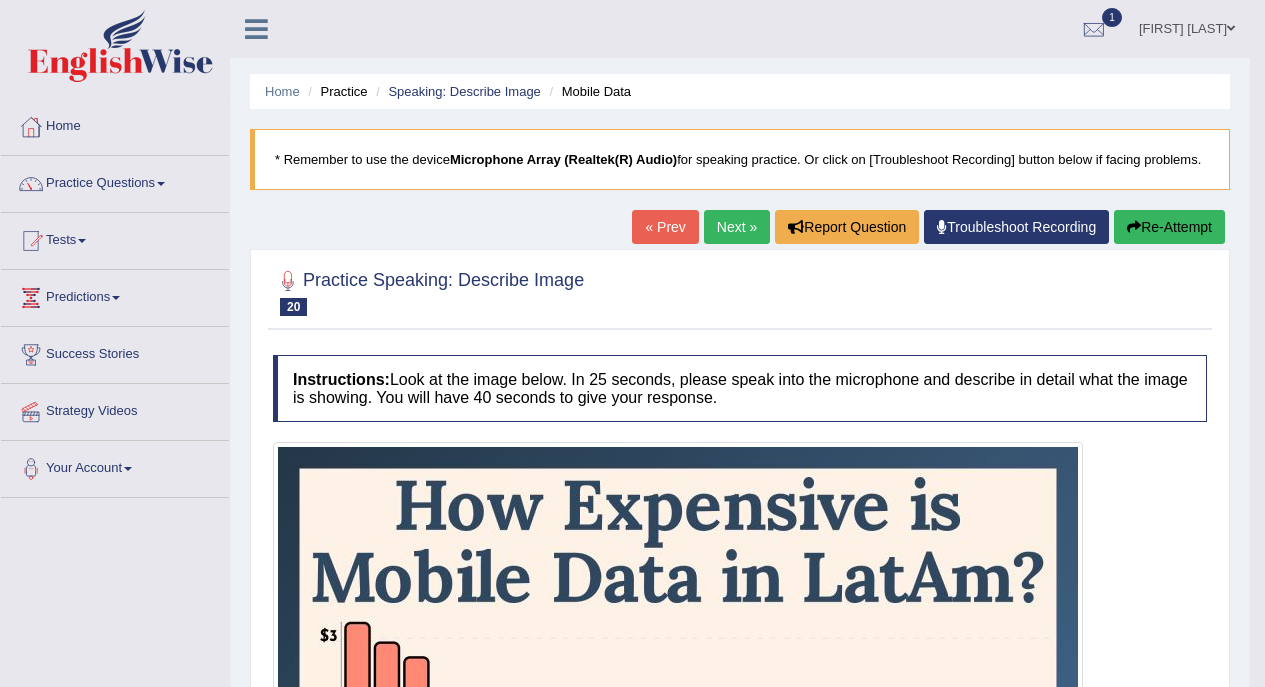 click at bounding box center (161, 184) 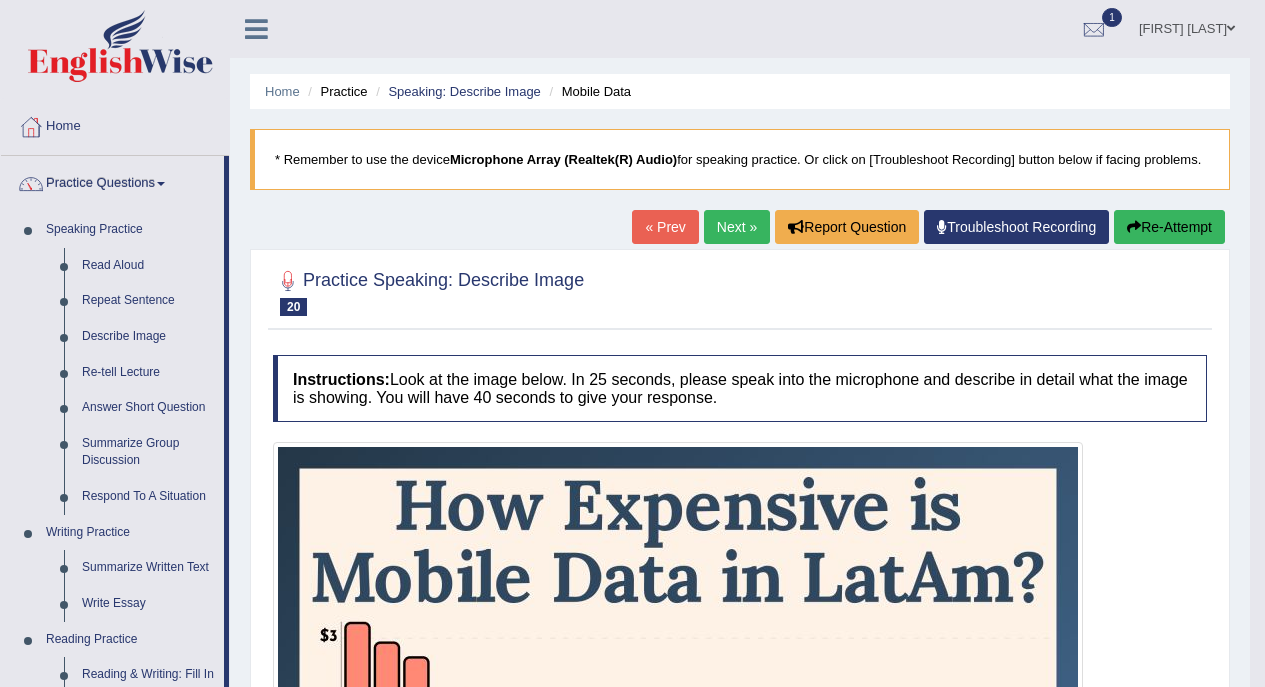 click on "Re-tell Lecture" at bounding box center (148, 373) 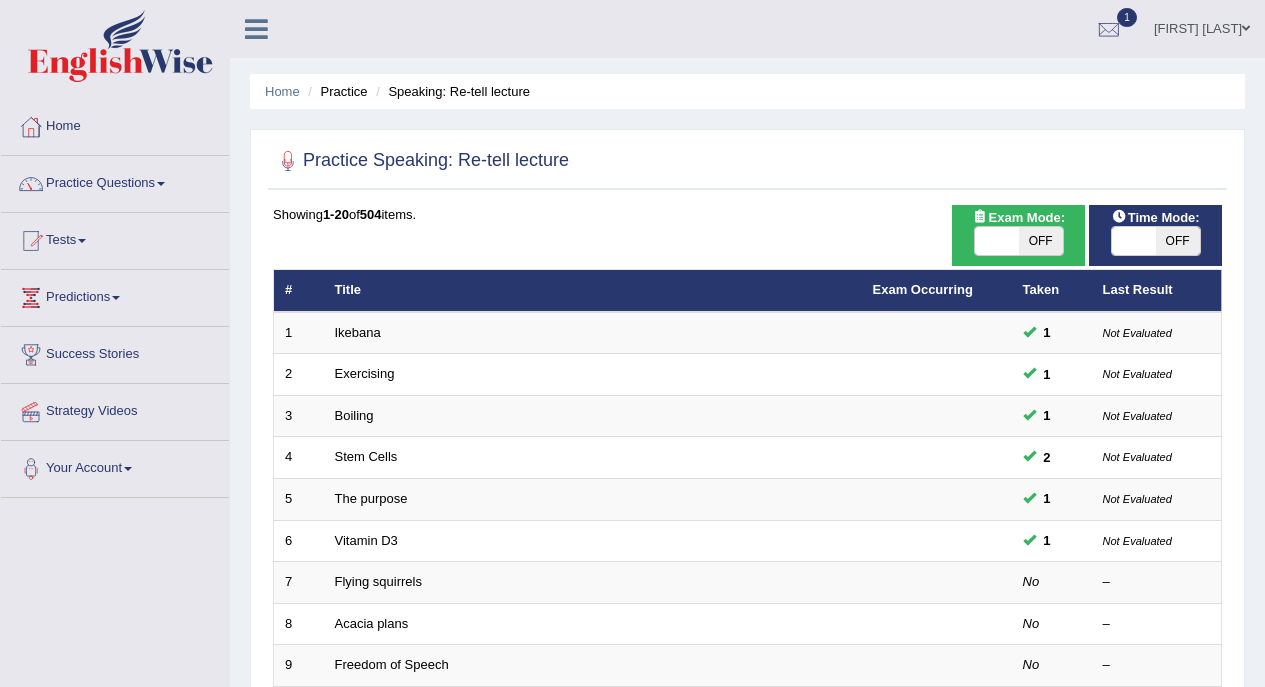 scroll, scrollTop: 0, scrollLeft: 0, axis: both 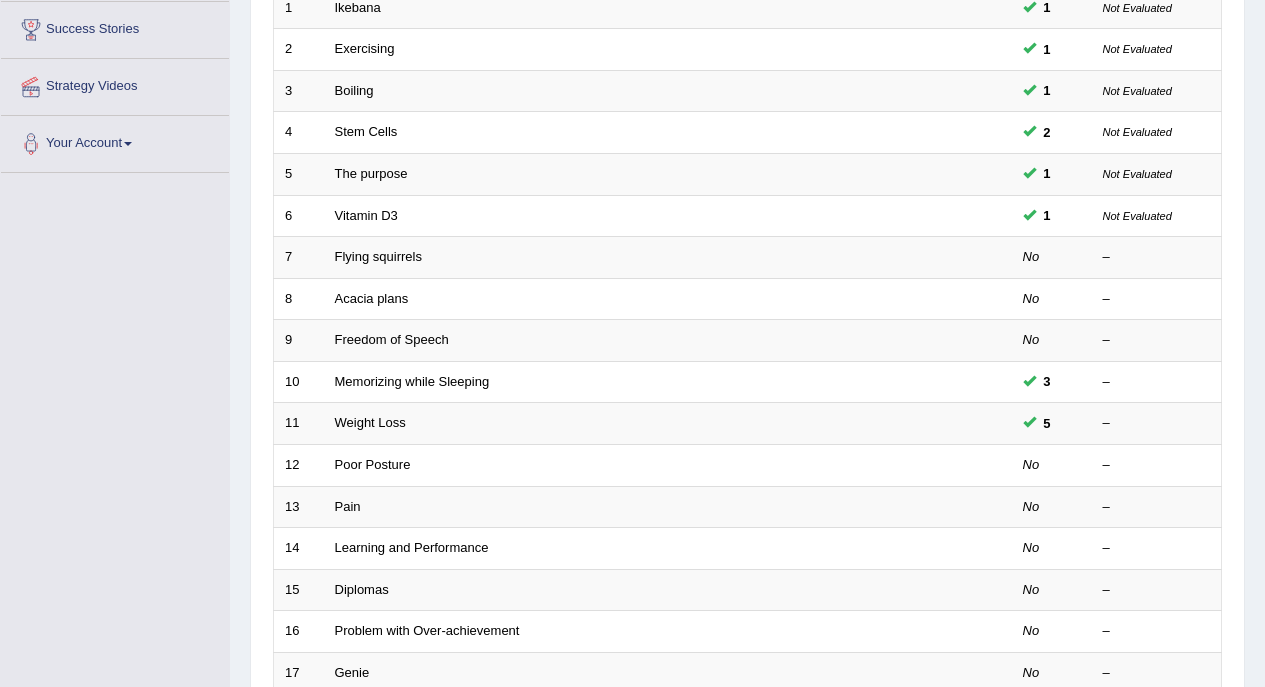 click at bounding box center (937, 258) 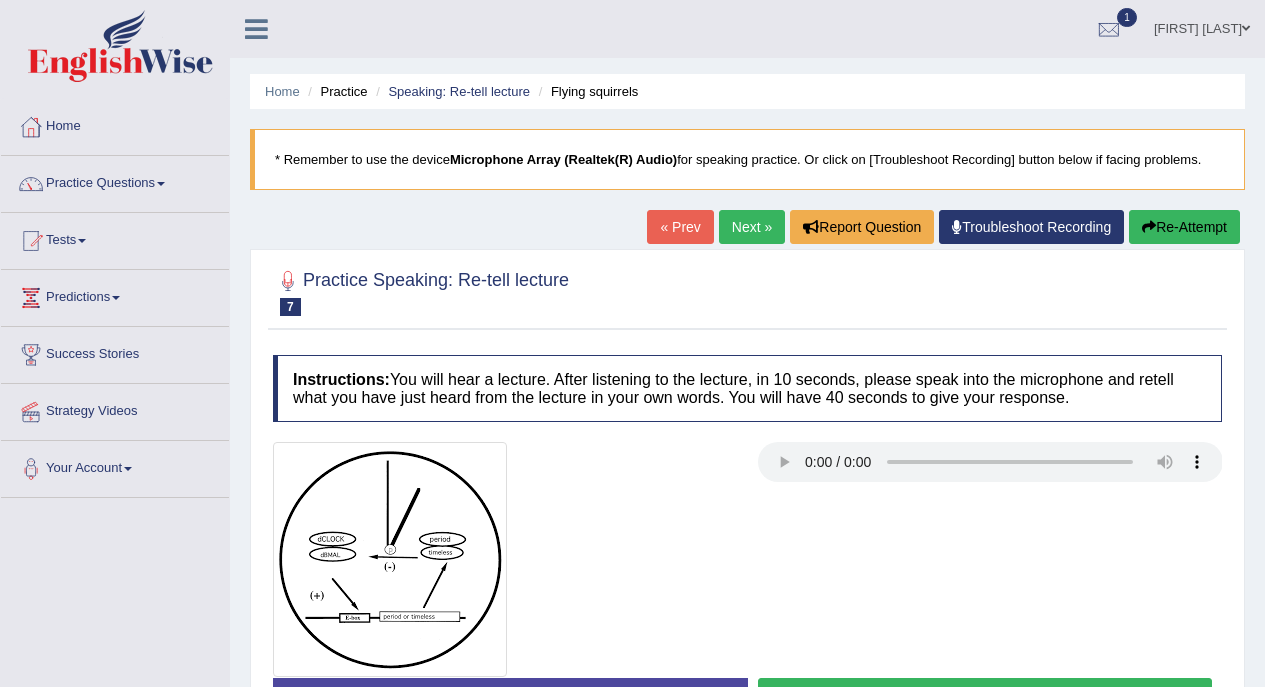 scroll, scrollTop: 0, scrollLeft: 0, axis: both 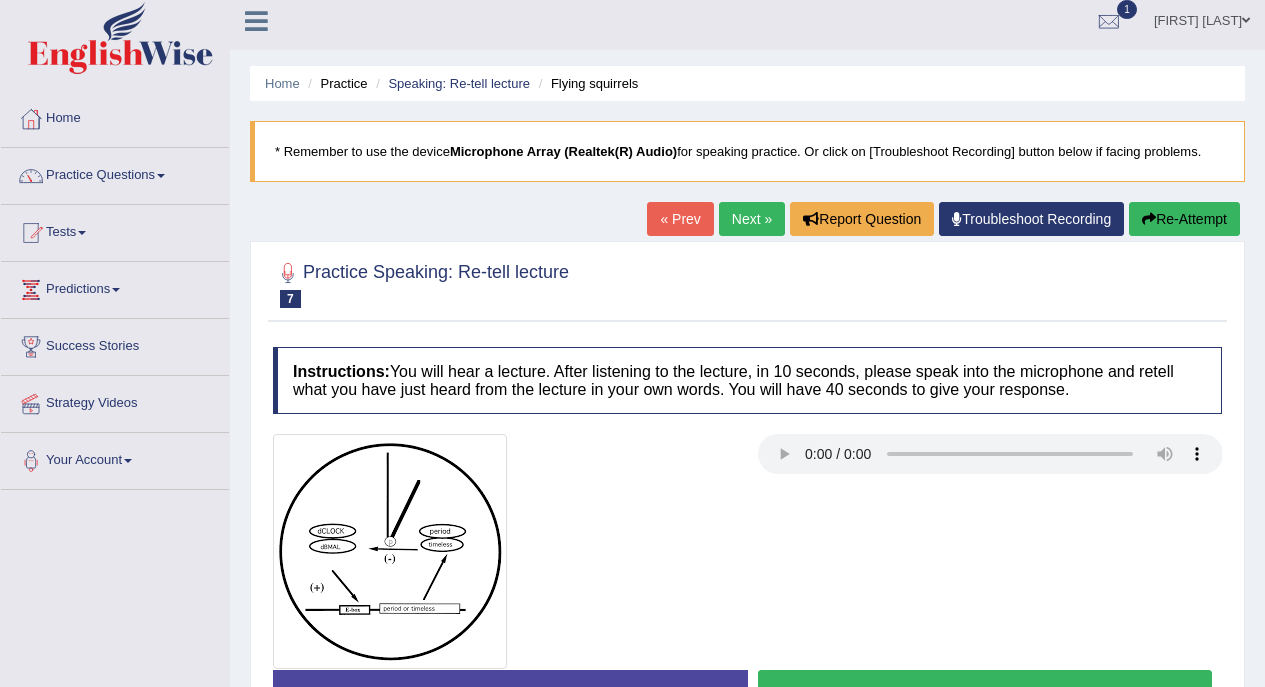 click on "Practice Questions" at bounding box center [115, 173] 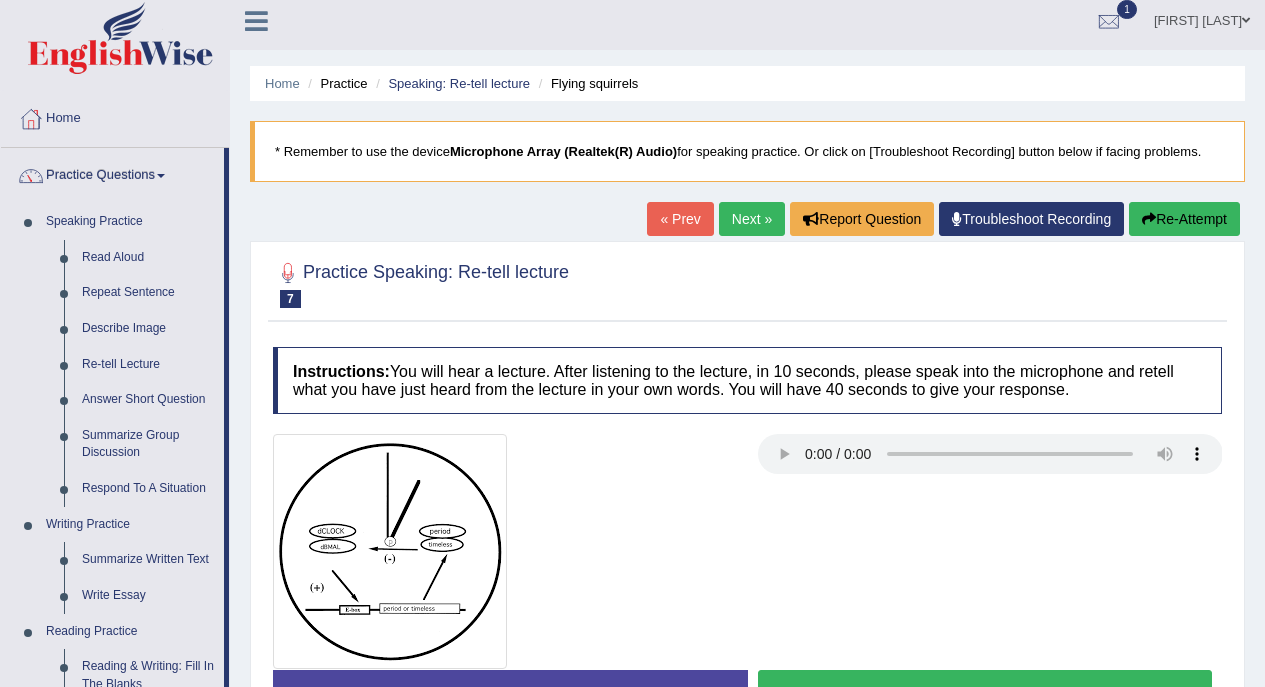 click on "Answer Short Question" at bounding box center (148, 400) 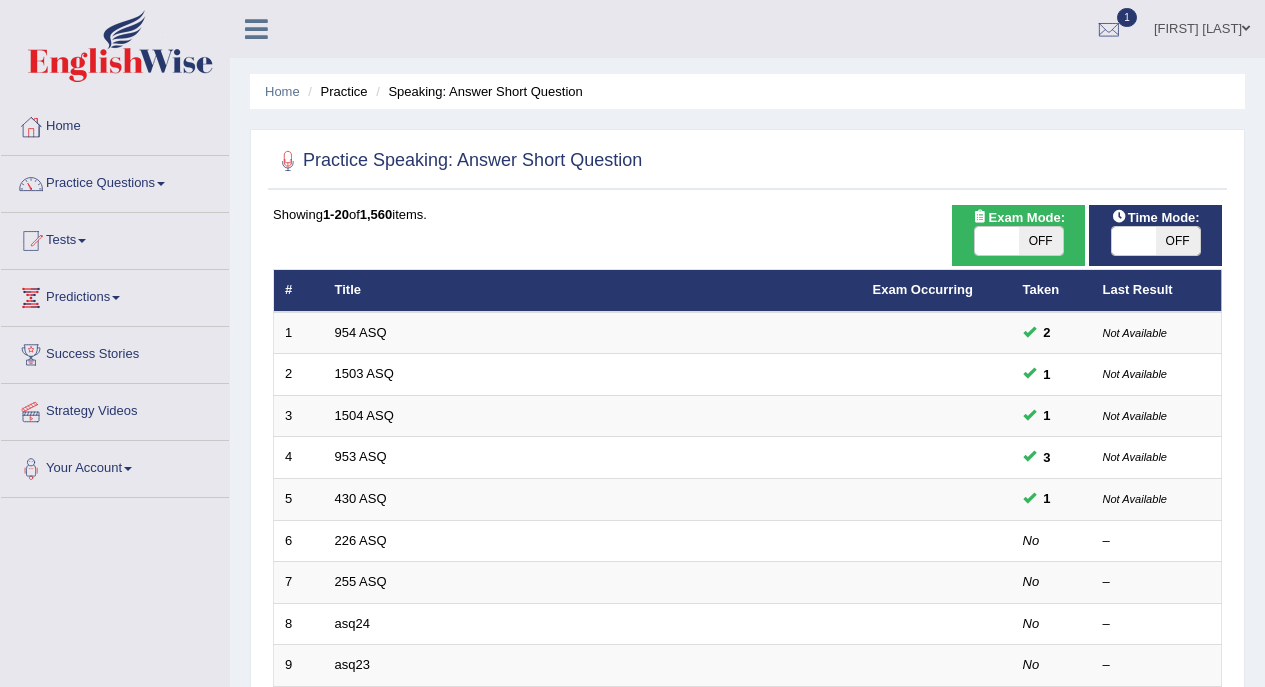 scroll, scrollTop: 0, scrollLeft: 0, axis: both 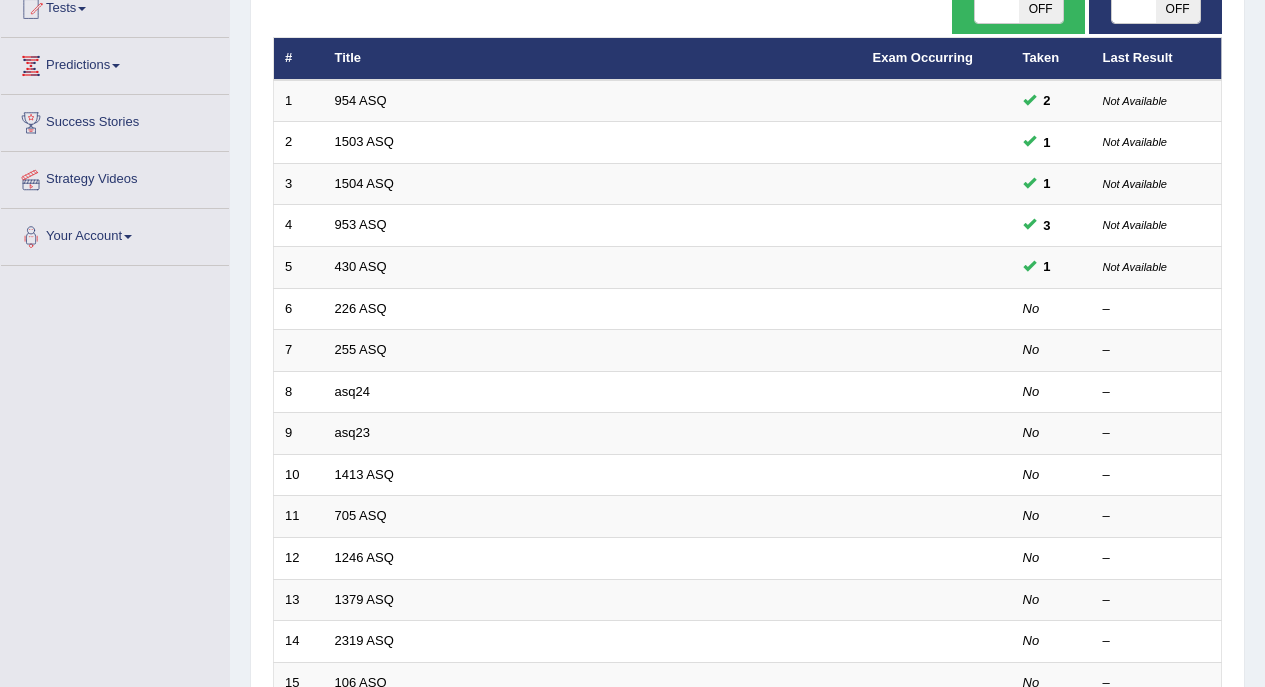 click at bounding box center (937, 309) 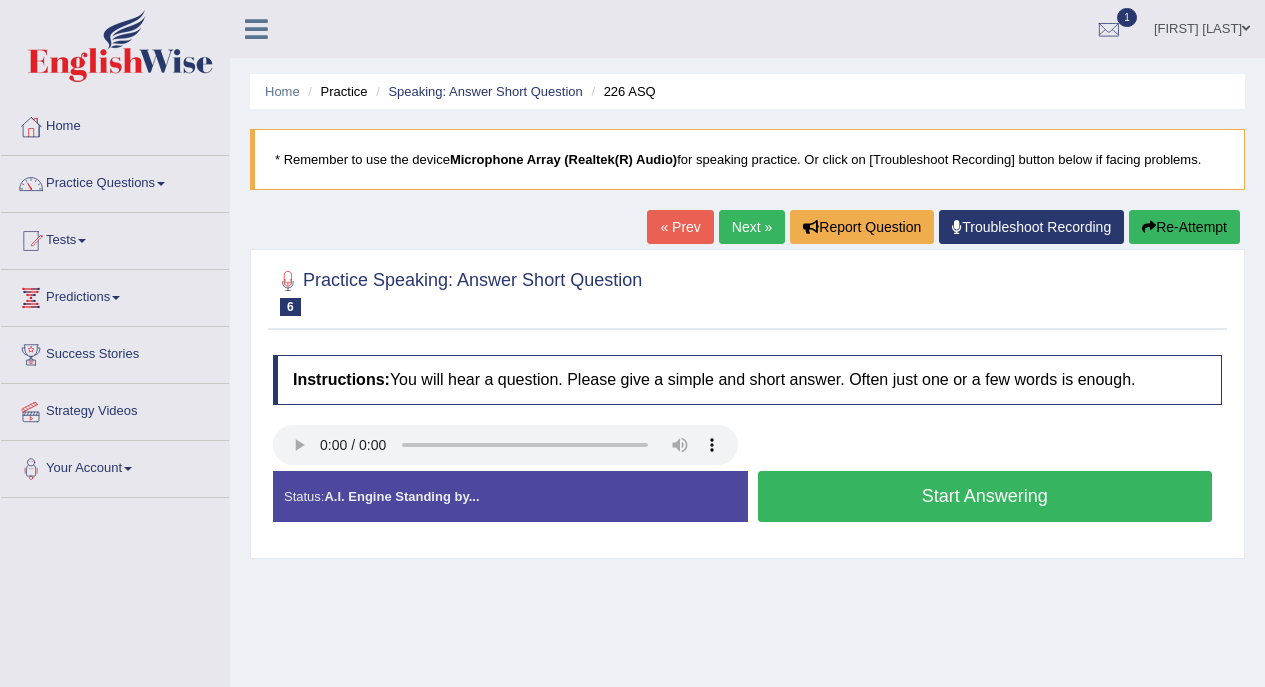 scroll, scrollTop: 0, scrollLeft: 0, axis: both 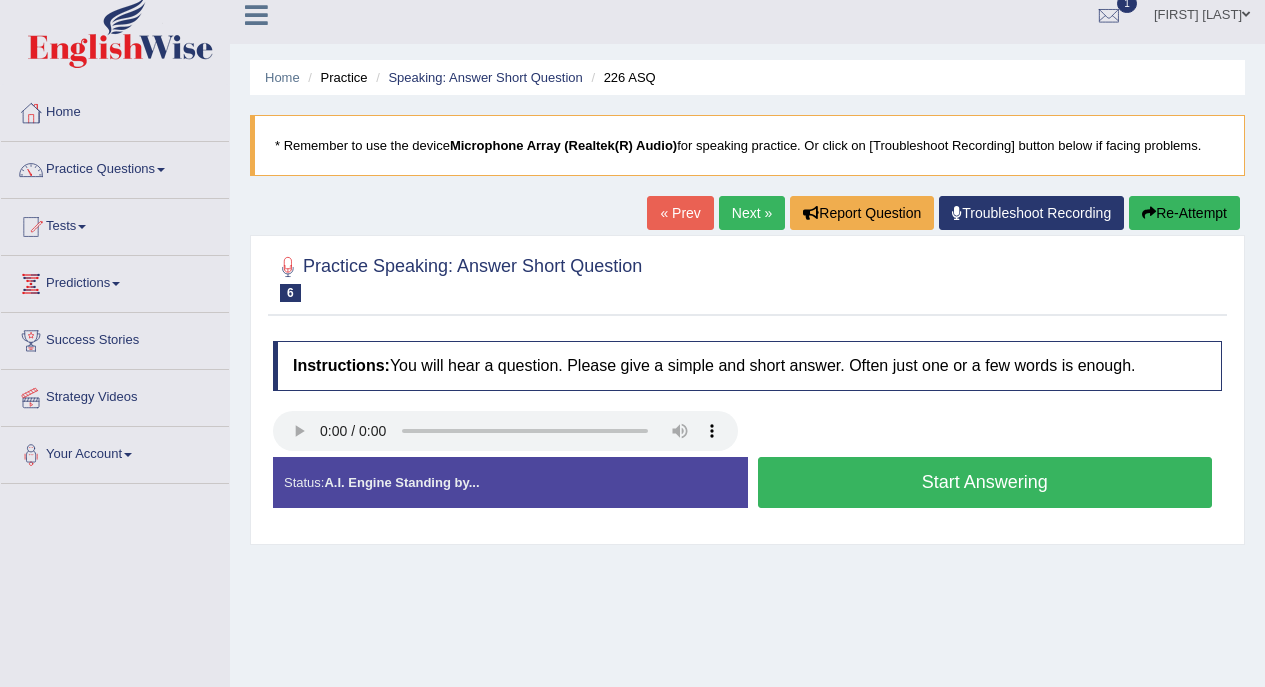 click on "Start Answering" at bounding box center (985, 482) 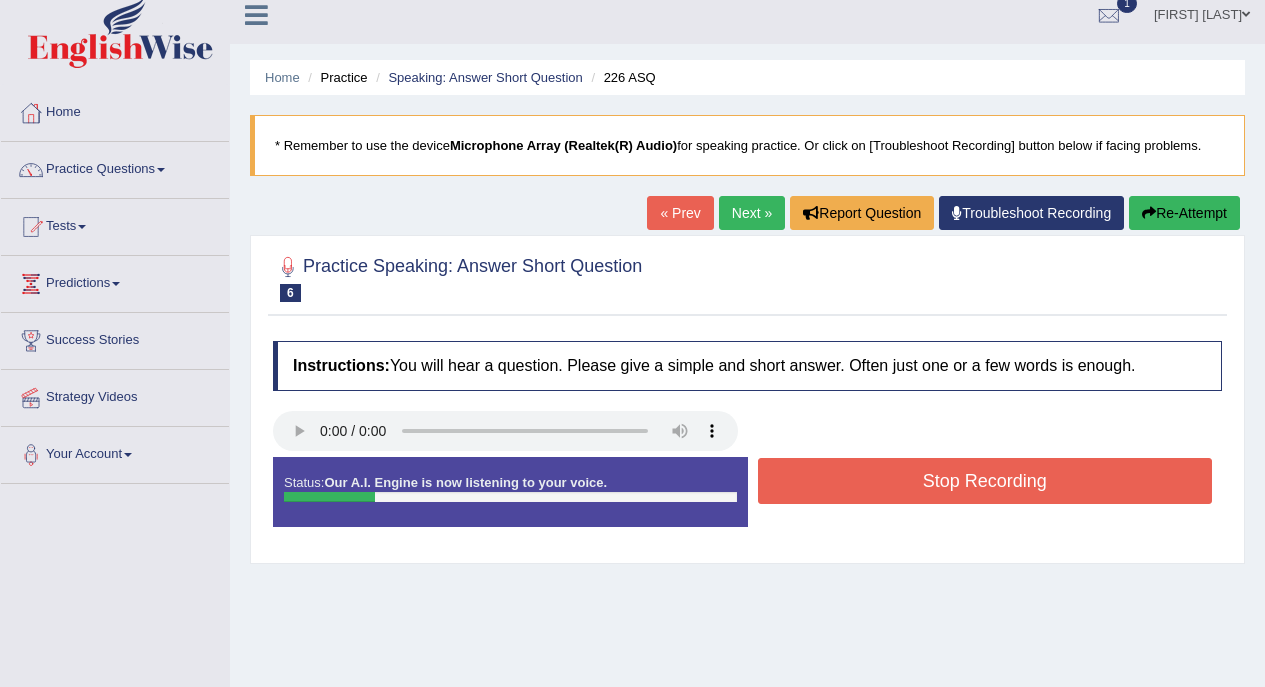 click on "Stop Recording" at bounding box center [985, 481] 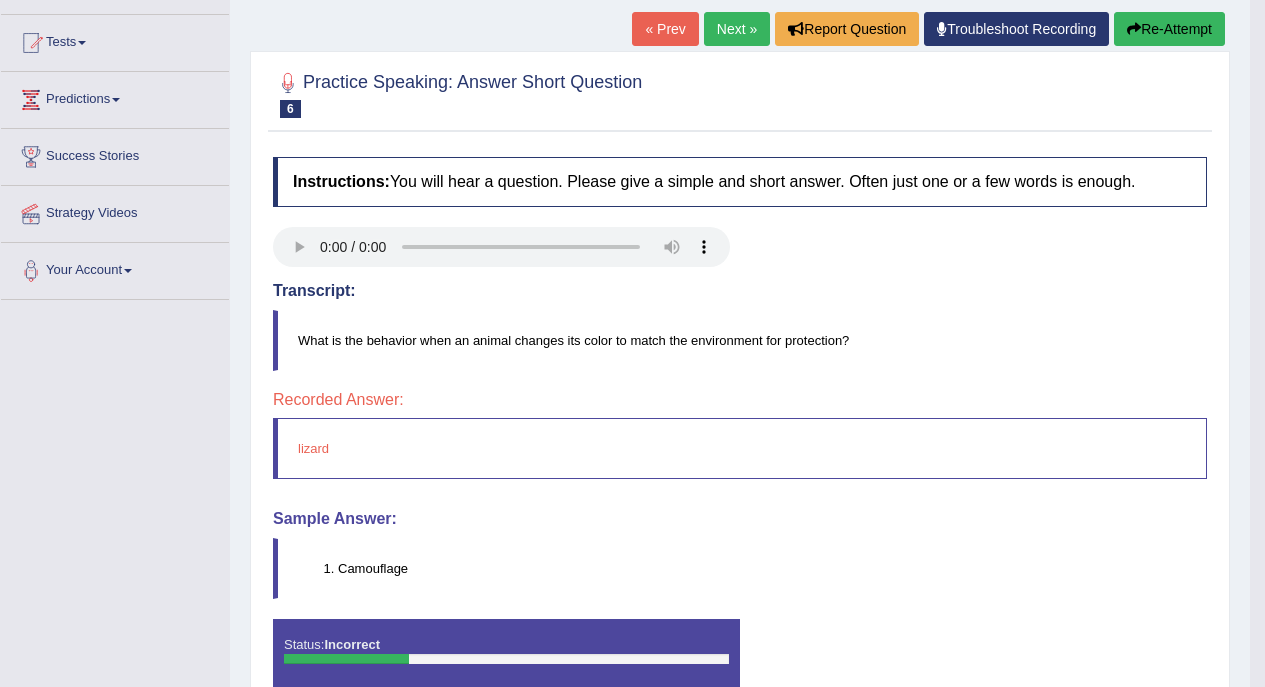 scroll, scrollTop: 120, scrollLeft: 0, axis: vertical 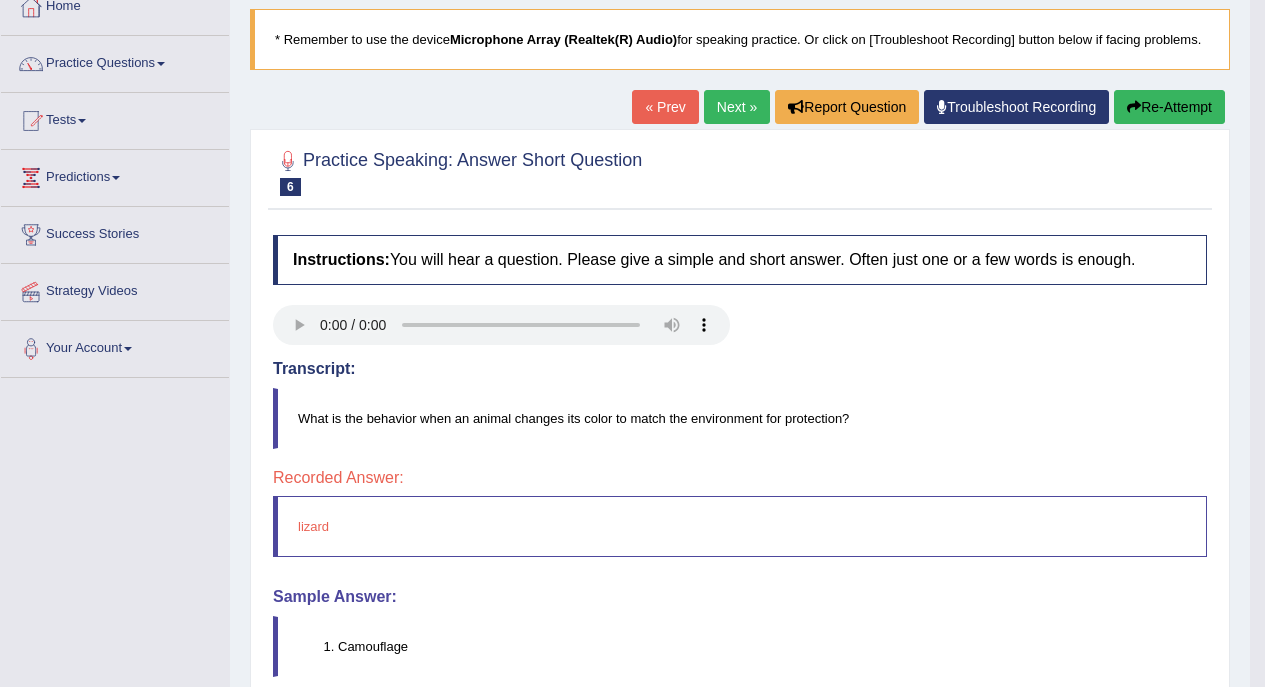 click on "Re-Attempt" at bounding box center [1169, 107] 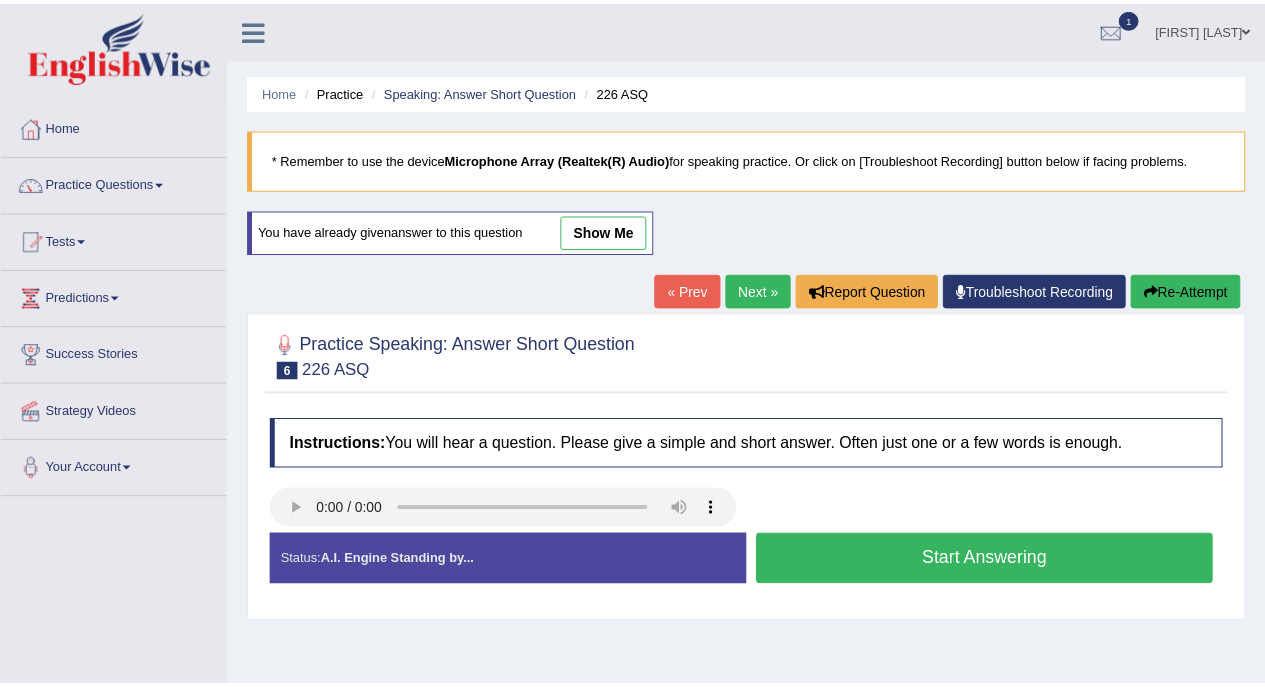 scroll, scrollTop: 125, scrollLeft: 0, axis: vertical 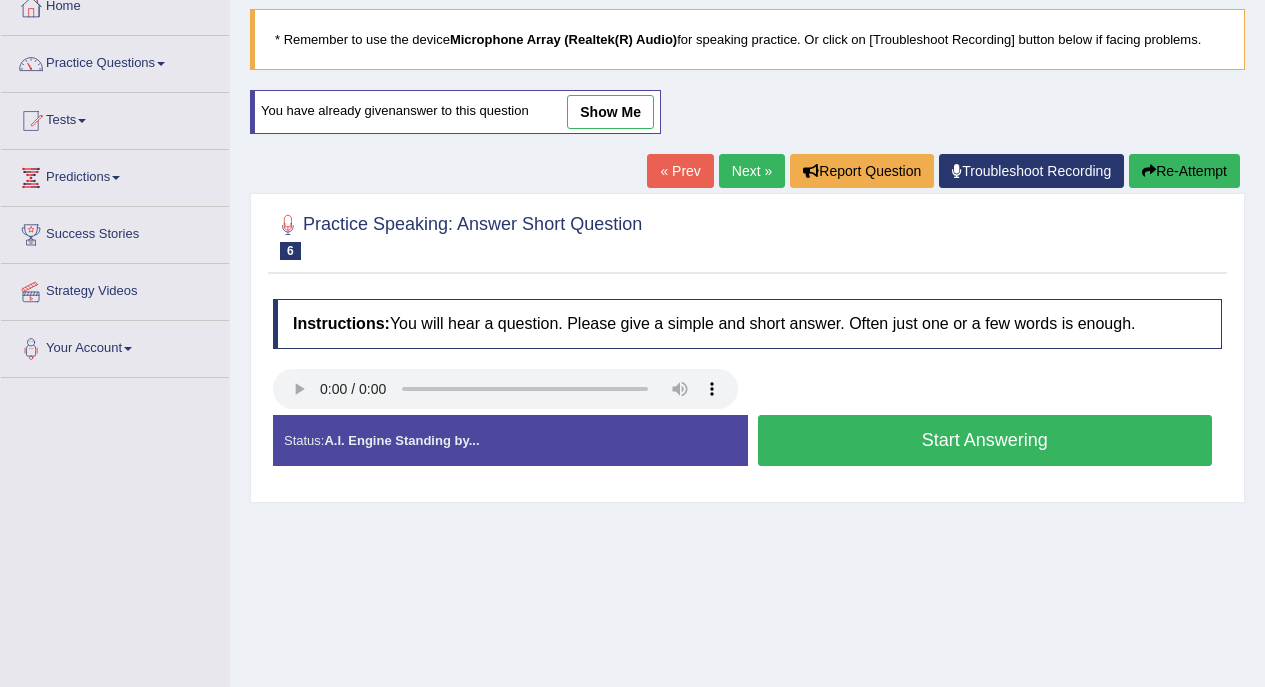 click on "Start Answering" at bounding box center [985, 440] 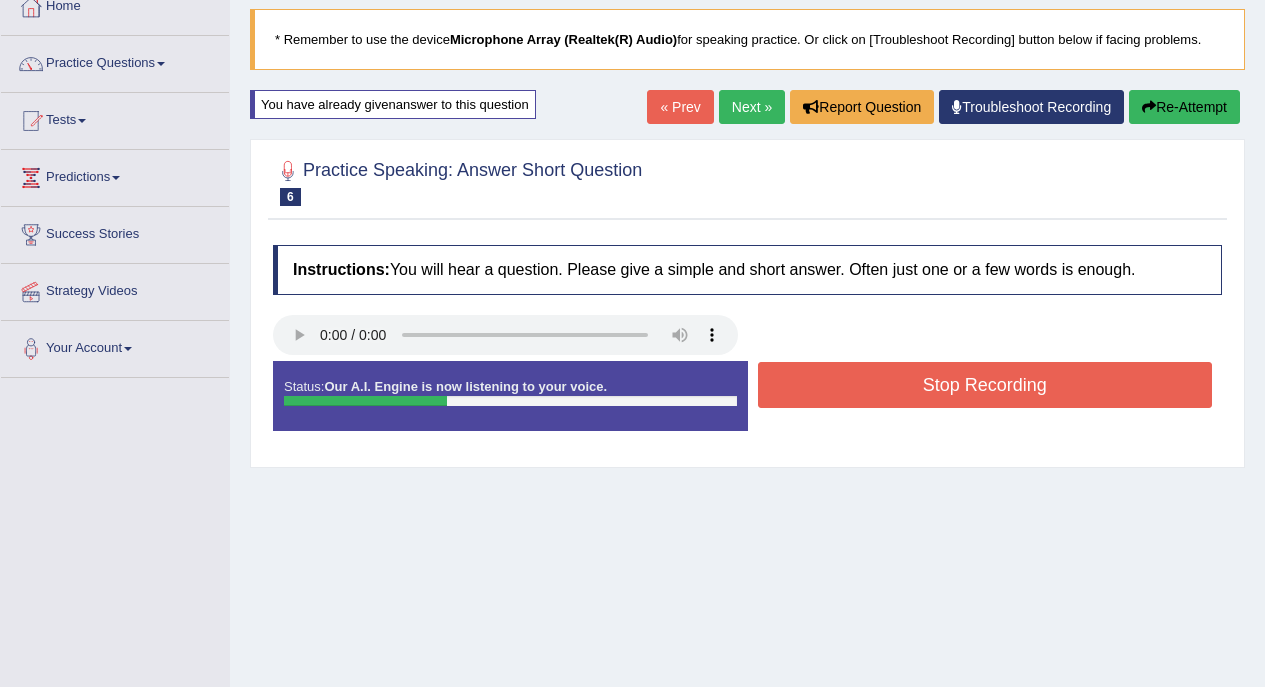 click on "Stop Recording" at bounding box center (985, 385) 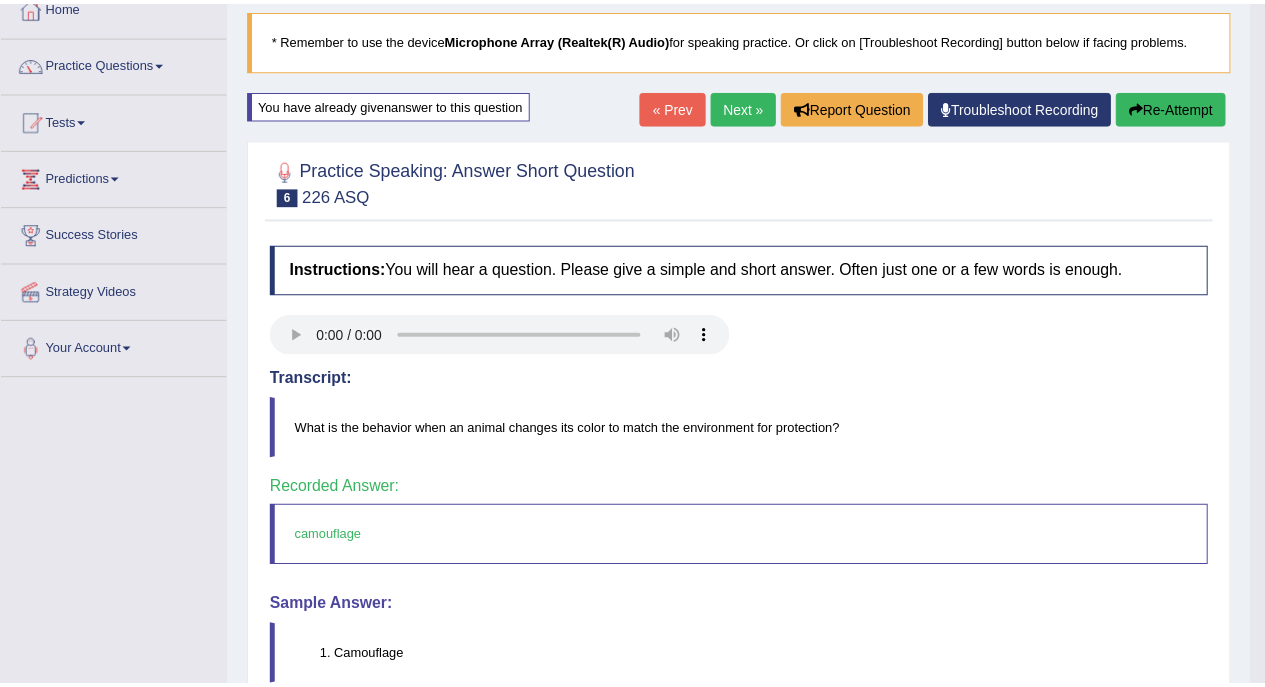 scroll, scrollTop: 121, scrollLeft: 0, axis: vertical 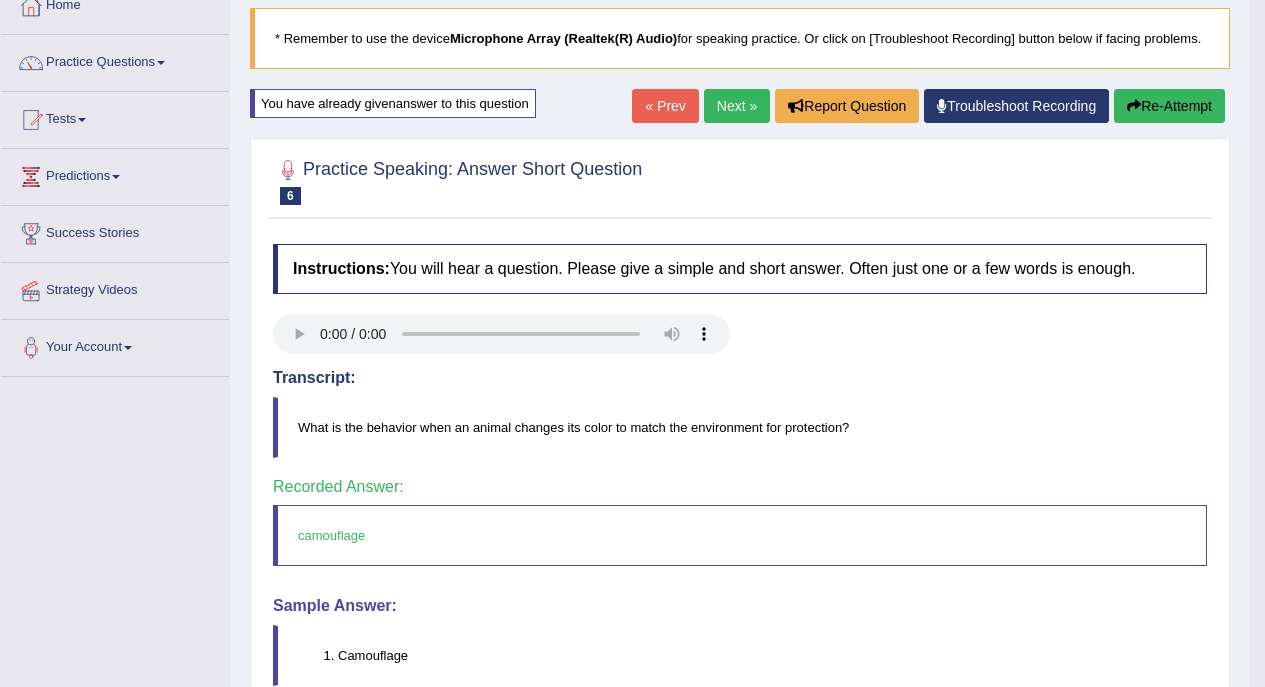 click on "Next »" at bounding box center [737, 106] 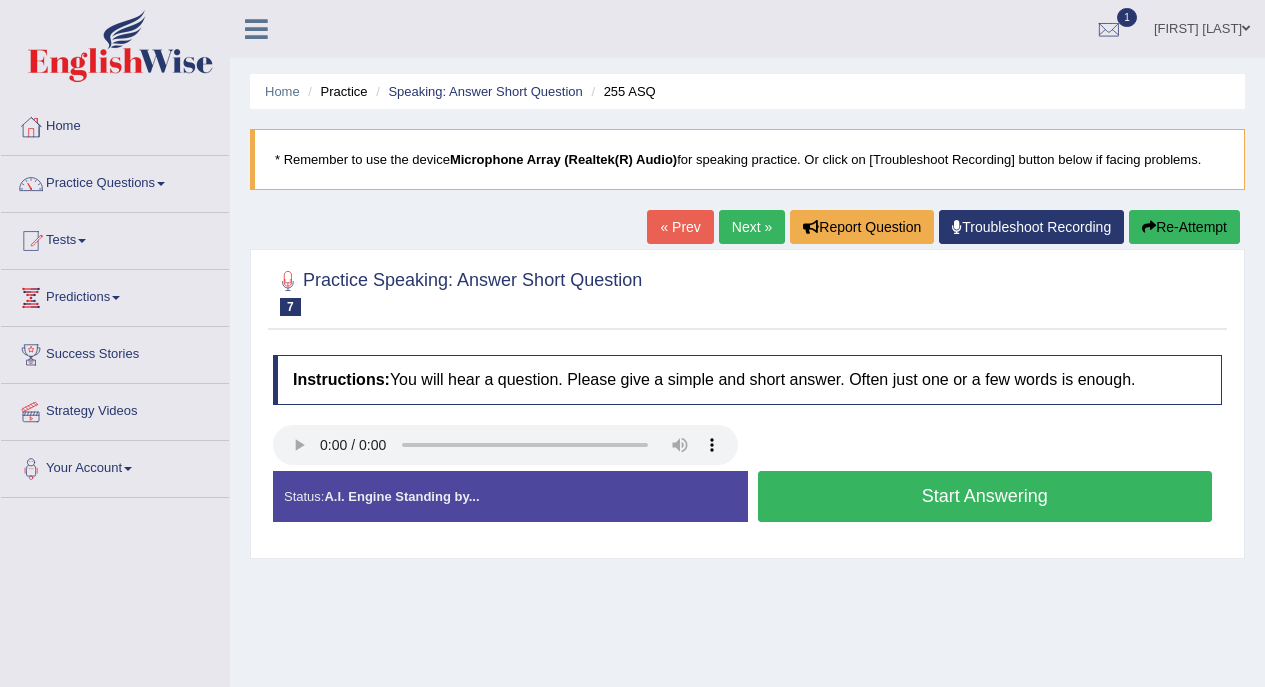 scroll, scrollTop: 0, scrollLeft: 0, axis: both 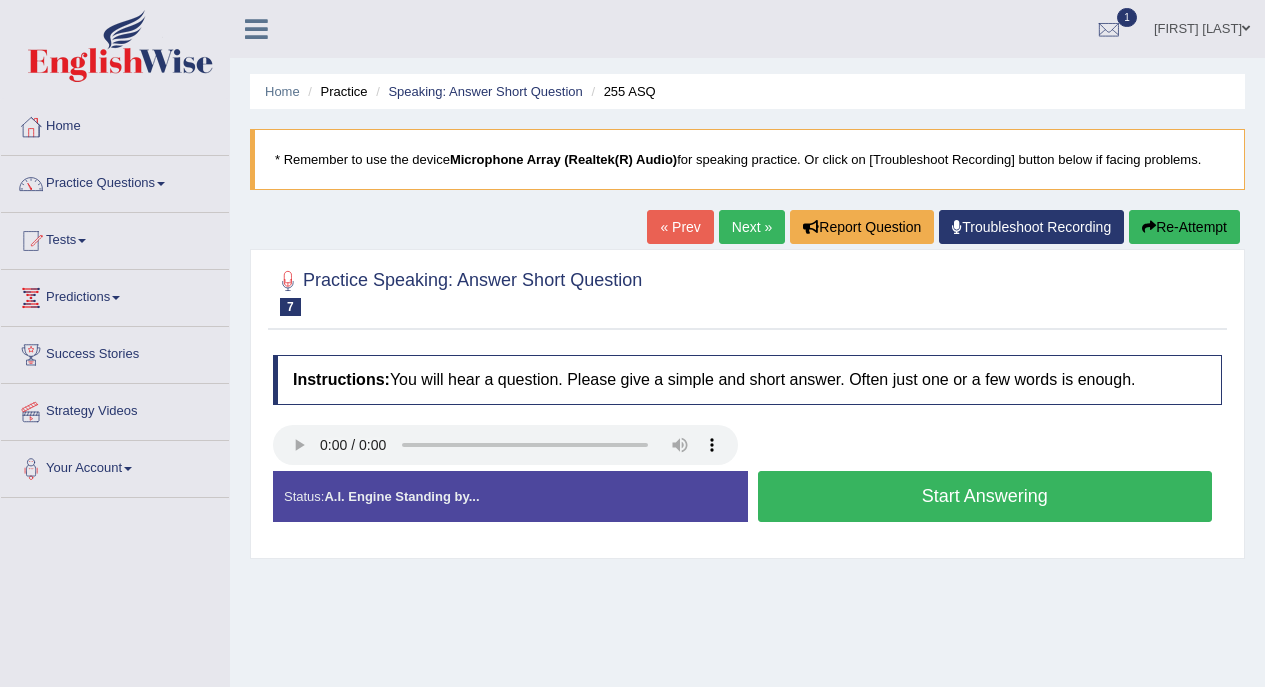 click on "Start Answering" at bounding box center [985, 496] 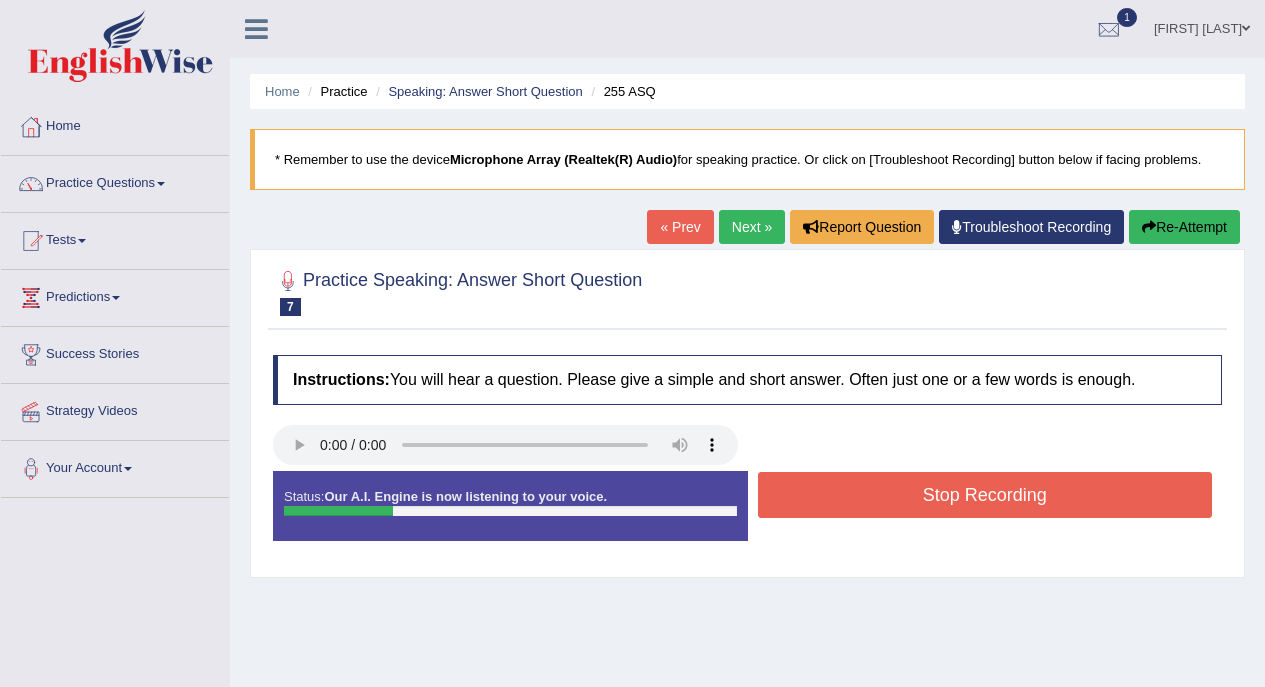 click on "Stop Recording" at bounding box center [985, 495] 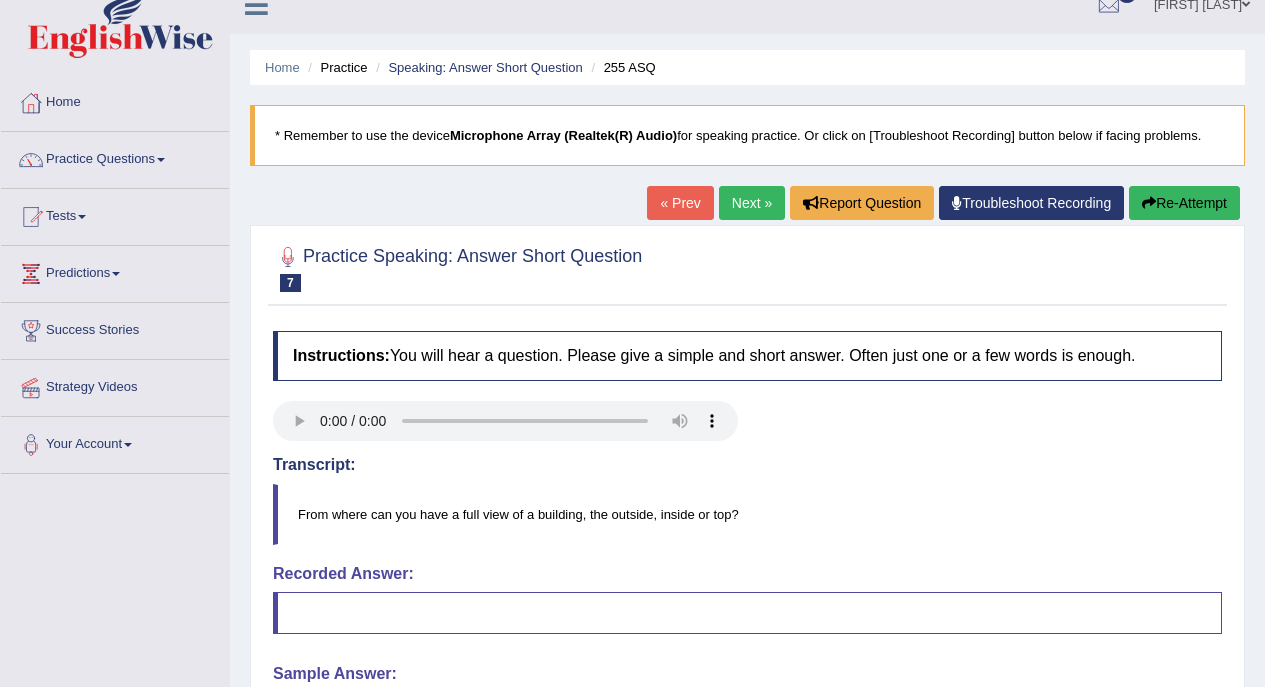 scroll, scrollTop: 18, scrollLeft: 0, axis: vertical 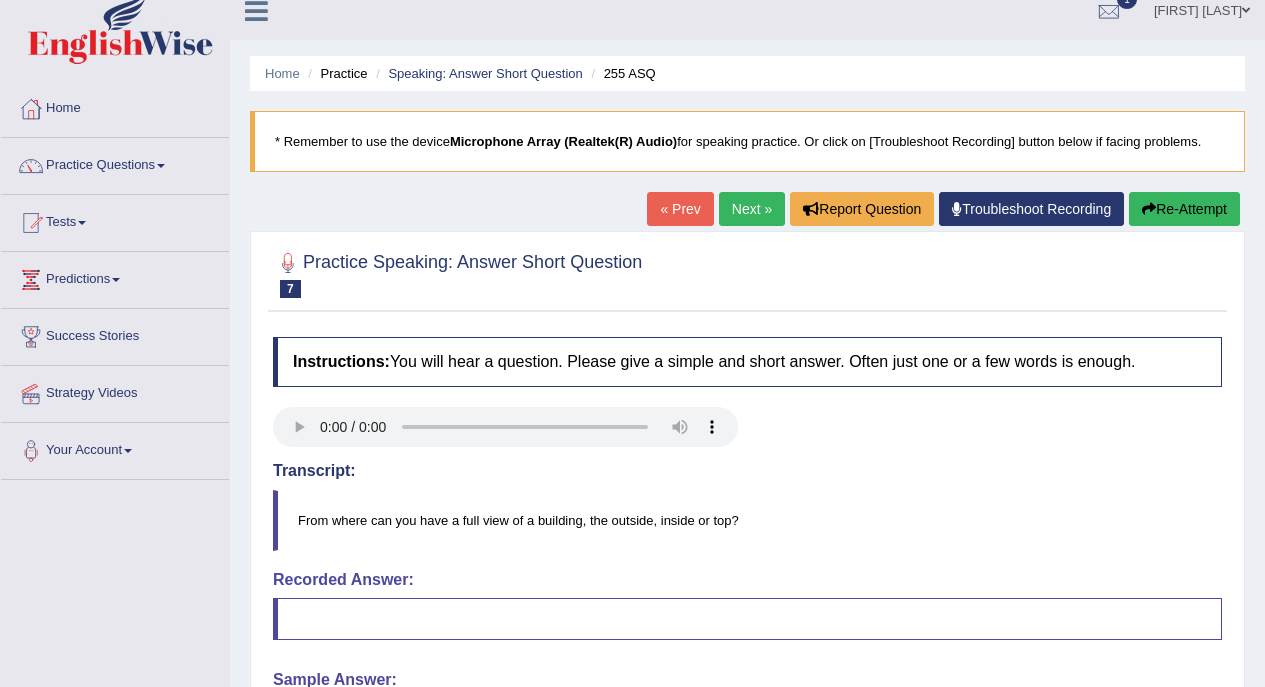 click on "Re-Attempt" at bounding box center (1184, 209) 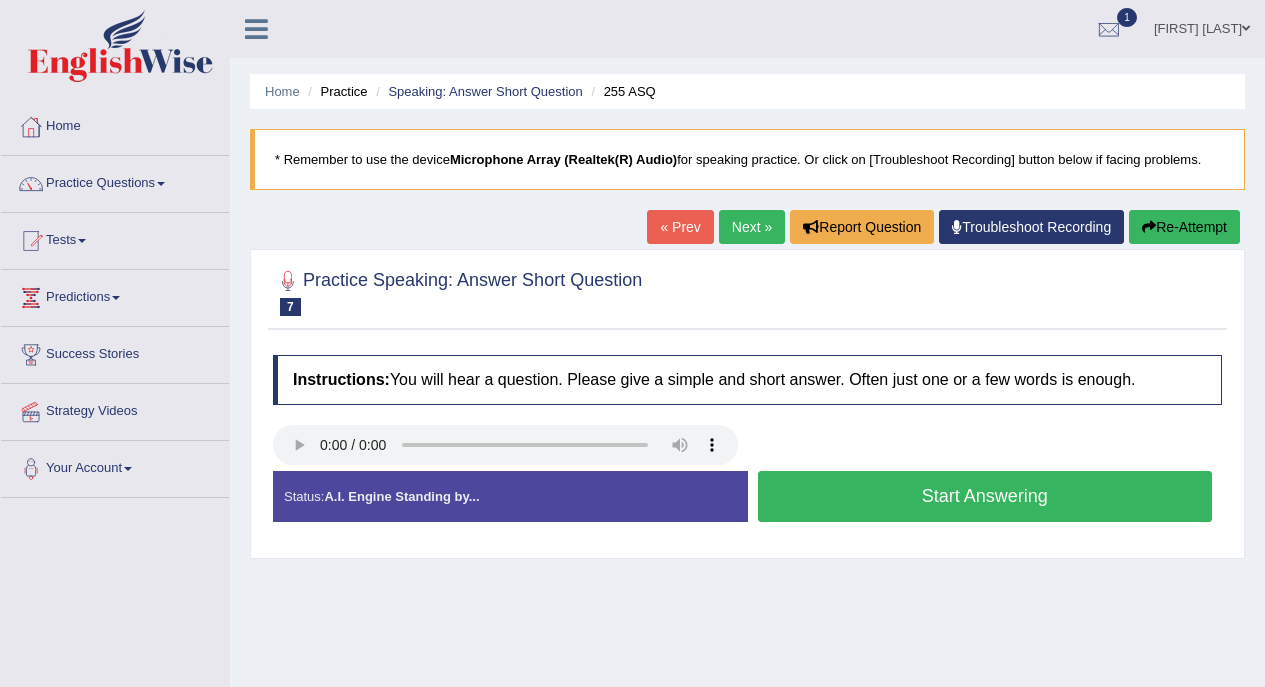 scroll, scrollTop: 18, scrollLeft: 0, axis: vertical 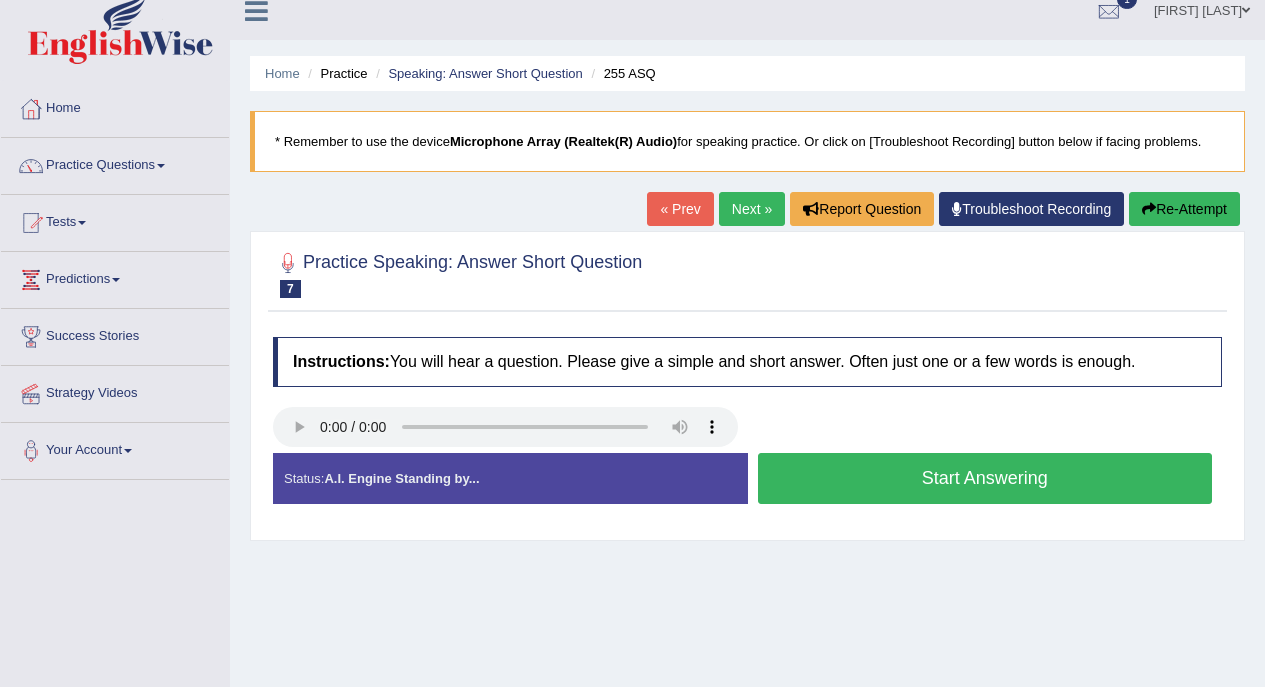 click on "Start Answering" at bounding box center (985, 478) 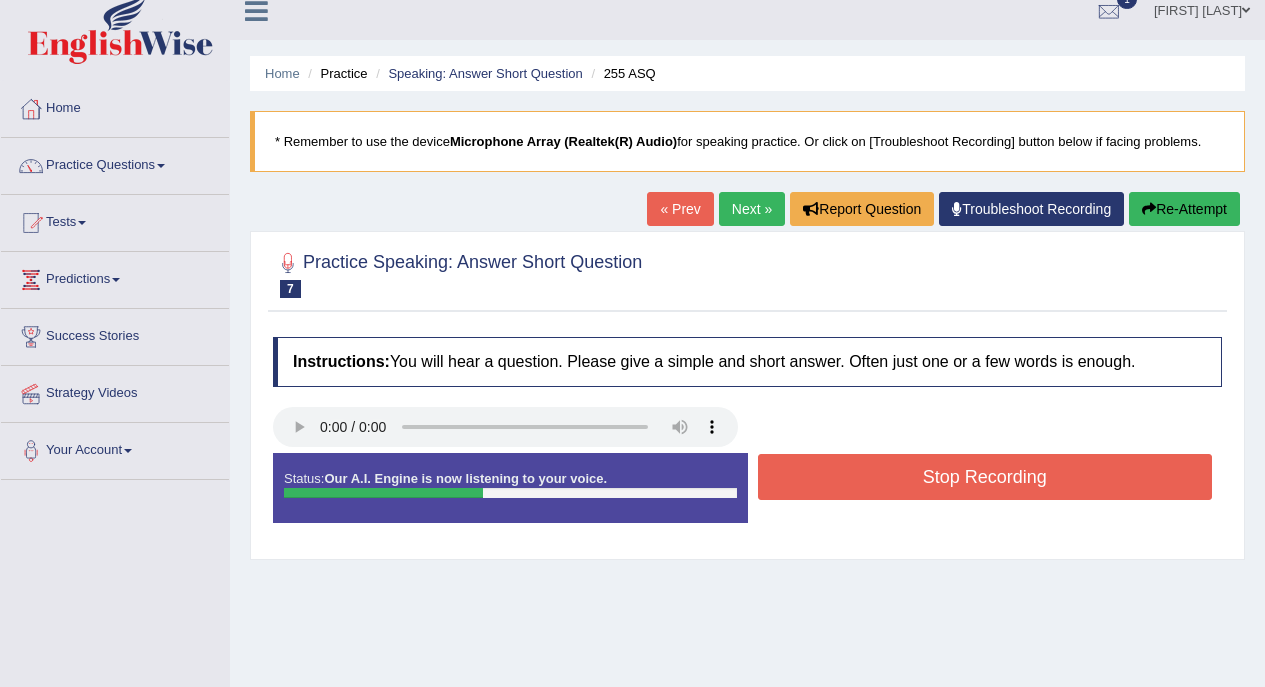 click on "Stop Recording" at bounding box center [985, 477] 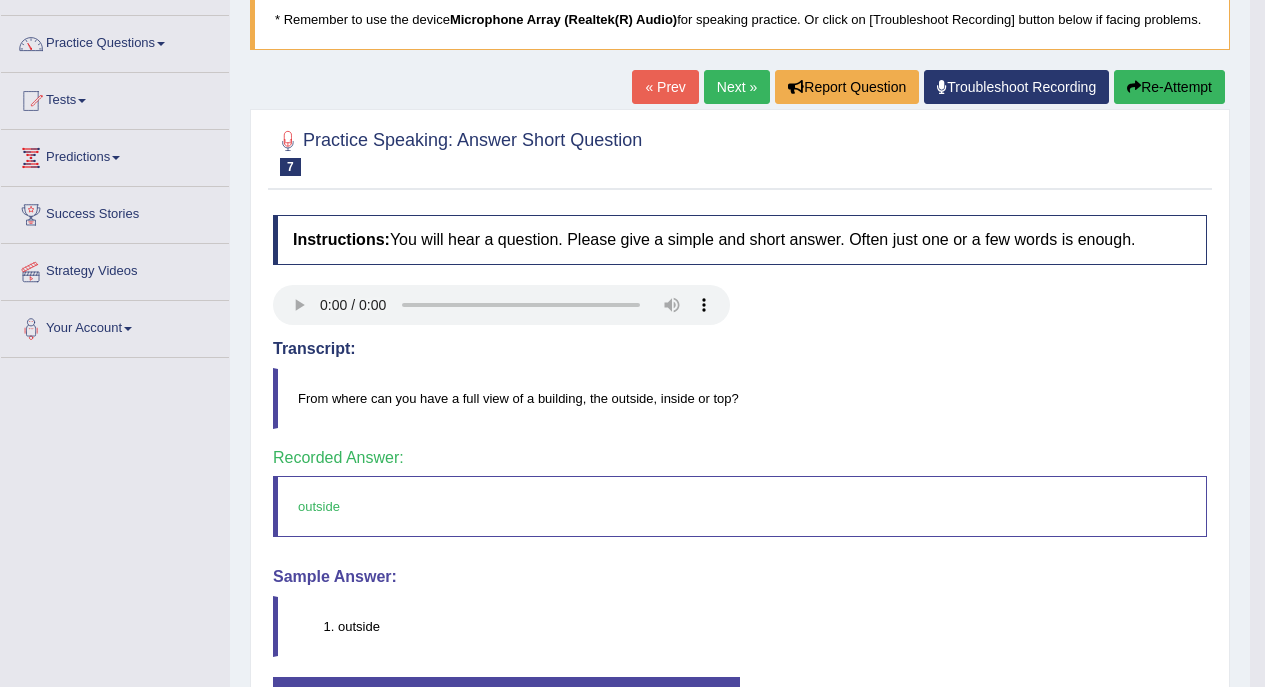 scroll, scrollTop: 138, scrollLeft: 0, axis: vertical 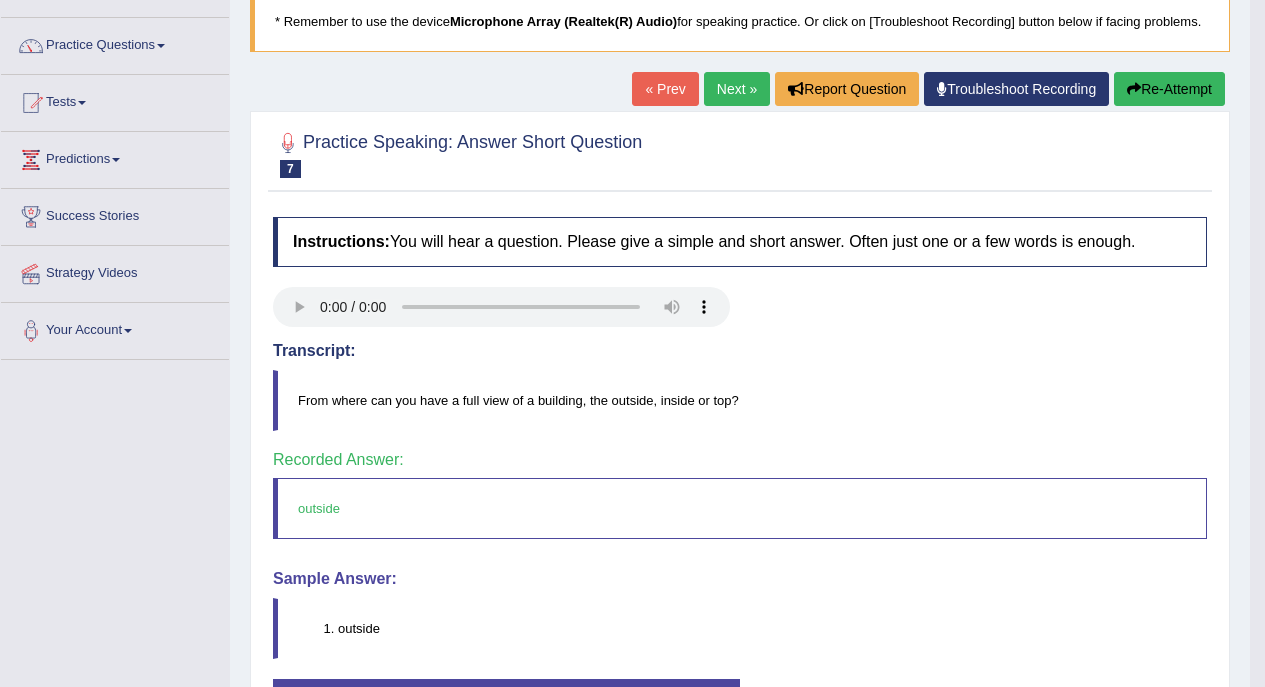 click on "Next »" at bounding box center (737, 89) 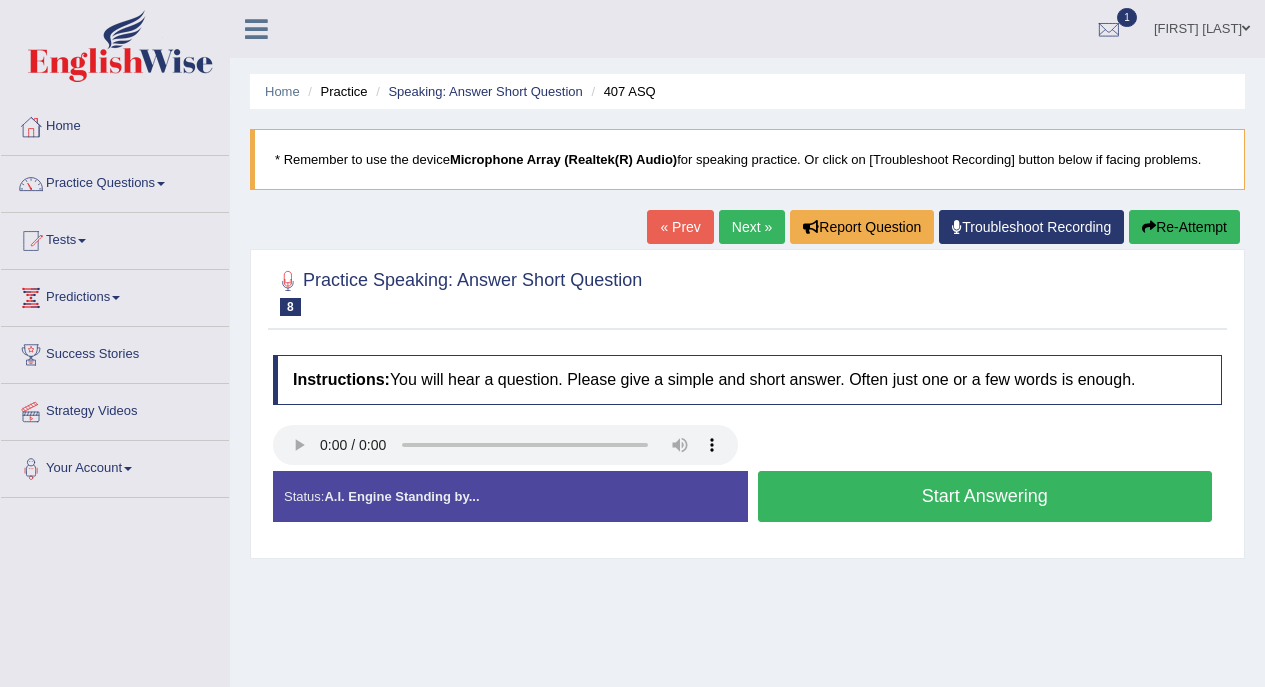 scroll, scrollTop: 0, scrollLeft: 0, axis: both 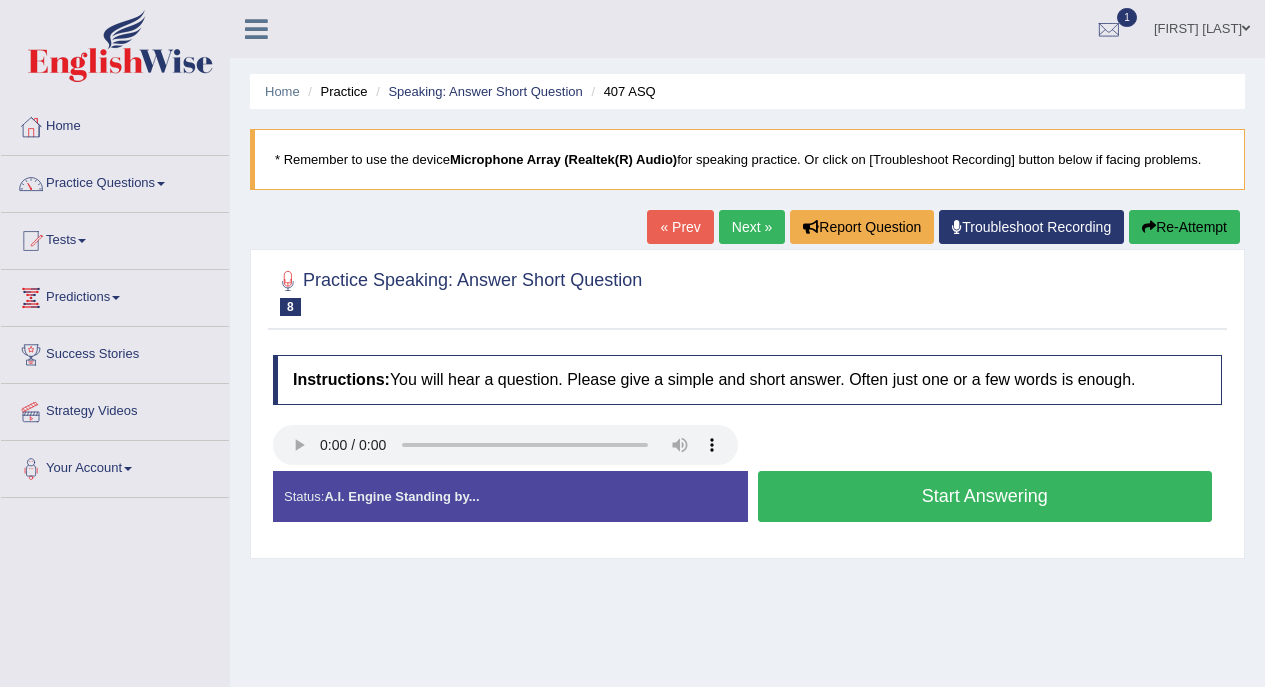 click on "Start Answering" at bounding box center (985, 496) 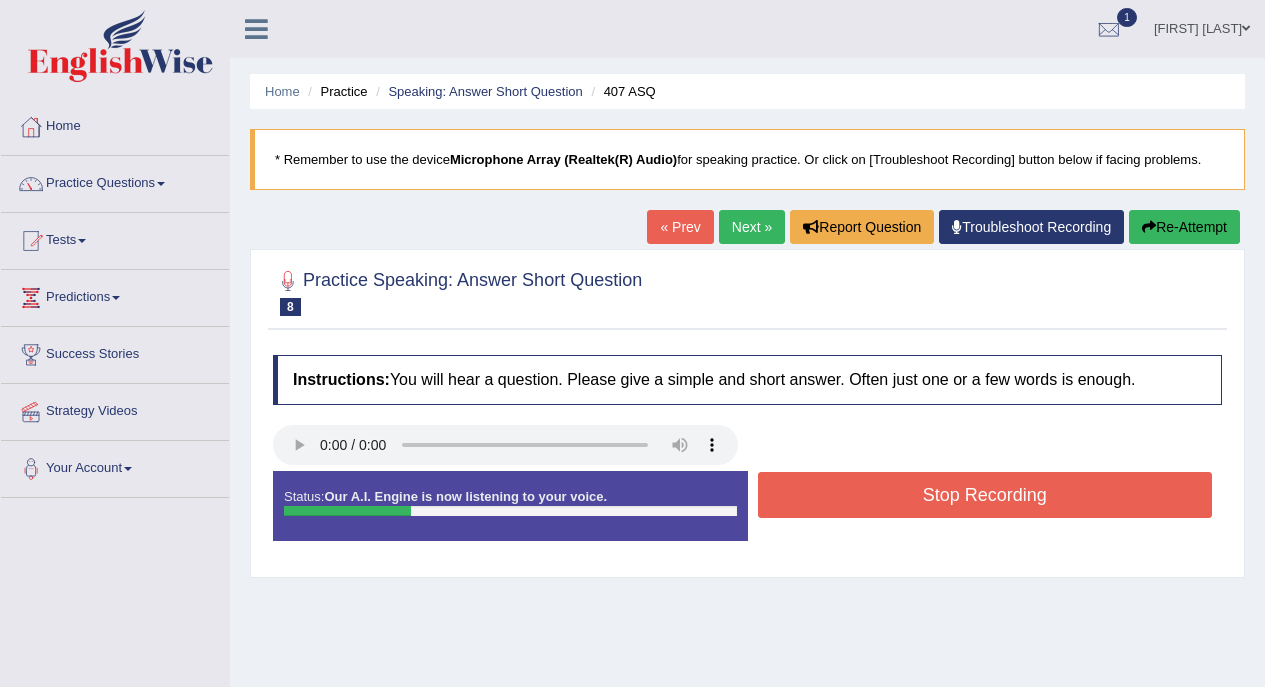 click on "Stop Recording" at bounding box center [985, 495] 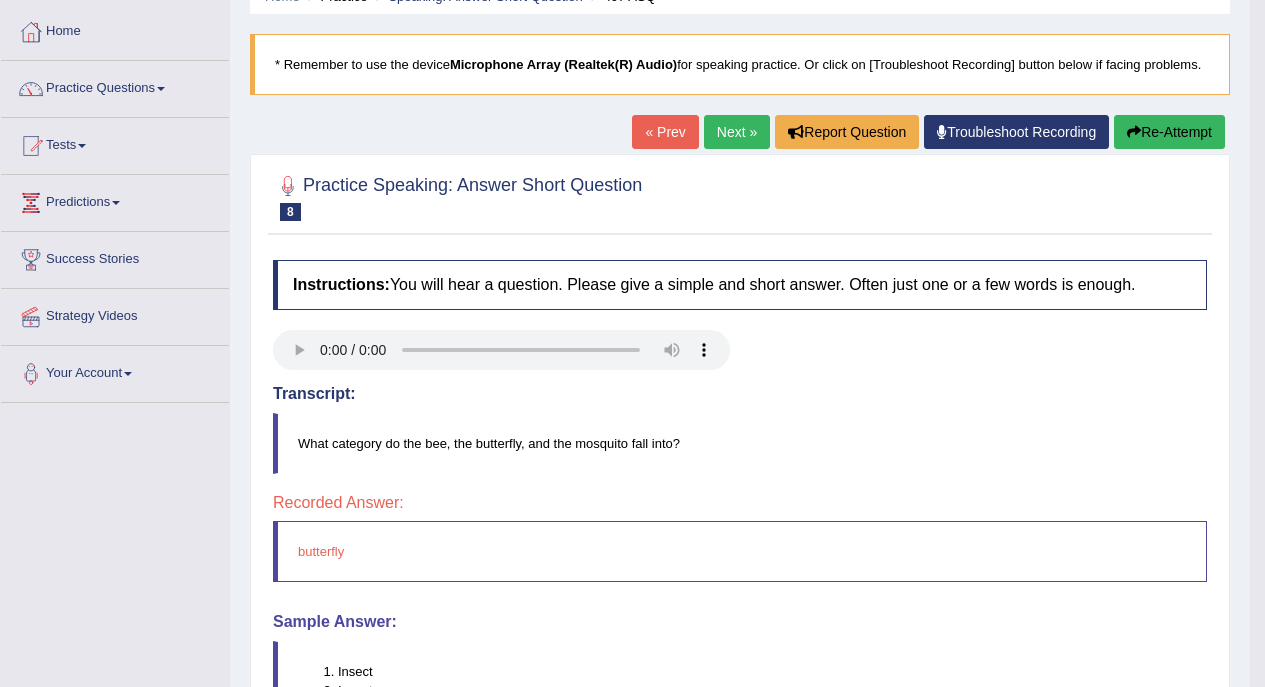 scroll, scrollTop: 94, scrollLeft: 0, axis: vertical 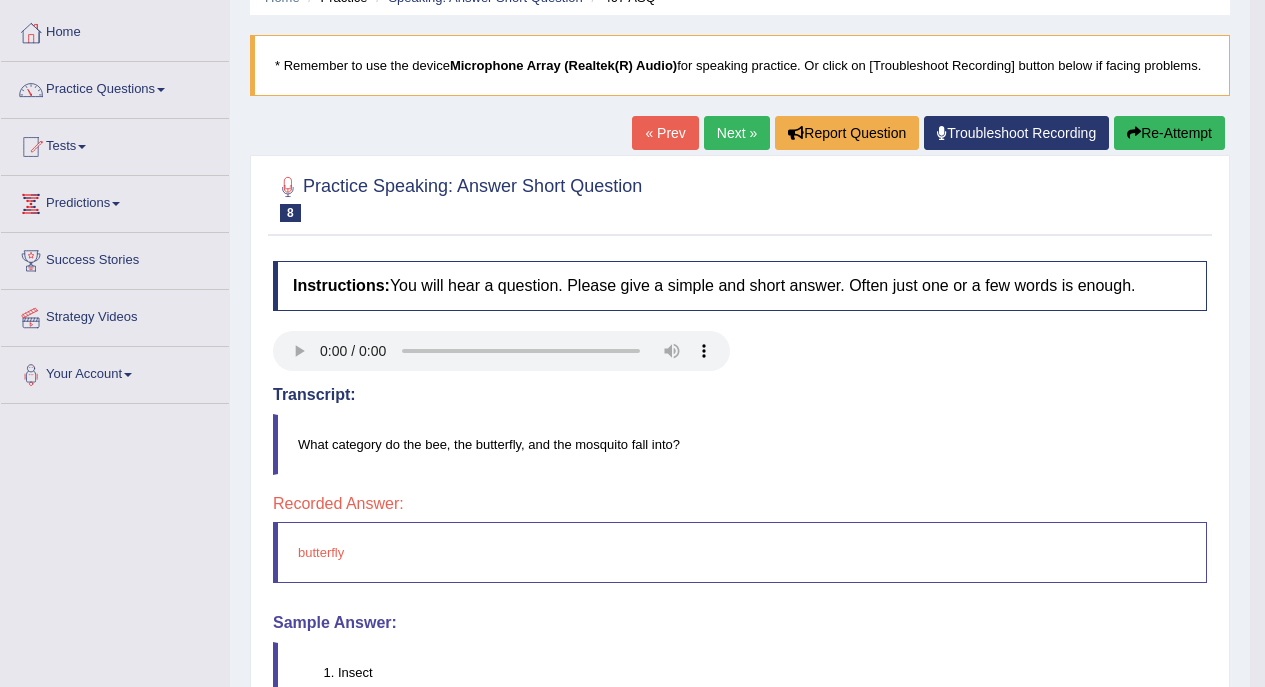 click on "Re-Attempt" at bounding box center [1169, 133] 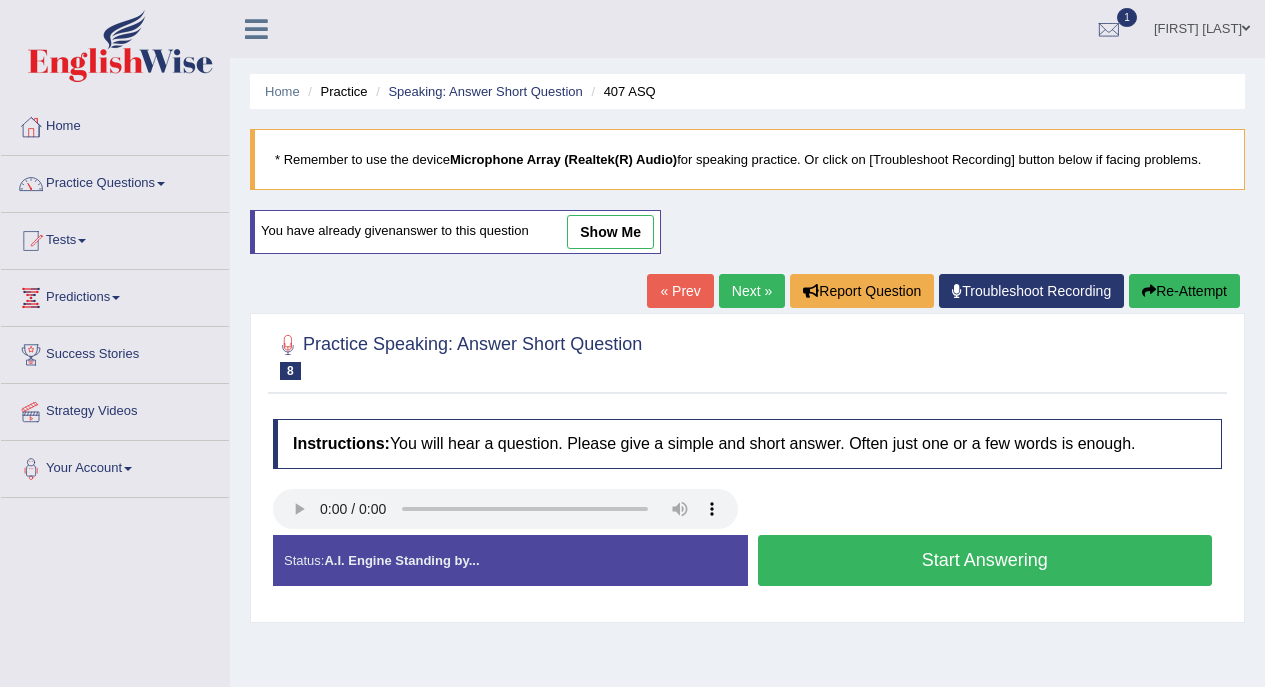scroll, scrollTop: 94, scrollLeft: 0, axis: vertical 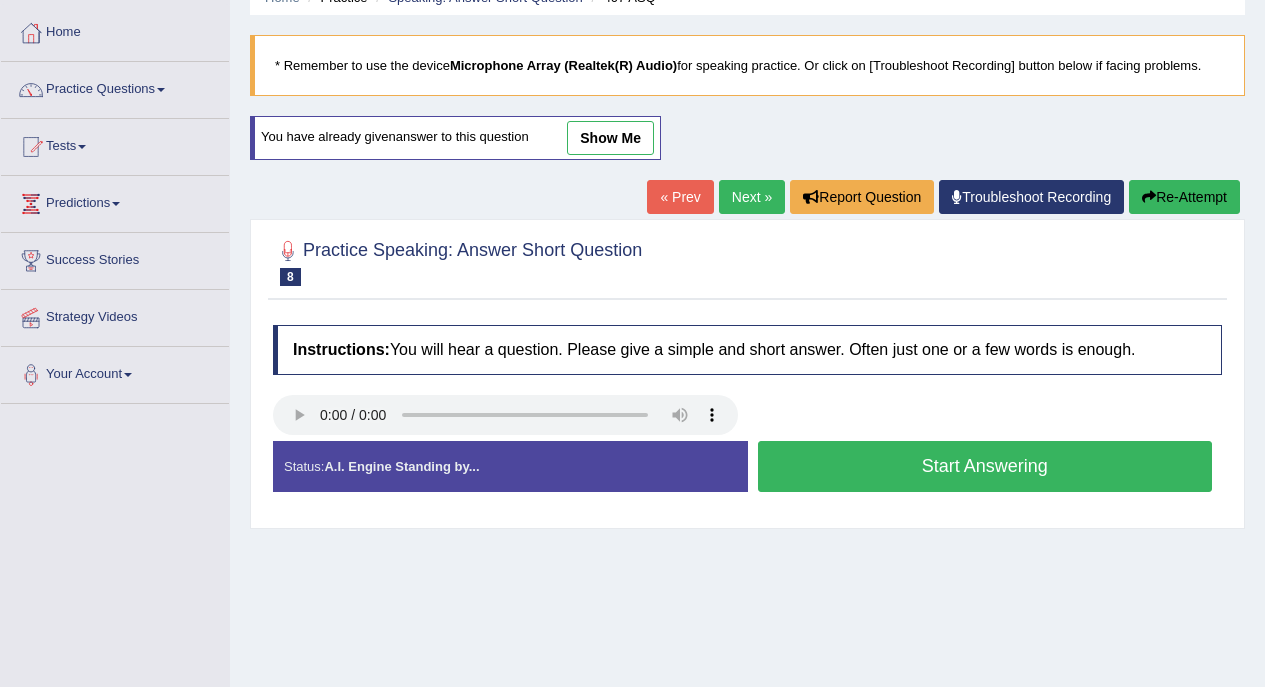click on "Start Answering" at bounding box center [985, 466] 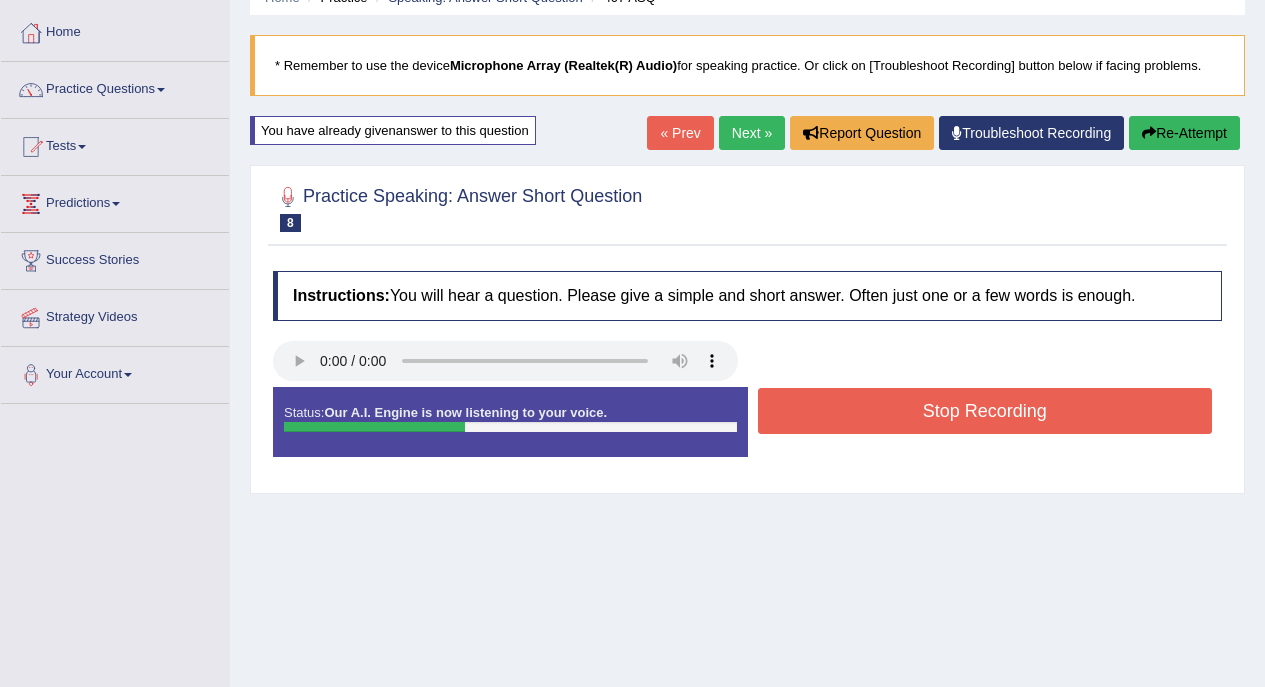 click on "Stop Recording" at bounding box center [985, 411] 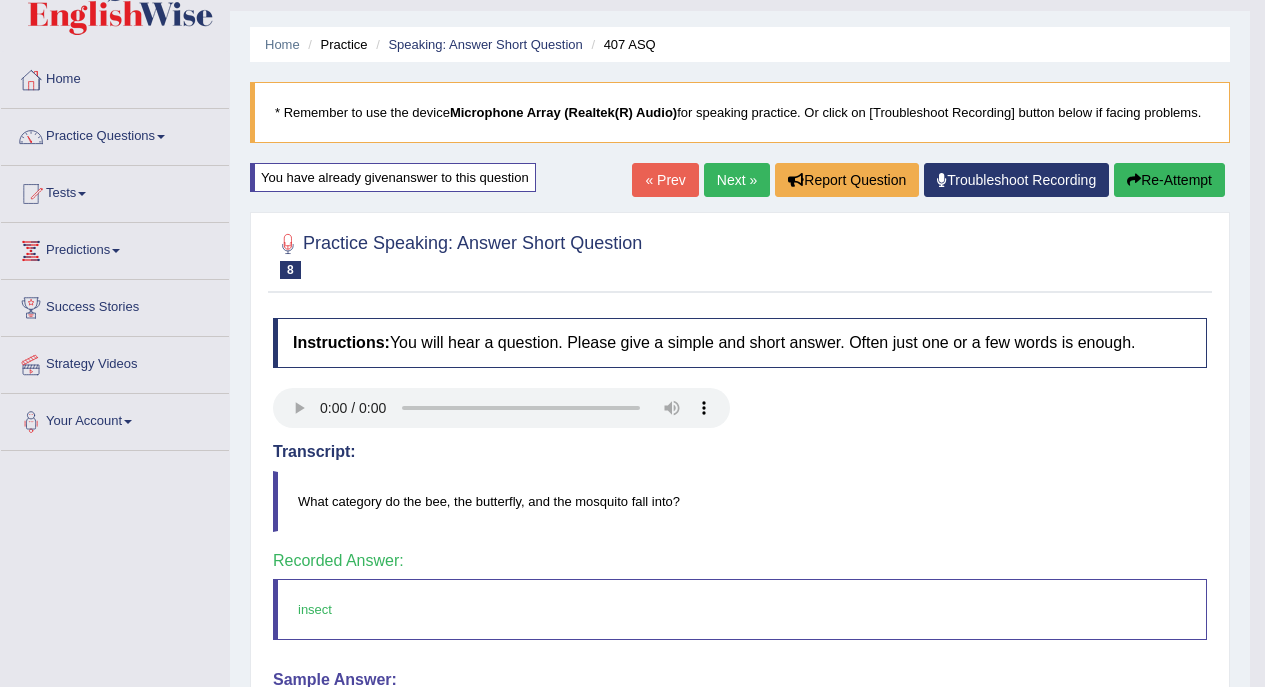 scroll, scrollTop: 45, scrollLeft: 0, axis: vertical 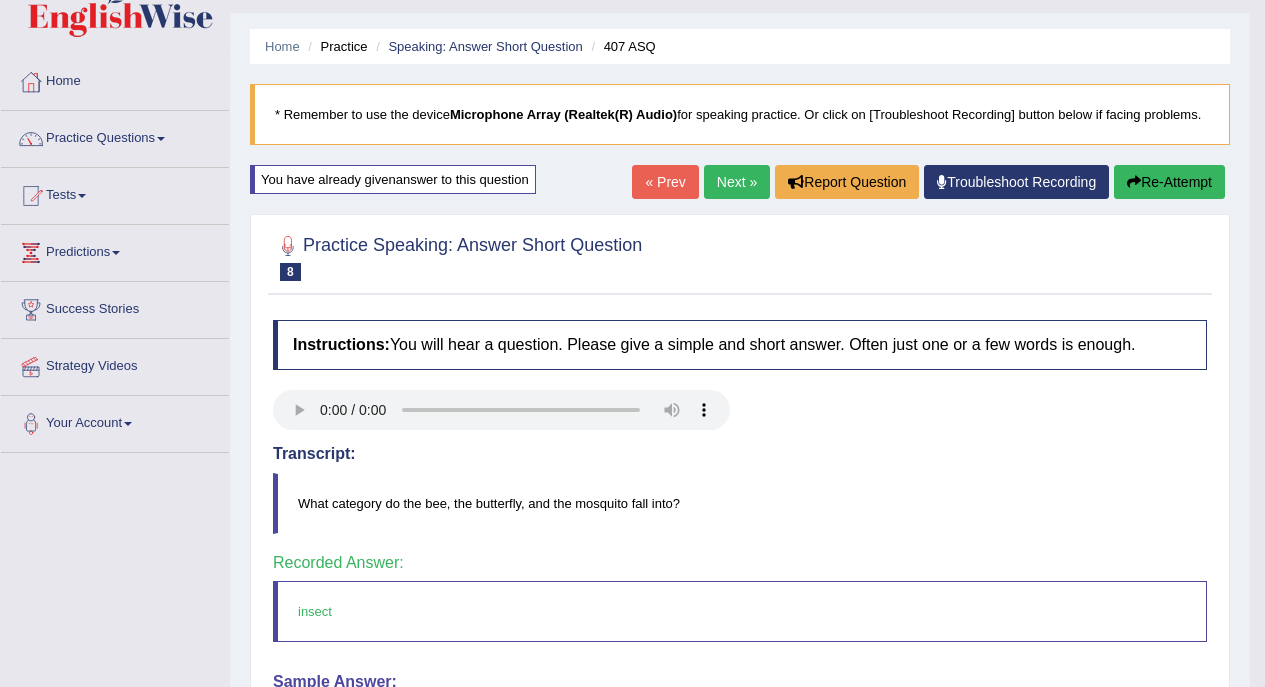 click on "Next »" at bounding box center (737, 182) 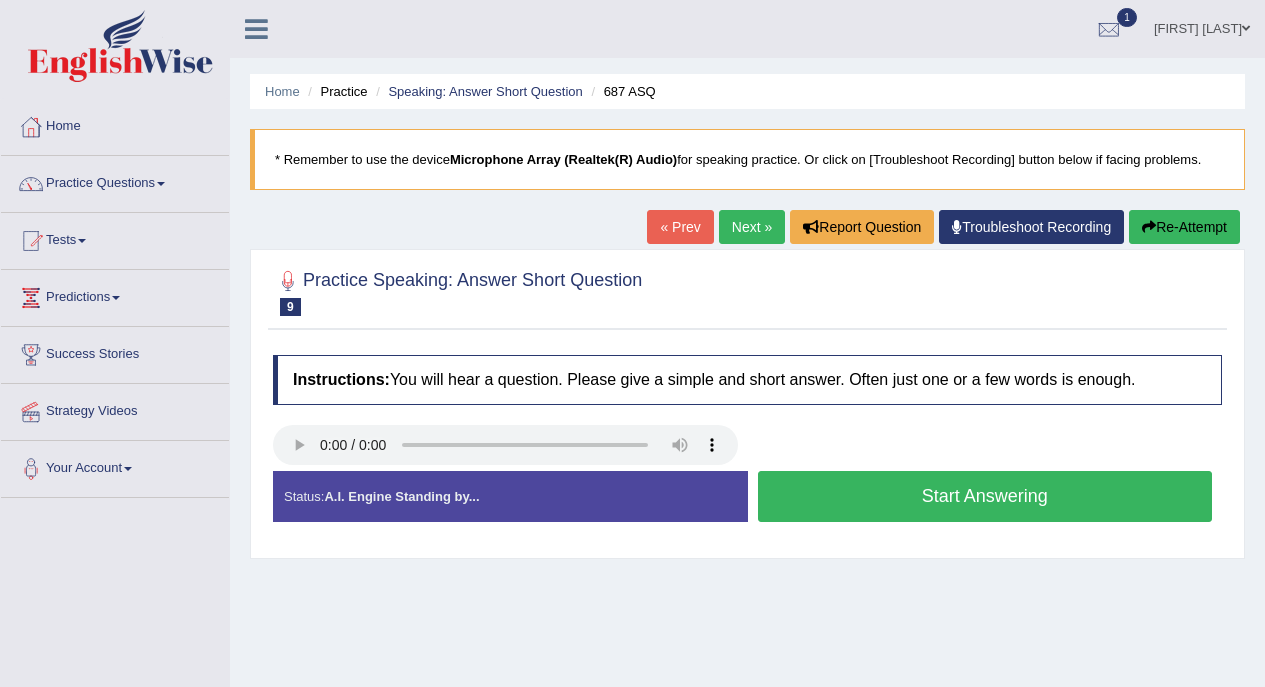 scroll, scrollTop: 0, scrollLeft: 0, axis: both 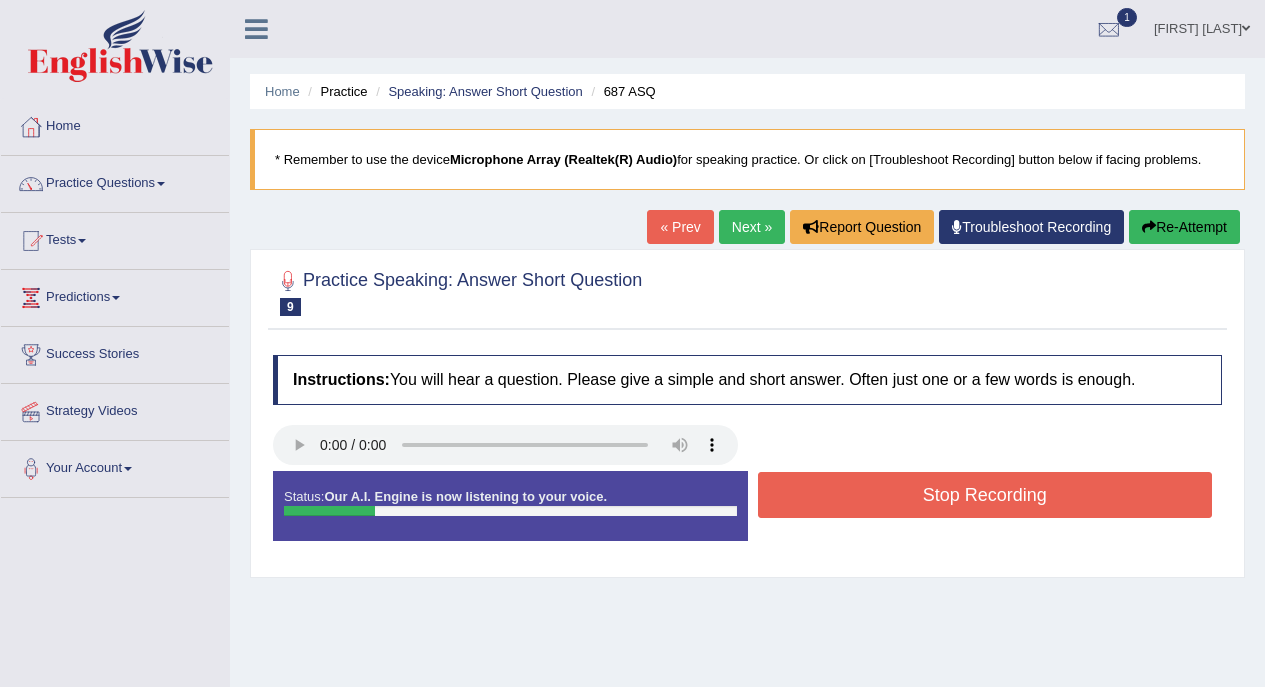 click on "Stop Recording" at bounding box center (985, 495) 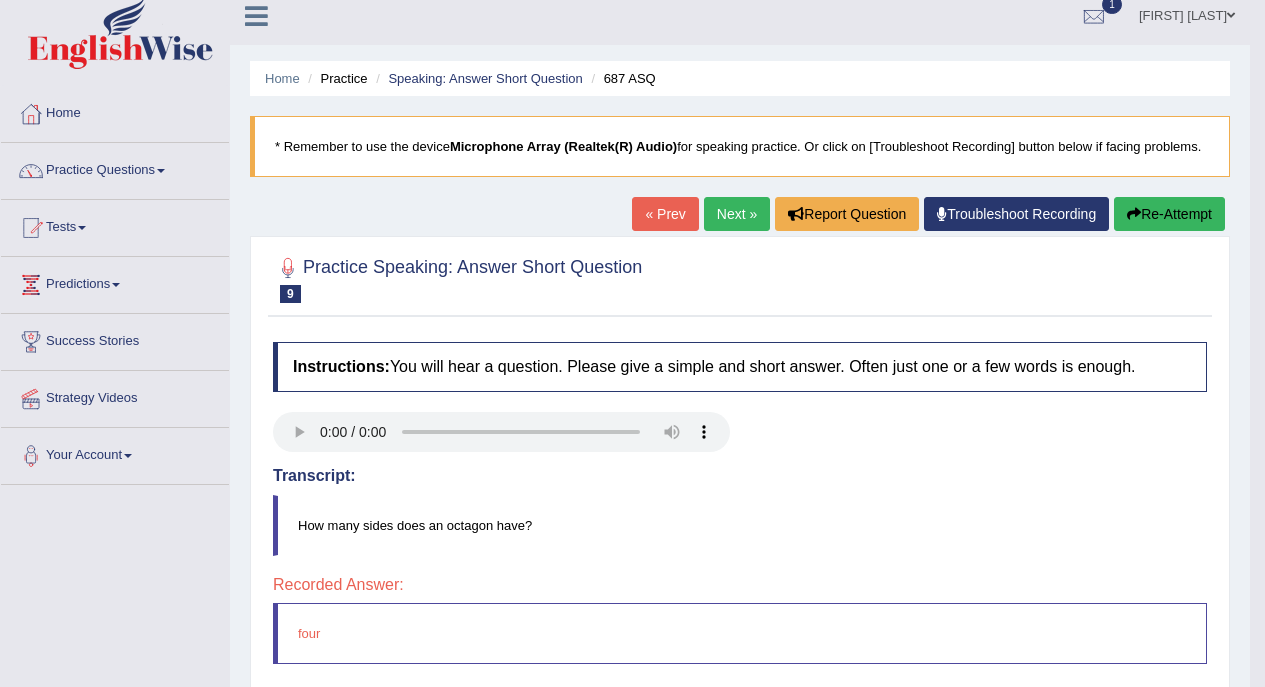scroll, scrollTop: 0, scrollLeft: 0, axis: both 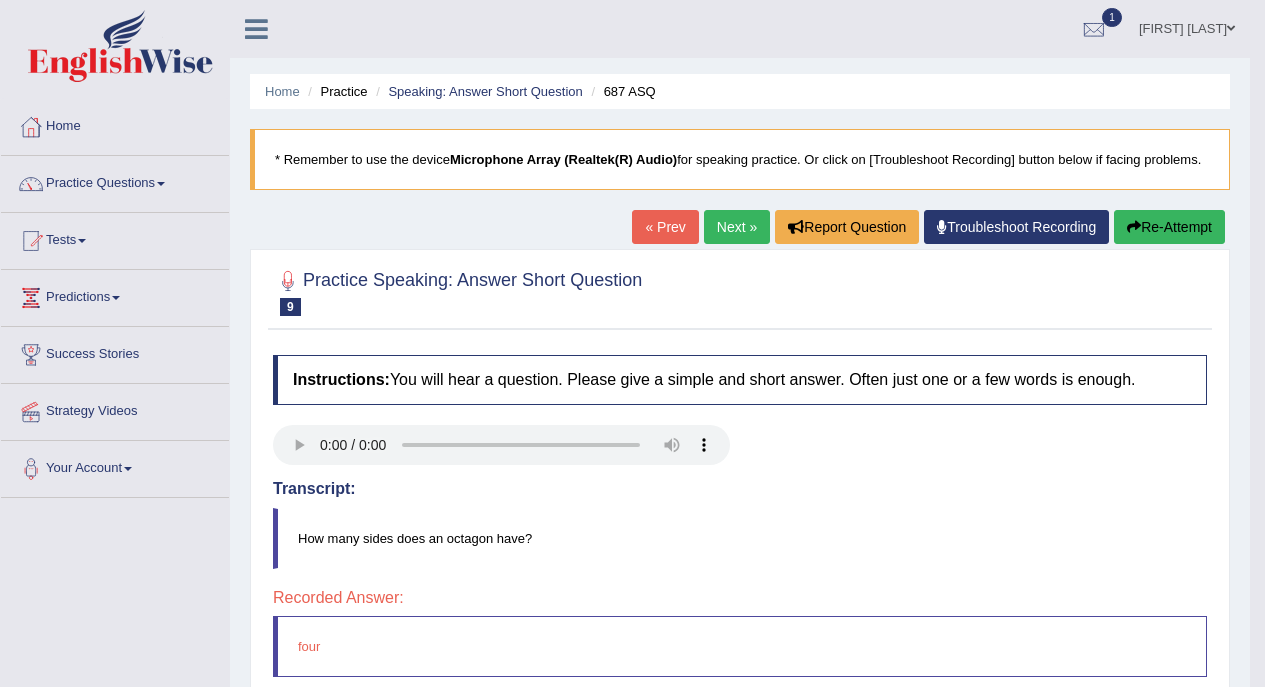 click on "Re-Attempt" at bounding box center (1169, 227) 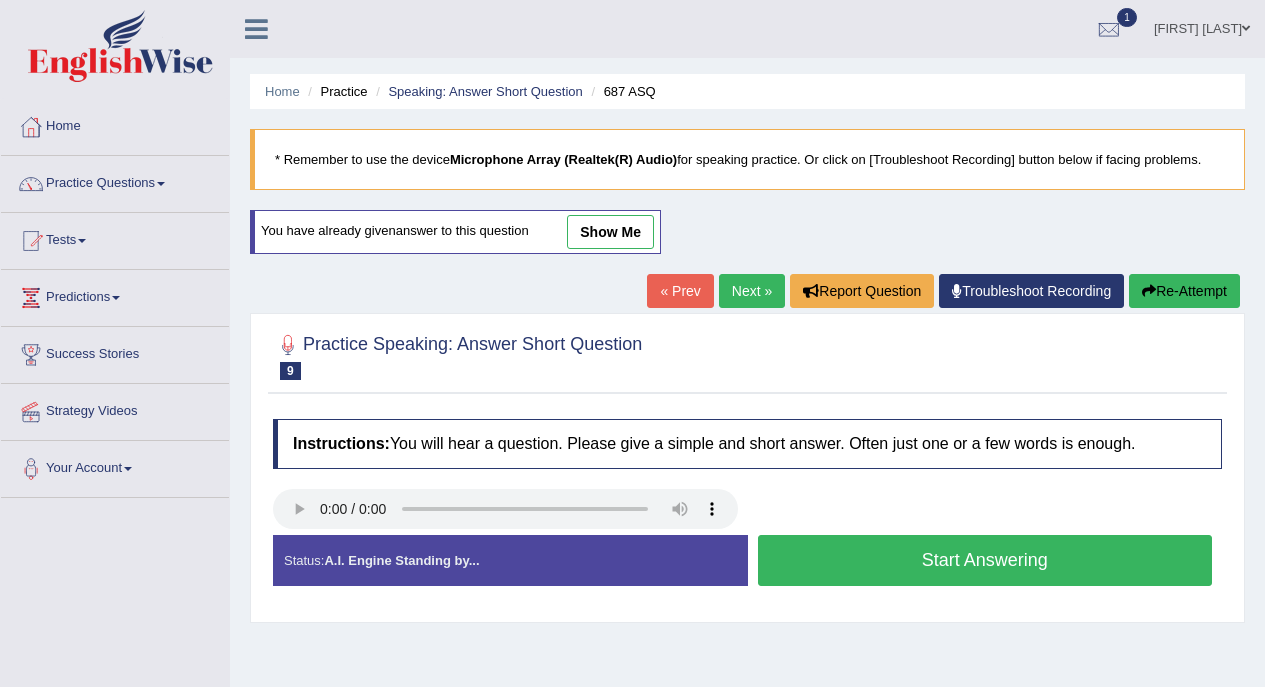scroll, scrollTop: 0, scrollLeft: 0, axis: both 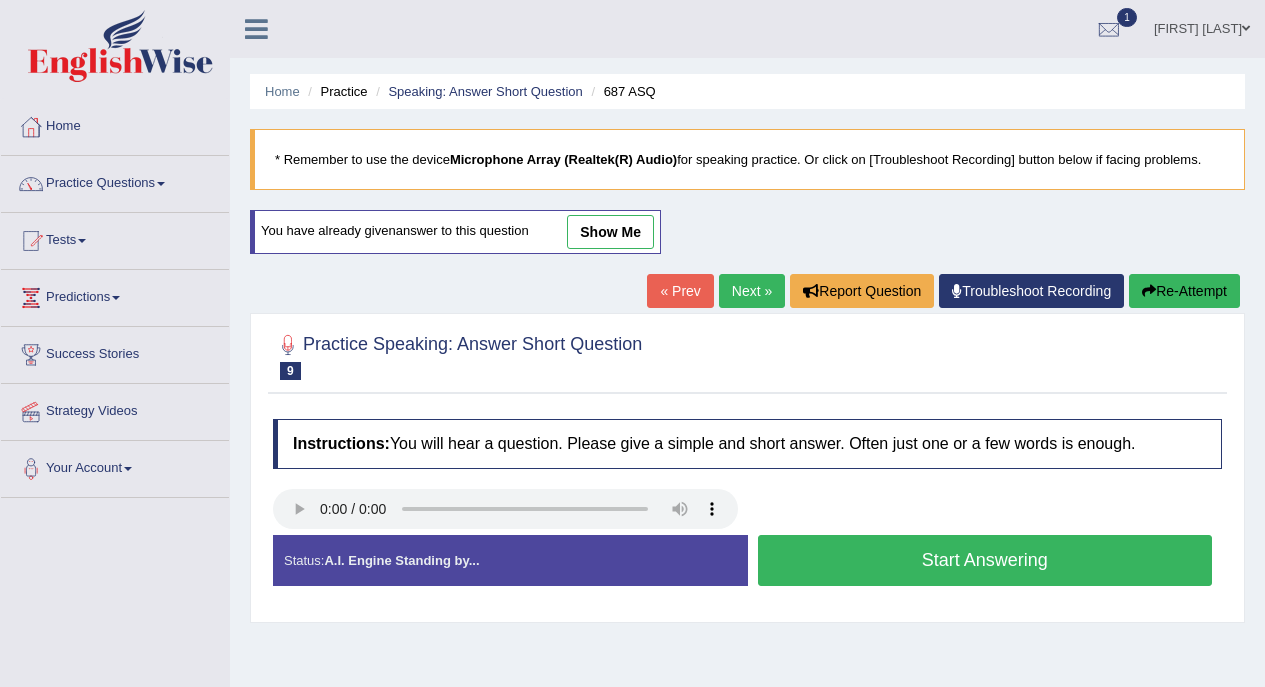 click on "Toggle navigation
Home
Practice Questions   Speaking Practice Read Aloud
Repeat Sentence
Describe Image
Re-tell Lecture
Answer Short Question
Summarize Group Discussion
Respond To A Situation
Writing Practice  Summarize Written Text
Write Essay
Reading Practice  Reading & Writing: Fill In The Blanks
Choose Multiple Answers
Re-order Paragraphs
Fill In The Blanks
Choose Single Answer
Listening Practice  Summarize Spoken Text
Highlight Incorrect Words
Highlight Correct Summary
Select Missing Word
Choose Single Answer
Choose Multiple Answers
Fill In The Blanks
Write From Dictation
Pronunciation
Tests  Take Practice Sectional Test
Take Mock Test" at bounding box center [632, 520] 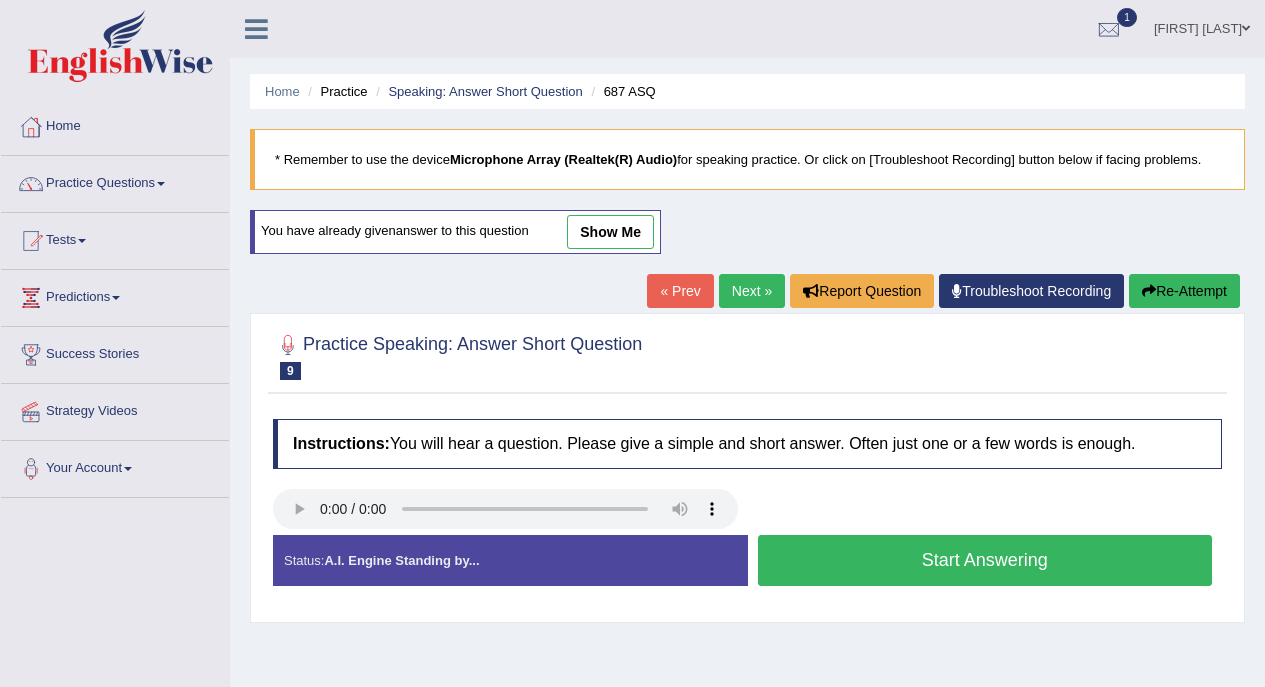 click on "Start Answering" at bounding box center [985, 560] 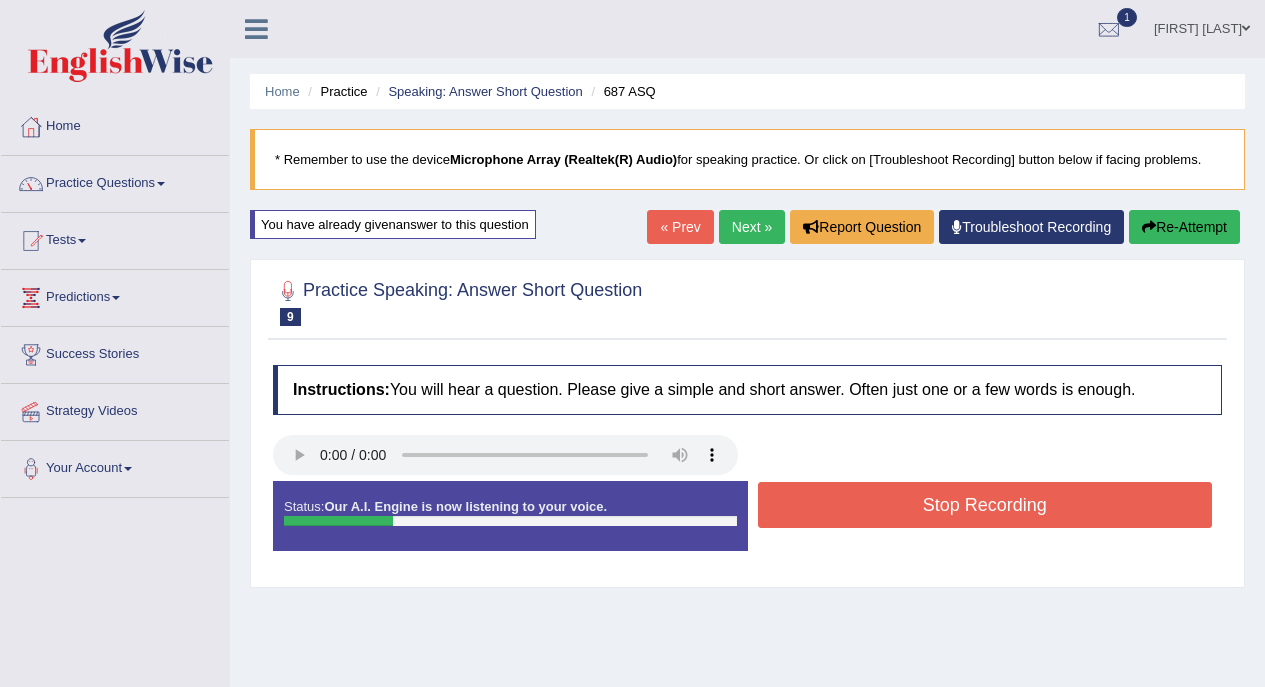click on "Stop Recording" at bounding box center [985, 505] 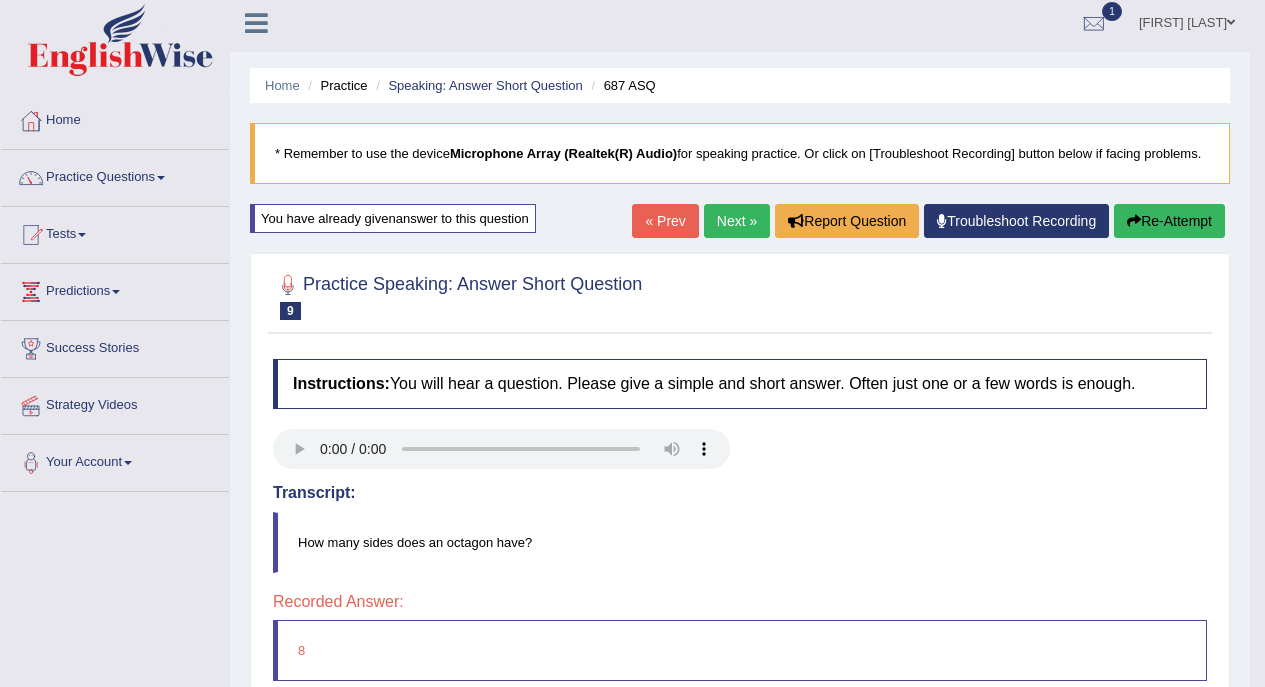 scroll, scrollTop: 0, scrollLeft: 0, axis: both 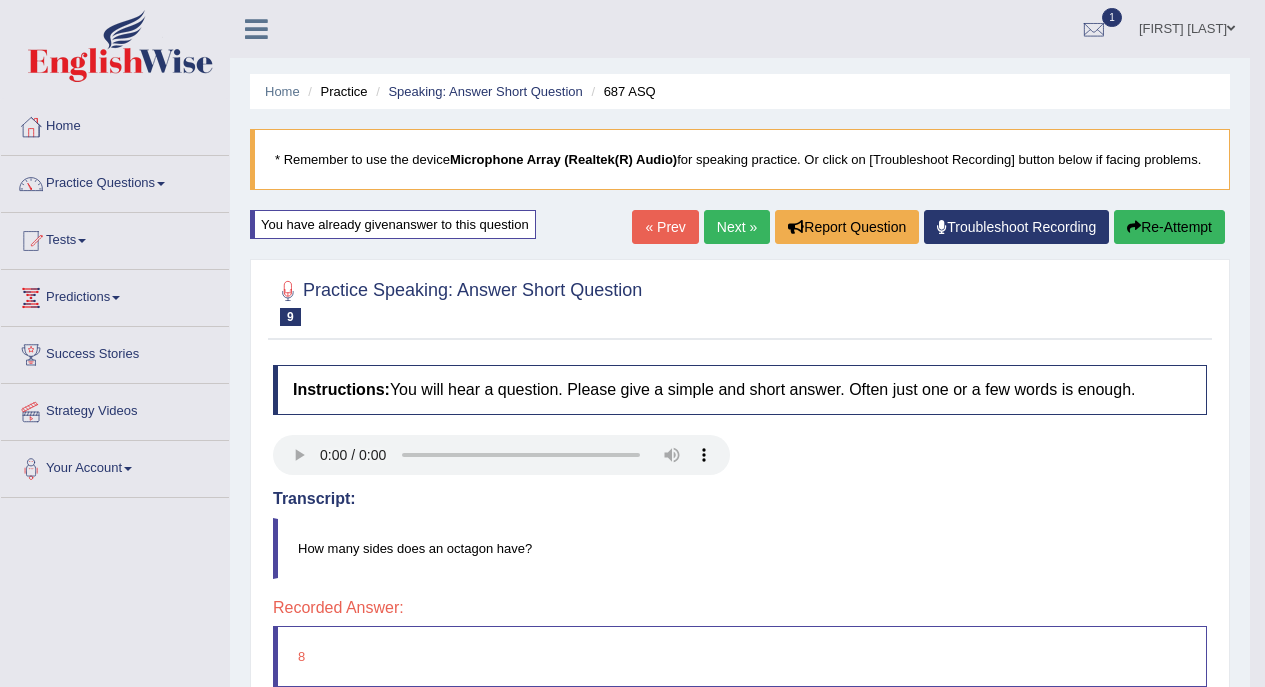 click on "Re-Attempt" at bounding box center (1169, 227) 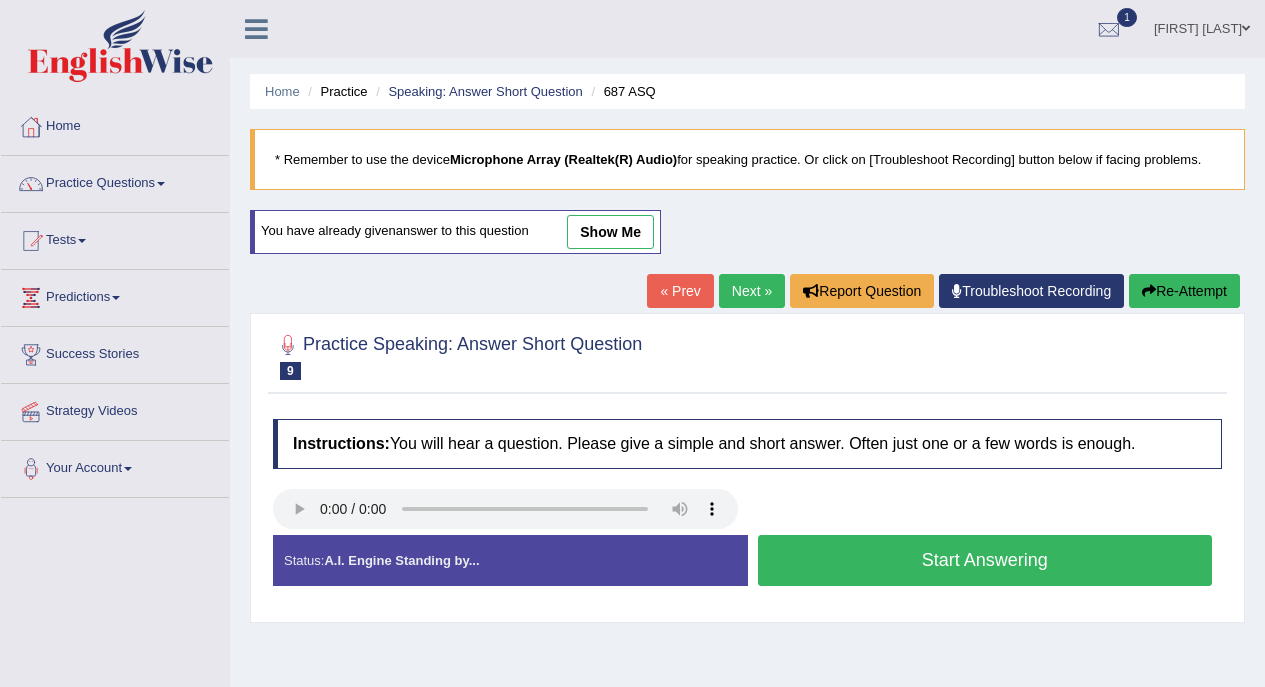 scroll, scrollTop: 0, scrollLeft: 0, axis: both 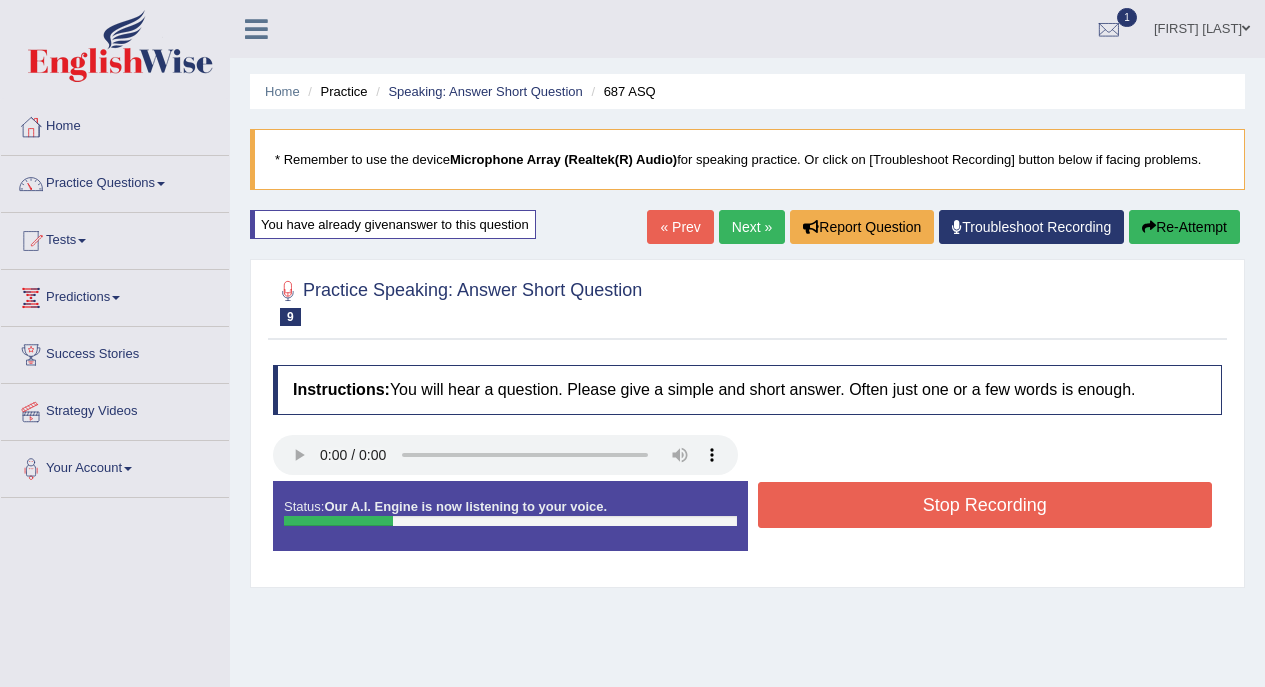 click on "Stop Recording" at bounding box center (985, 505) 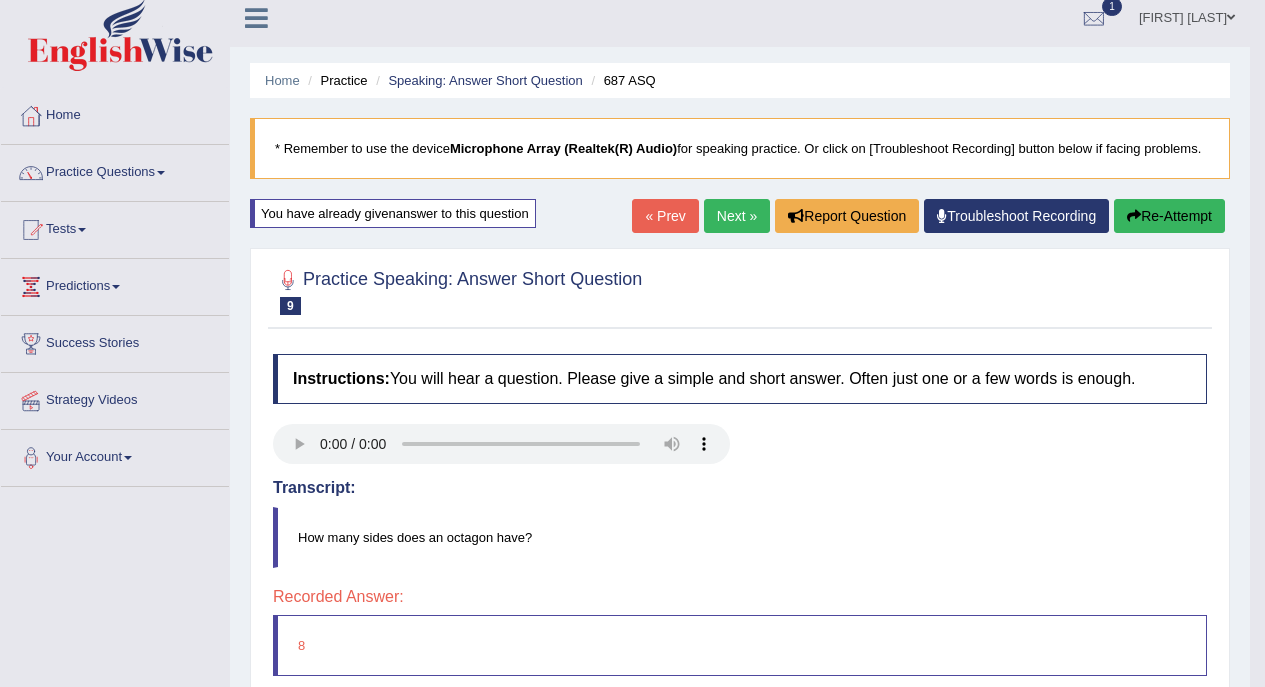 scroll, scrollTop: 0, scrollLeft: 0, axis: both 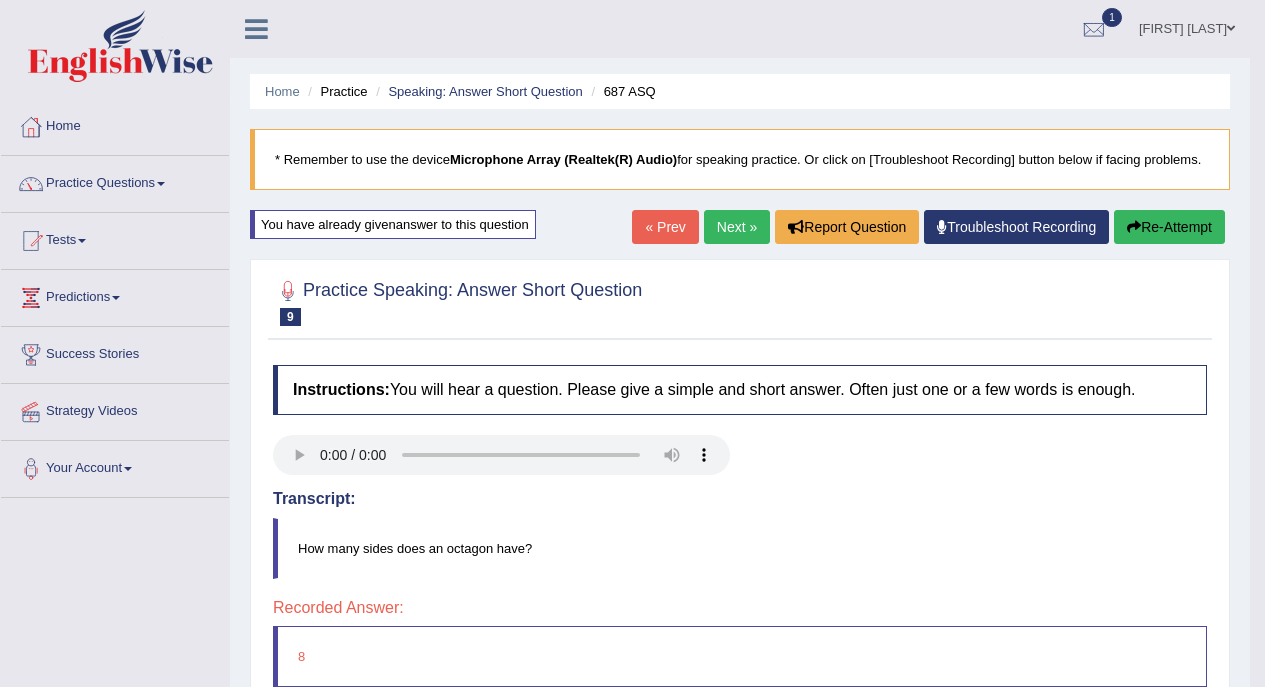 click on "Re-Attempt" at bounding box center [1169, 227] 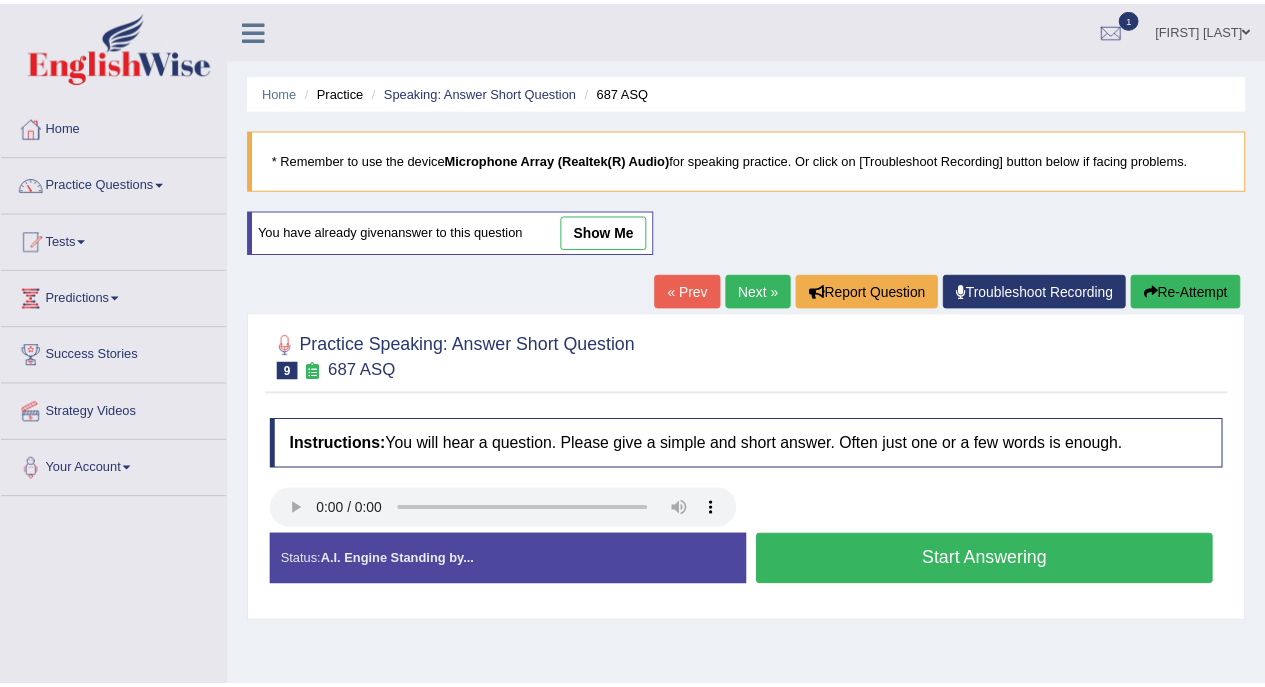 scroll, scrollTop: 0, scrollLeft: 0, axis: both 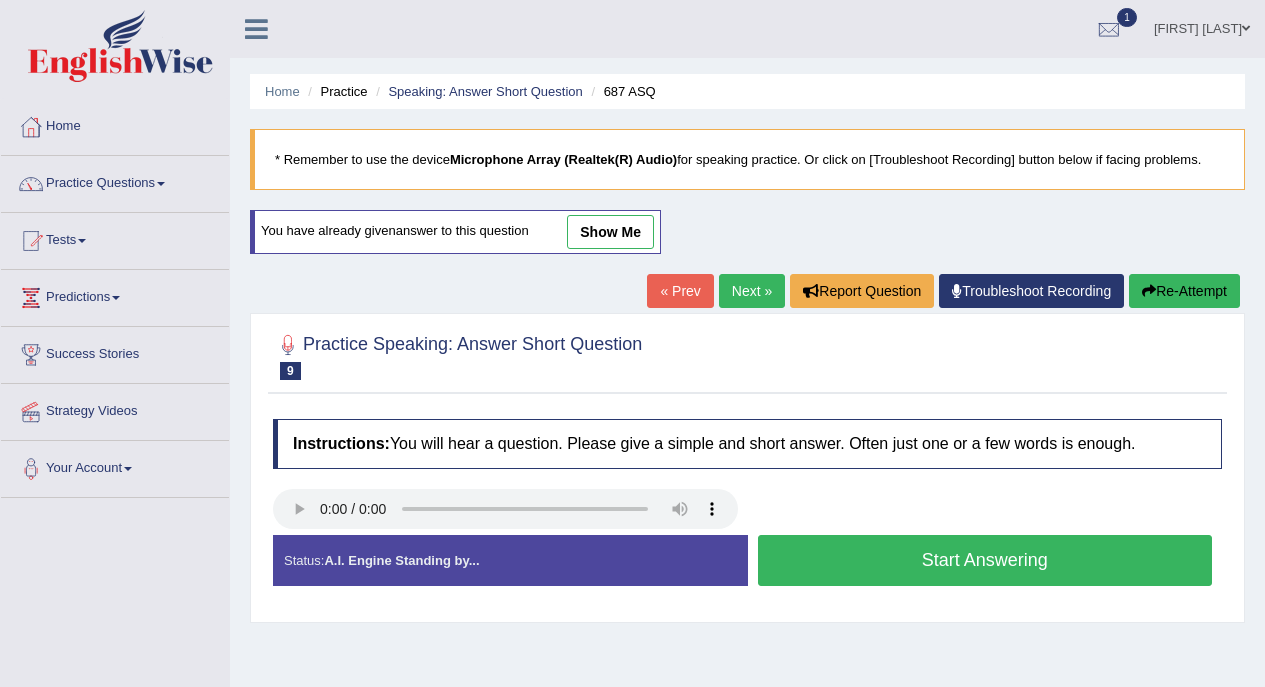 click on "Start Answering" at bounding box center (985, 560) 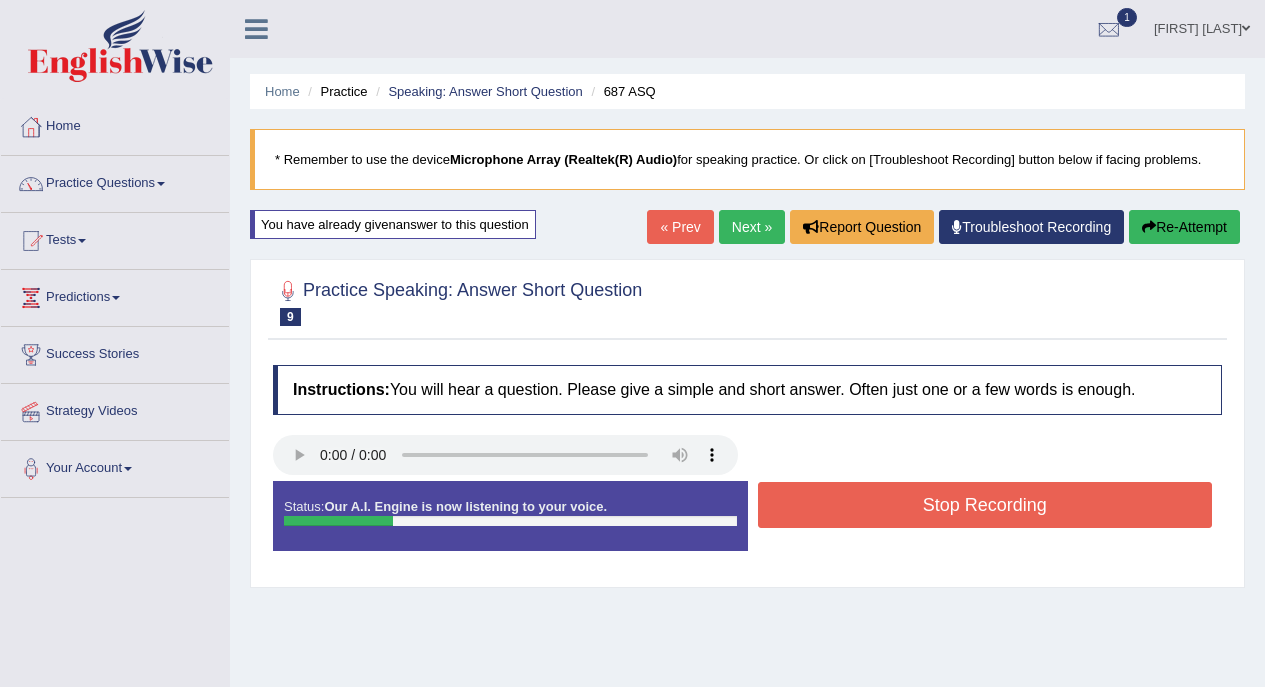 click on "Re-Attempt" at bounding box center (1184, 227) 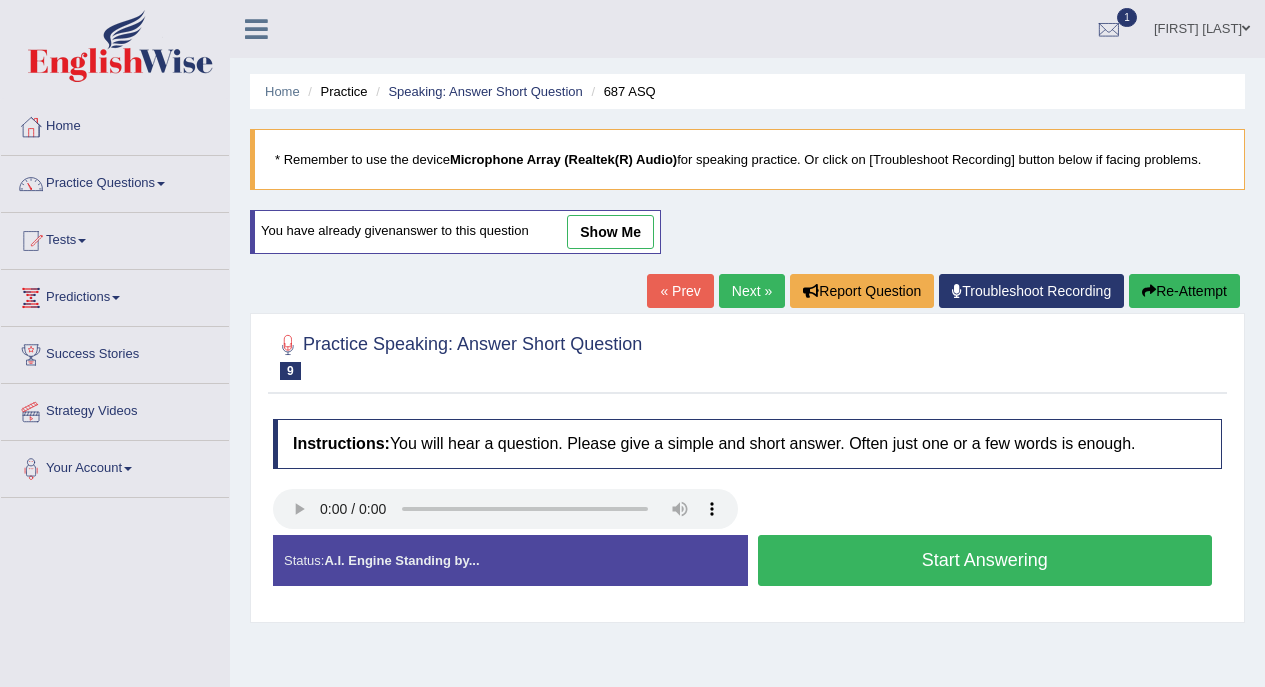 scroll, scrollTop: 0, scrollLeft: 0, axis: both 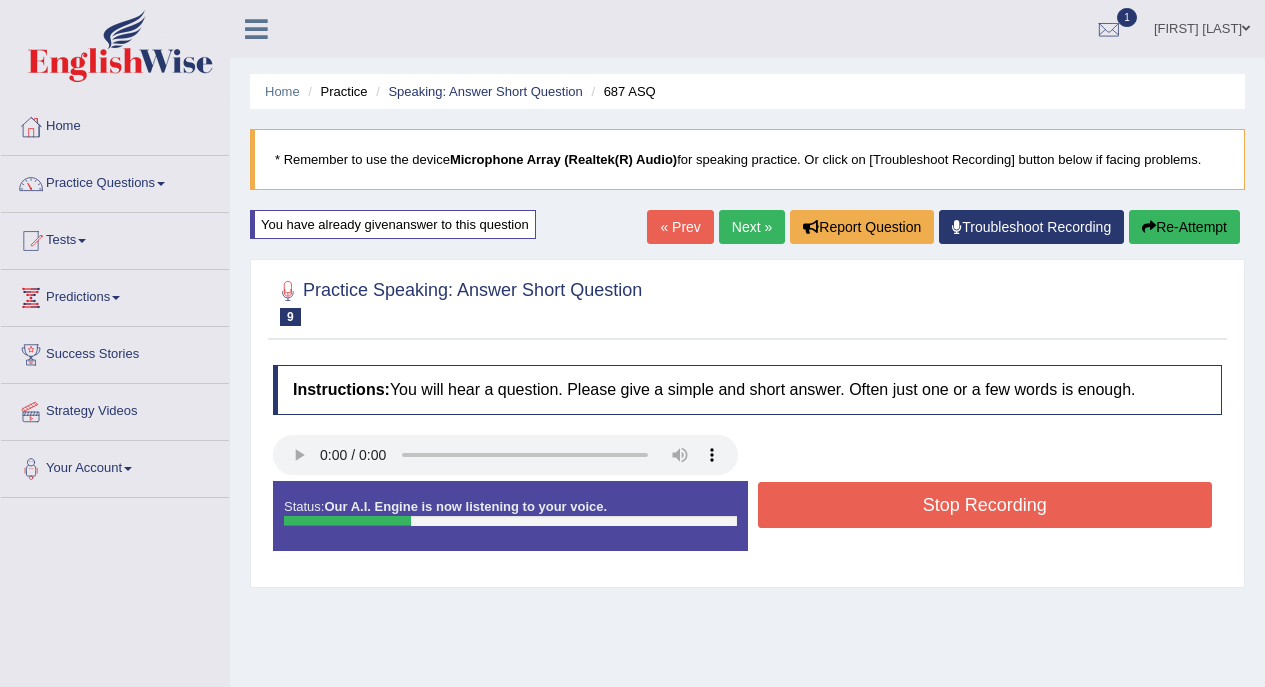 click on "Stop Recording" at bounding box center [985, 505] 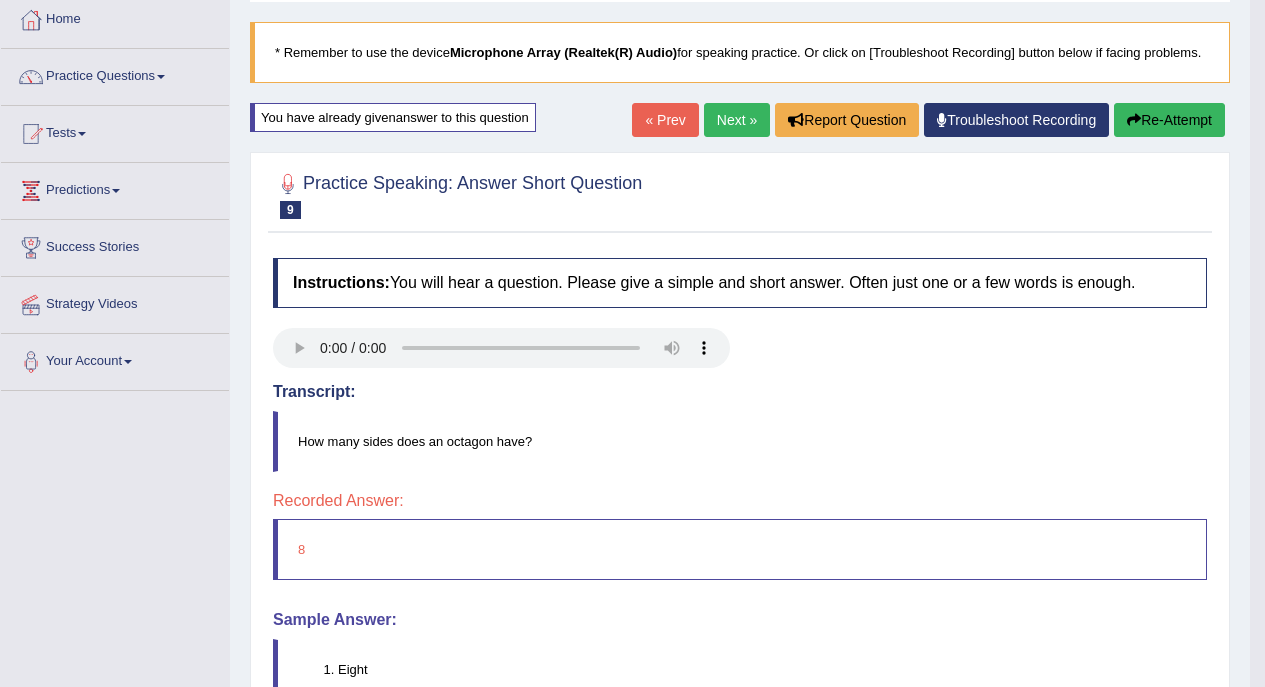 scroll, scrollTop: 0, scrollLeft: 0, axis: both 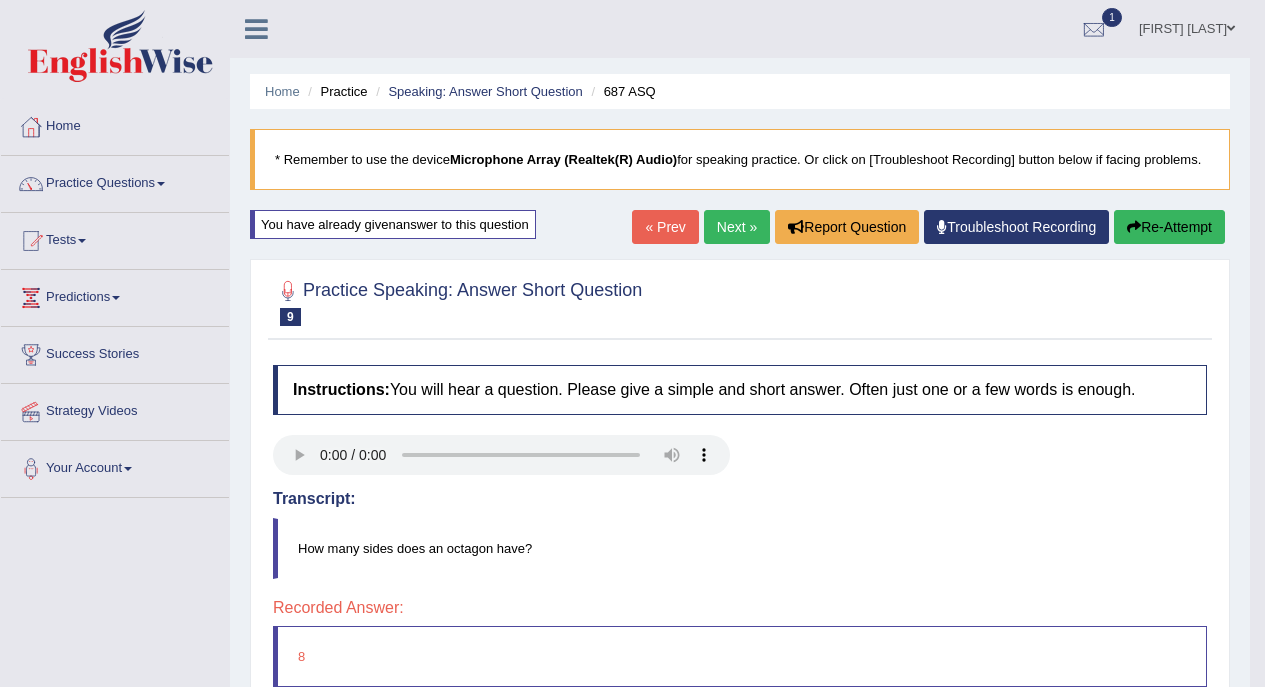 click on "Next »" at bounding box center (737, 227) 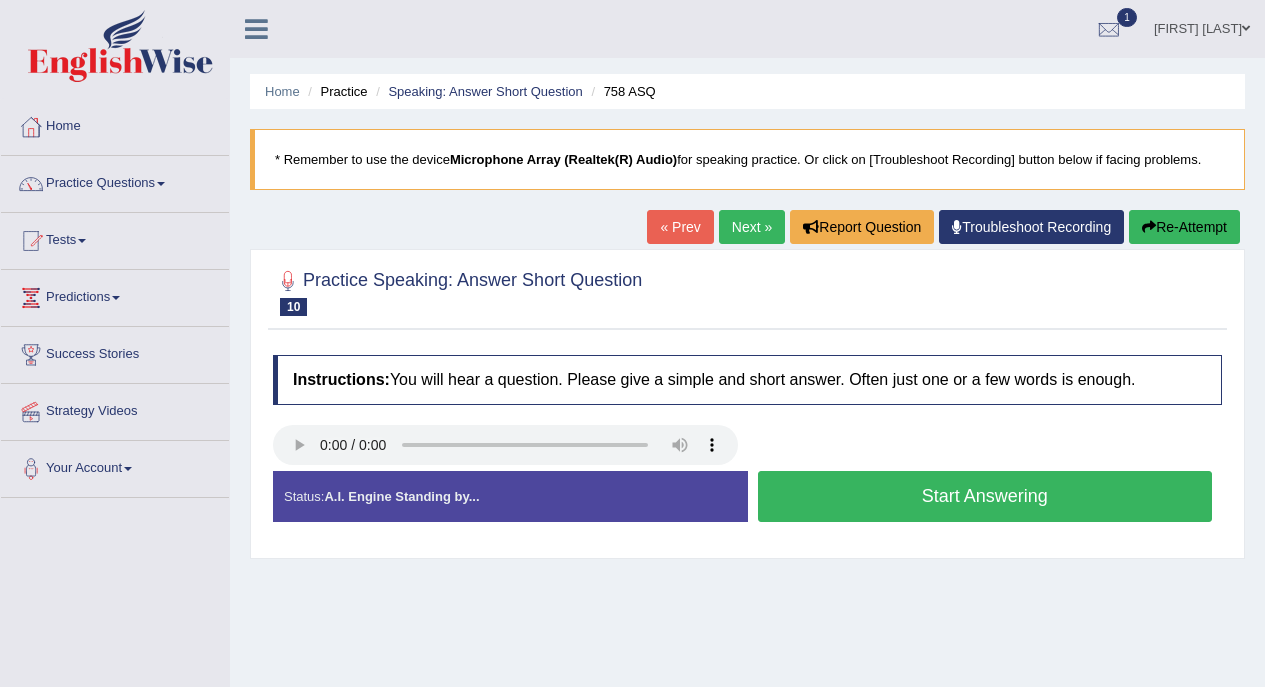 scroll, scrollTop: 0, scrollLeft: 0, axis: both 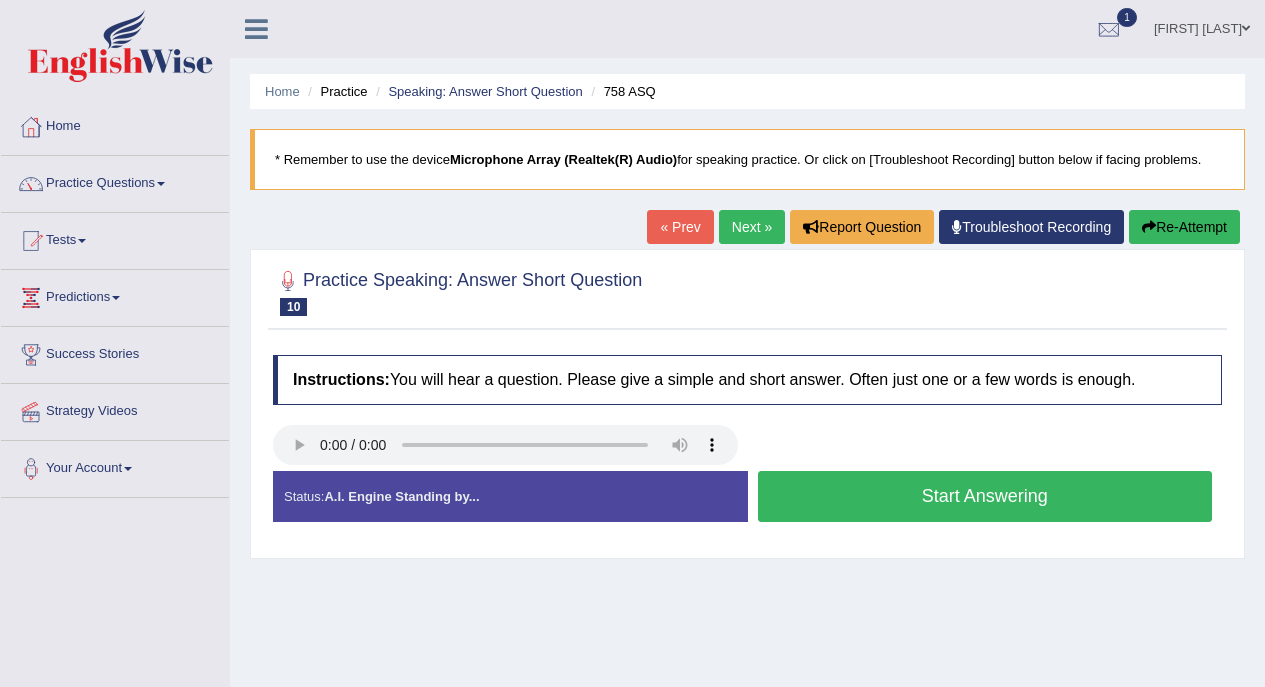 click on "Start Answering" at bounding box center [985, 496] 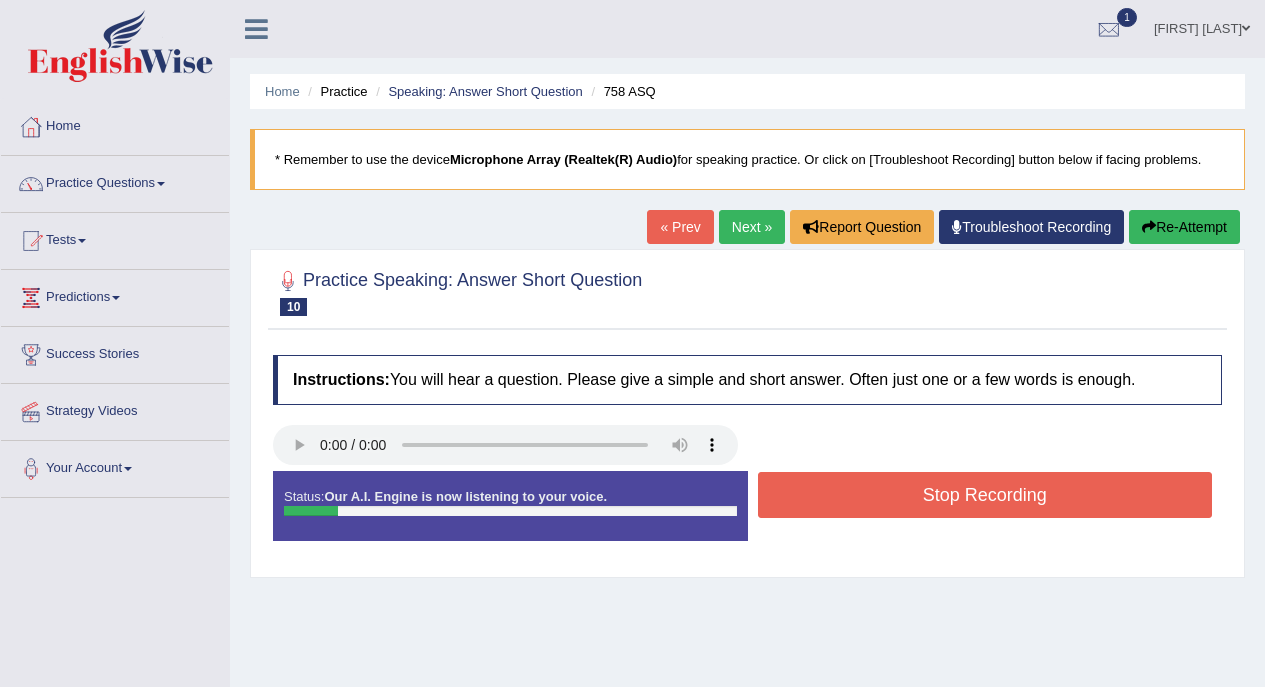 click on "Stop Recording" at bounding box center [985, 495] 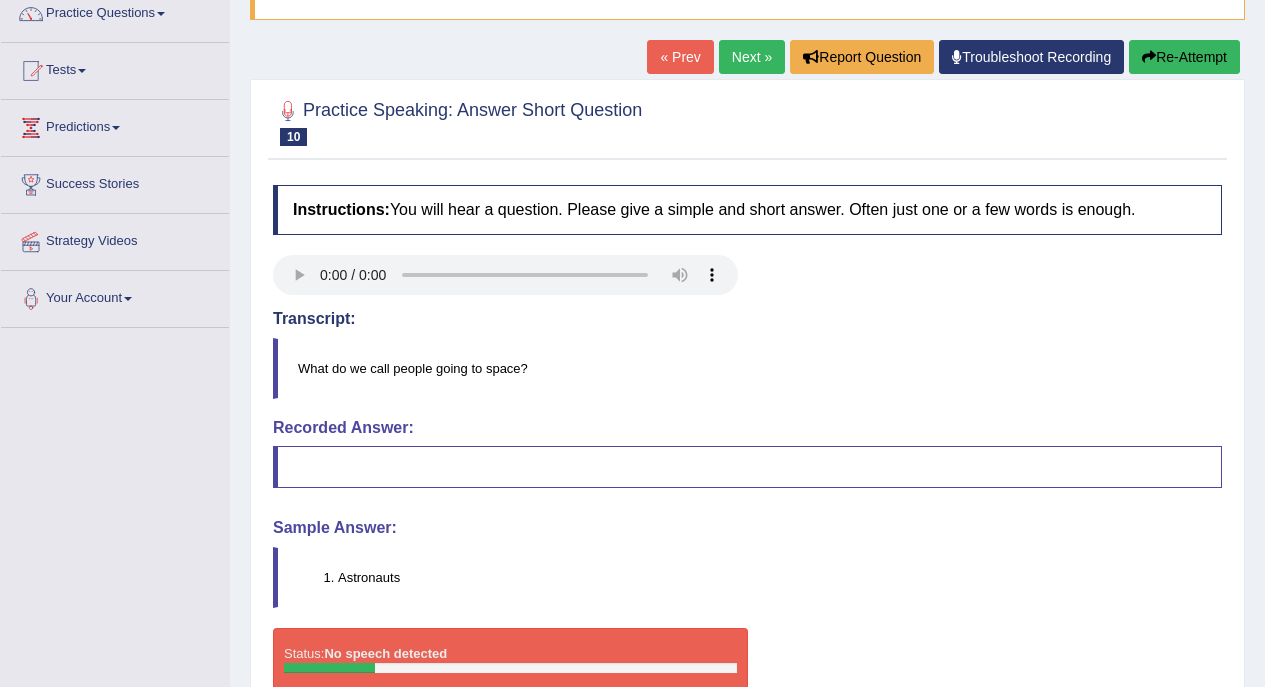 scroll, scrollTop: 175, scrollLeft: 0, axis: vertical 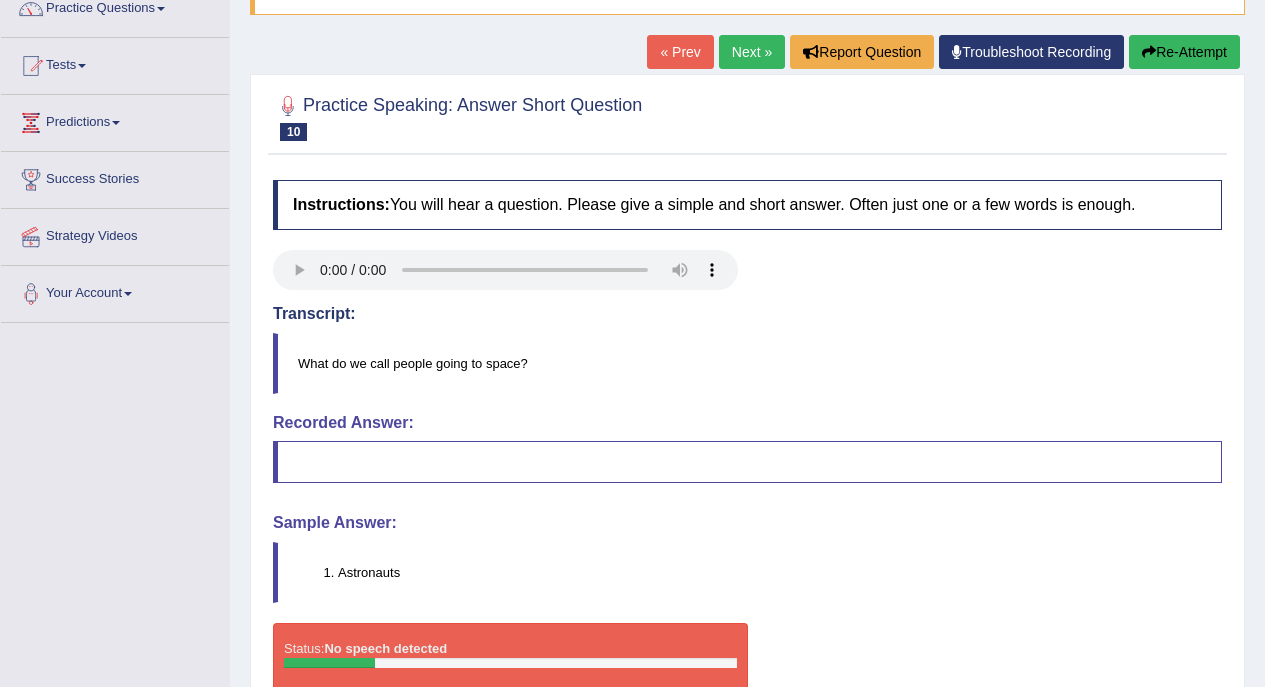 click on "Re-Attempt" at bounding box center (1184, 52) 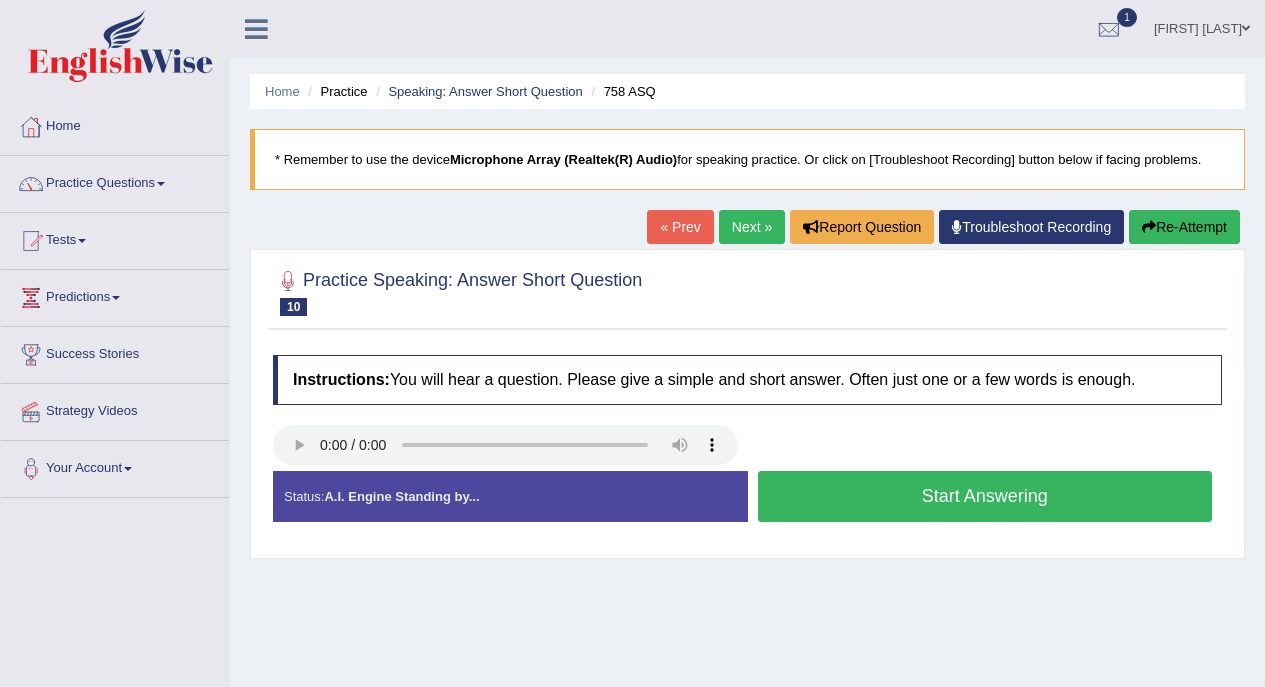 scroll, scrollTop: 186, scrollLeft: 0, axis: vertical 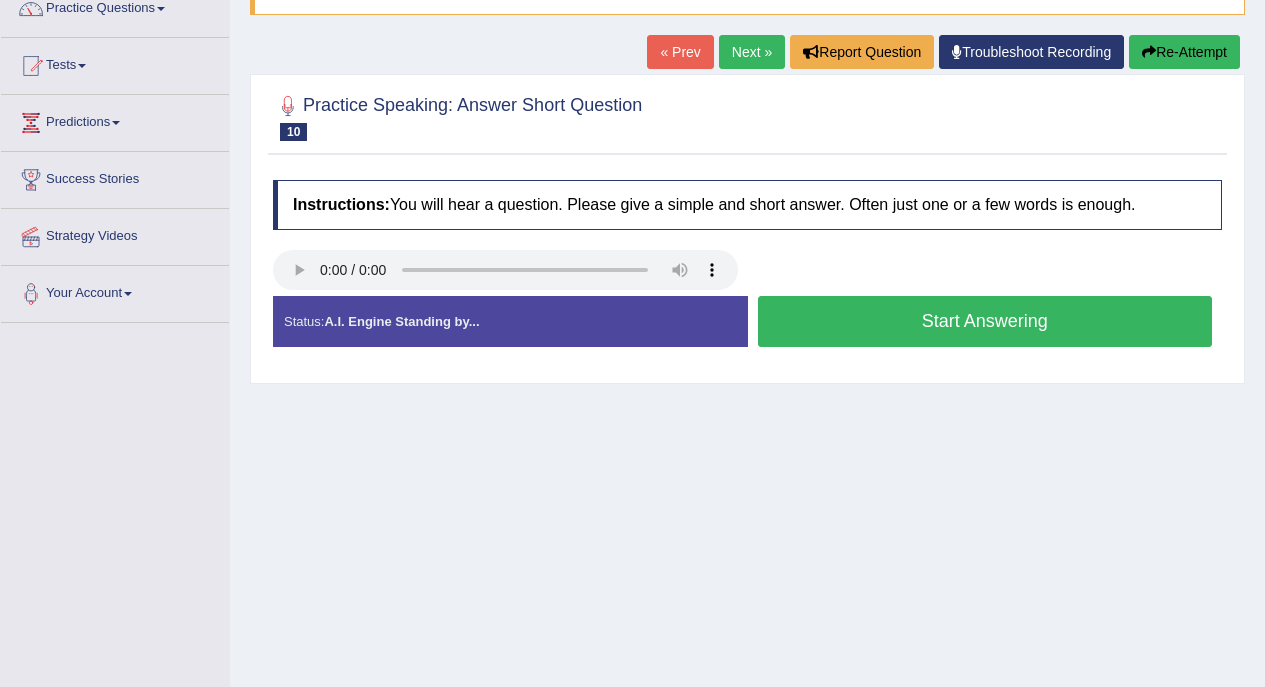 click on "Toggle navigation
Home
Practice Questions   Speaking Practice Read Aloud
Repeat Sentence
Describe Image
Re-tell Lecture
Answer Short Question
Summarize Group Discussion
Respond To A Situation
Writing Practice  Summarize Written Text
Write Essay
Reading Practice  Reading & Writing: Fill In The Blanks
Choose Multiple Answers
Re-order Paragraphs
Fill In The Blanks
Choose Single Answer
Listening Practice  Summarize Spoken Text
Highlight Incorrect Words
Highlight Correct Summary
Select Missing Word
Choose Single Answer
Choose Multiple Answers
Fill In The Blanks
Write From Dictation
Pronunciation
Tests  Take Practice Sectional Test
Take Mock Test" at bounding box center [632, 345] 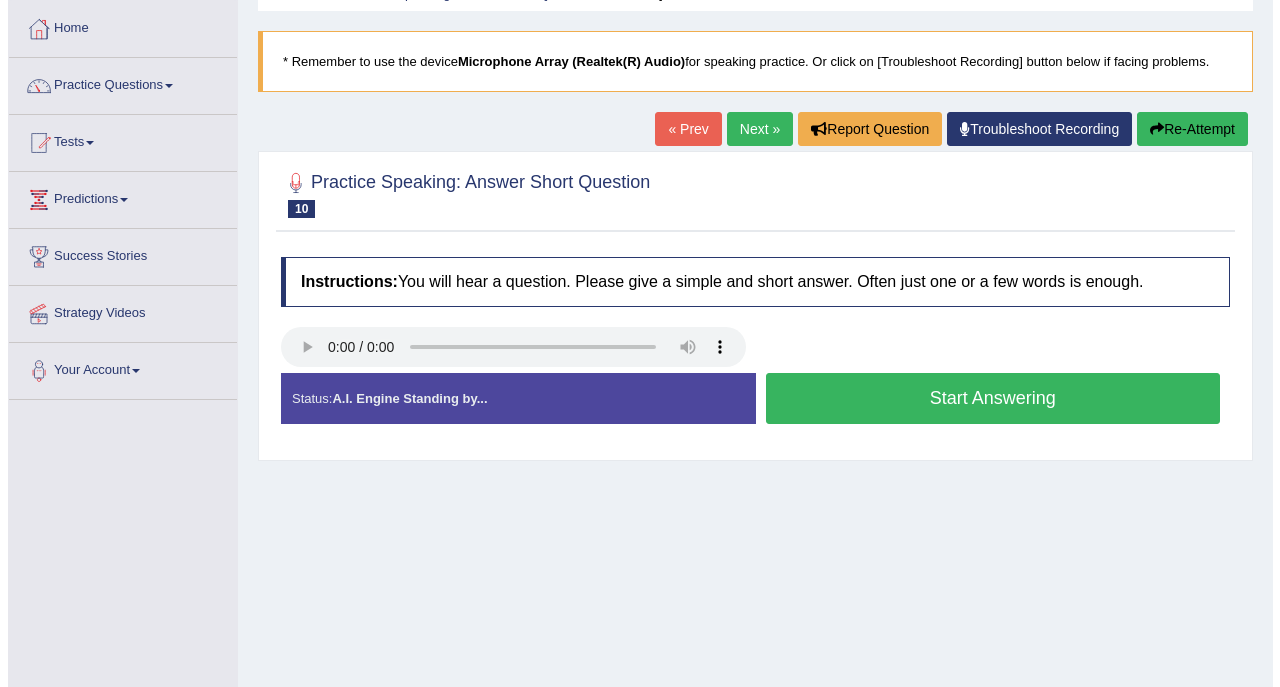 scroll, scrollTop: 84, scrollLeft: 0, axis: vertical 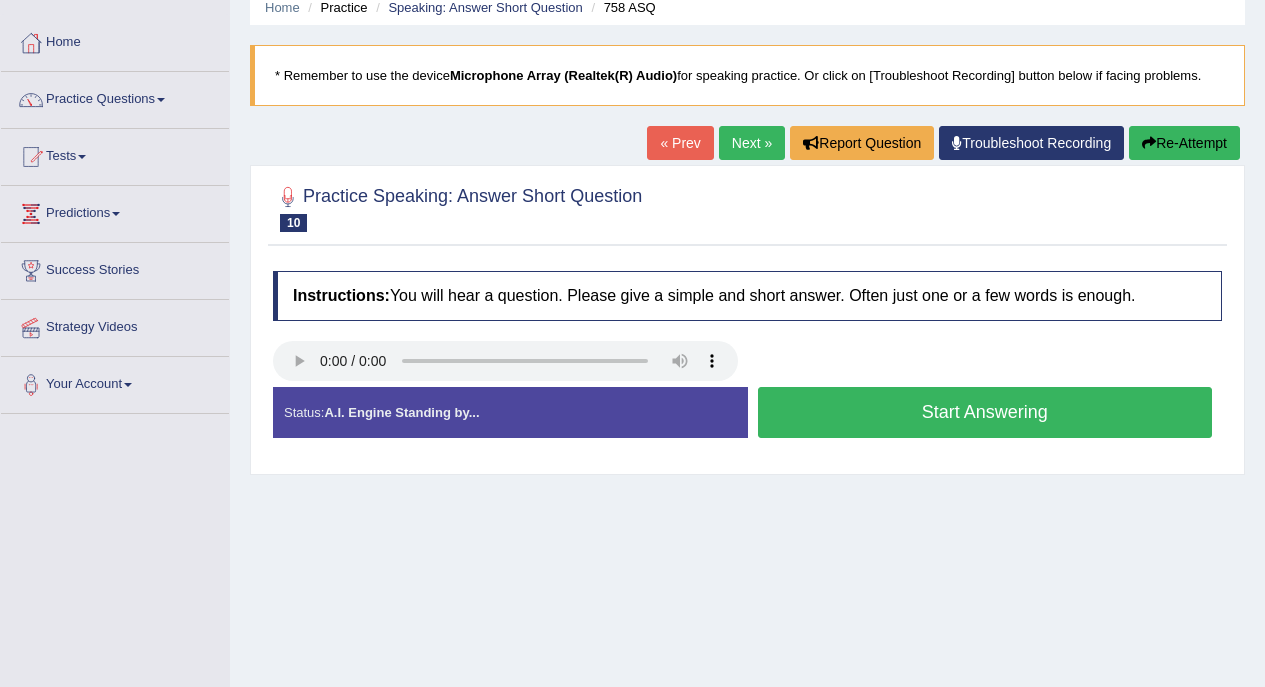 click on "Created with Highcharts 7.1.2 Too low Too high Time Pitch meter: 0 1 2 3 4 5" at bounding box center (747, 386) 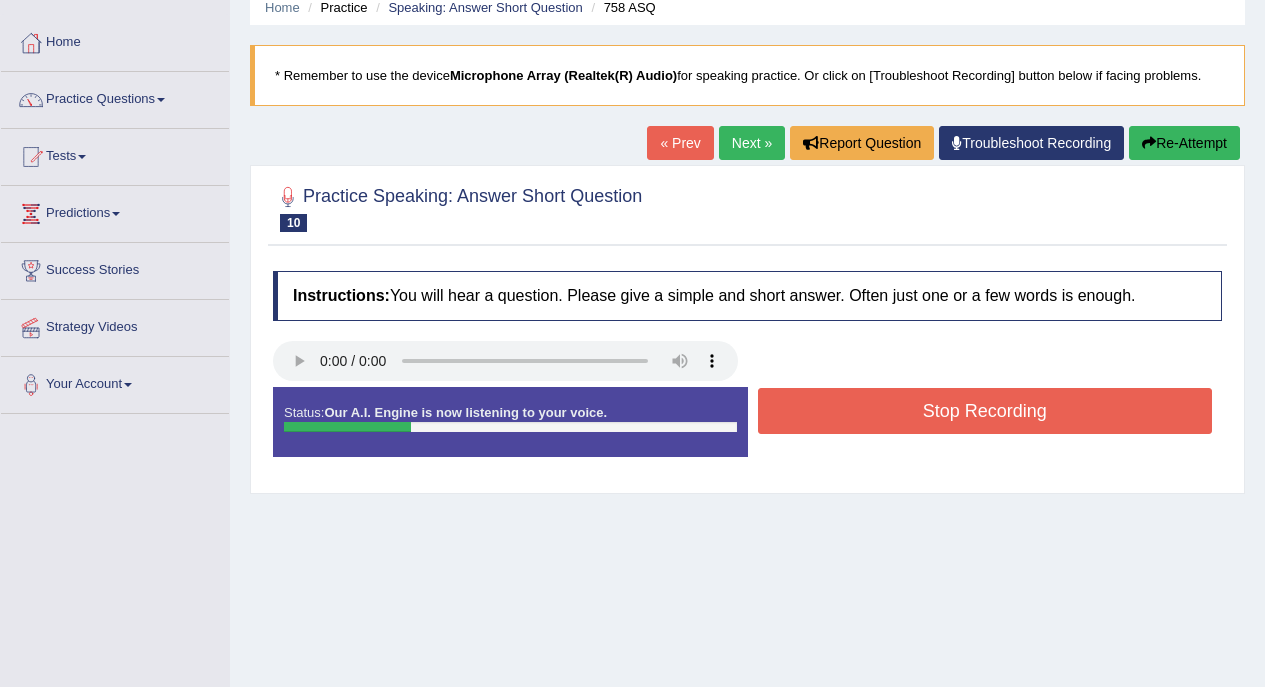 click on "Stop Recording" at bounding box center (985, 411) 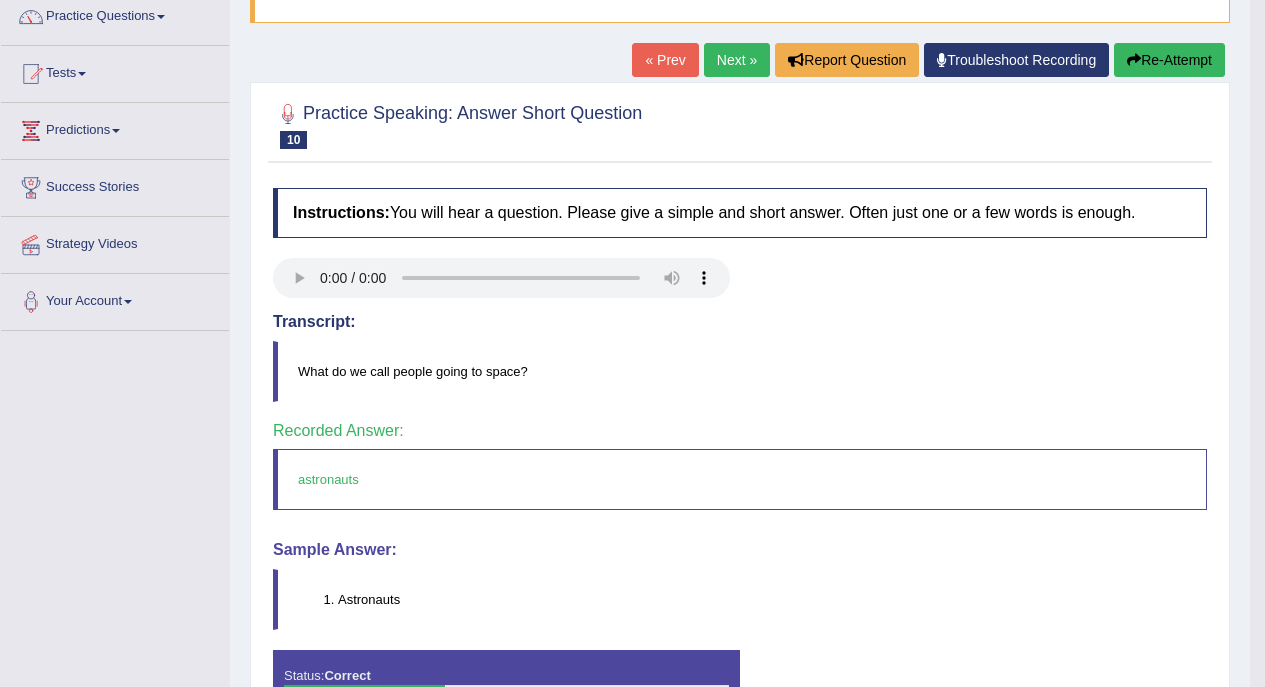 scroll, scrollTop: 0, scrollLeft: 0, axis: both 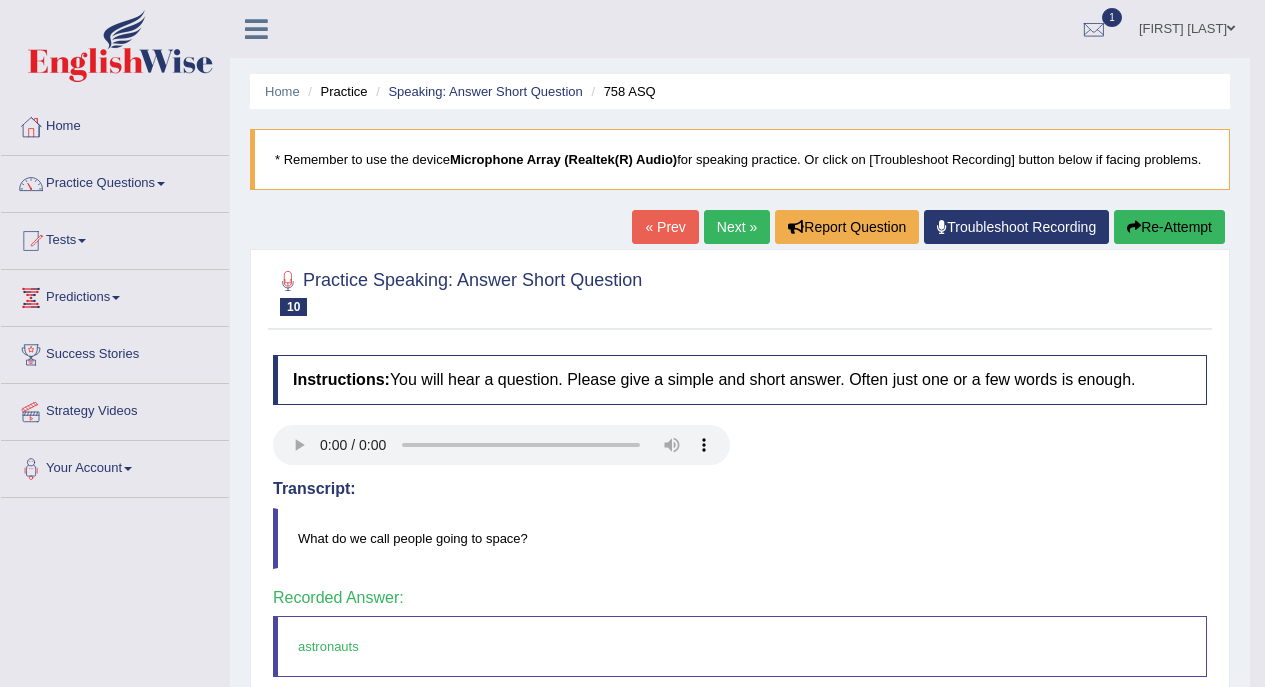 click on "Practice Questions" at bounding box center [115, 181] 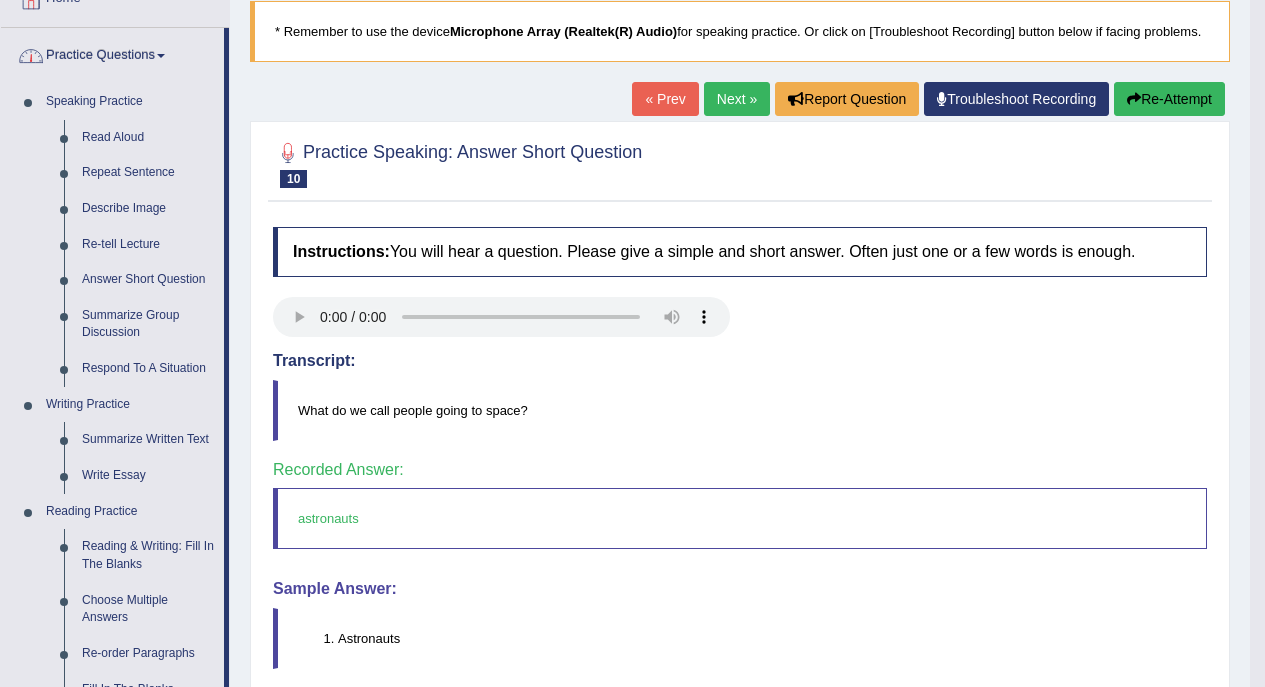 scroll, scrollTop: 137, scrollLeft: 0, axis: vertical 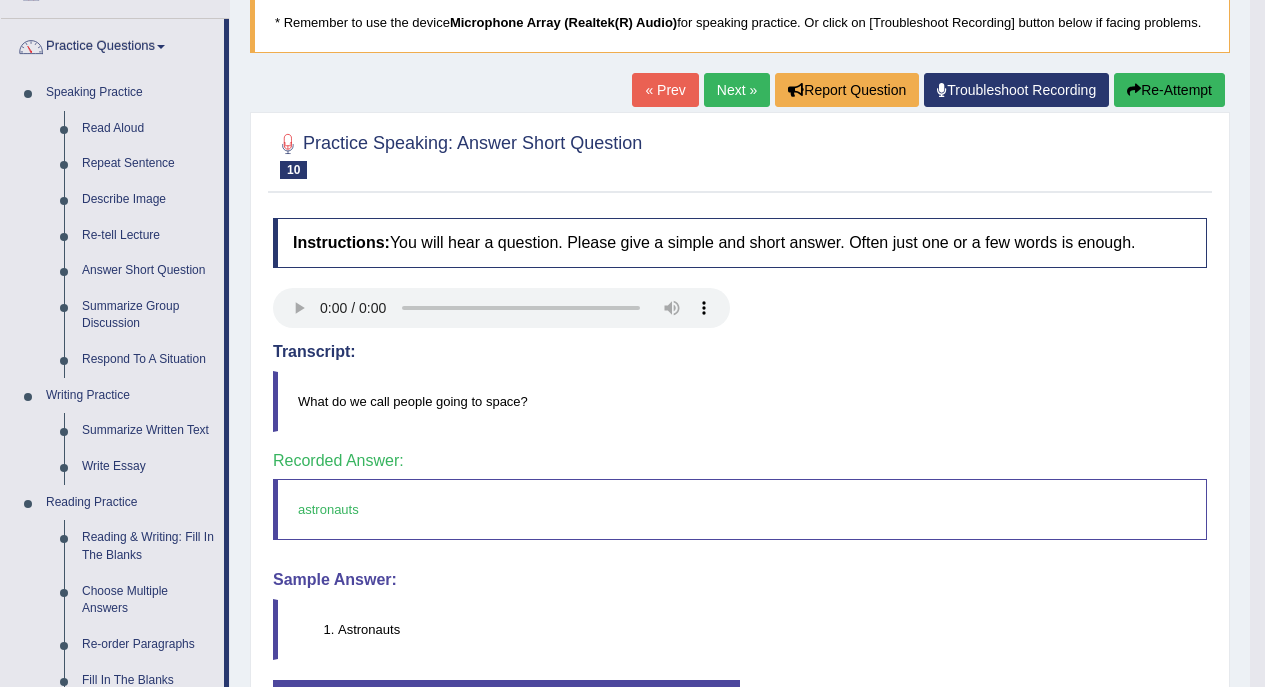 click on "Respond To A Situation" at bounding box center [148, 360] 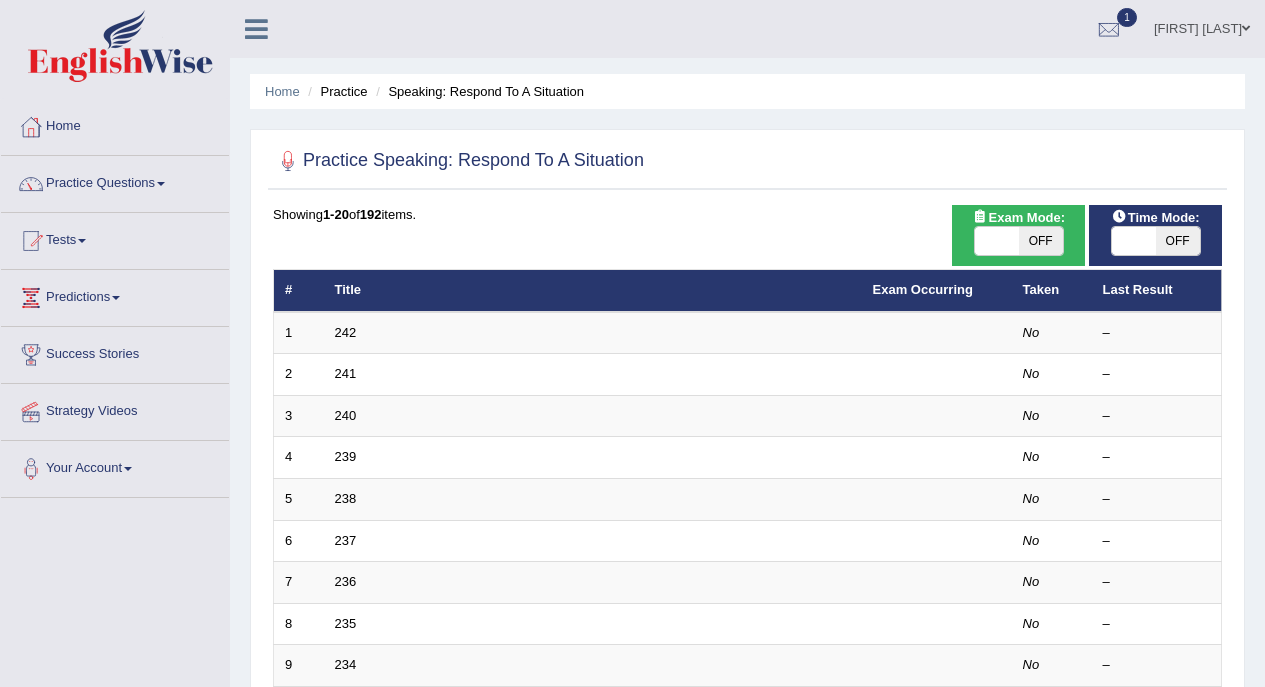 scroll, scrollTop: 0, scrollLeft: 0, axis: both 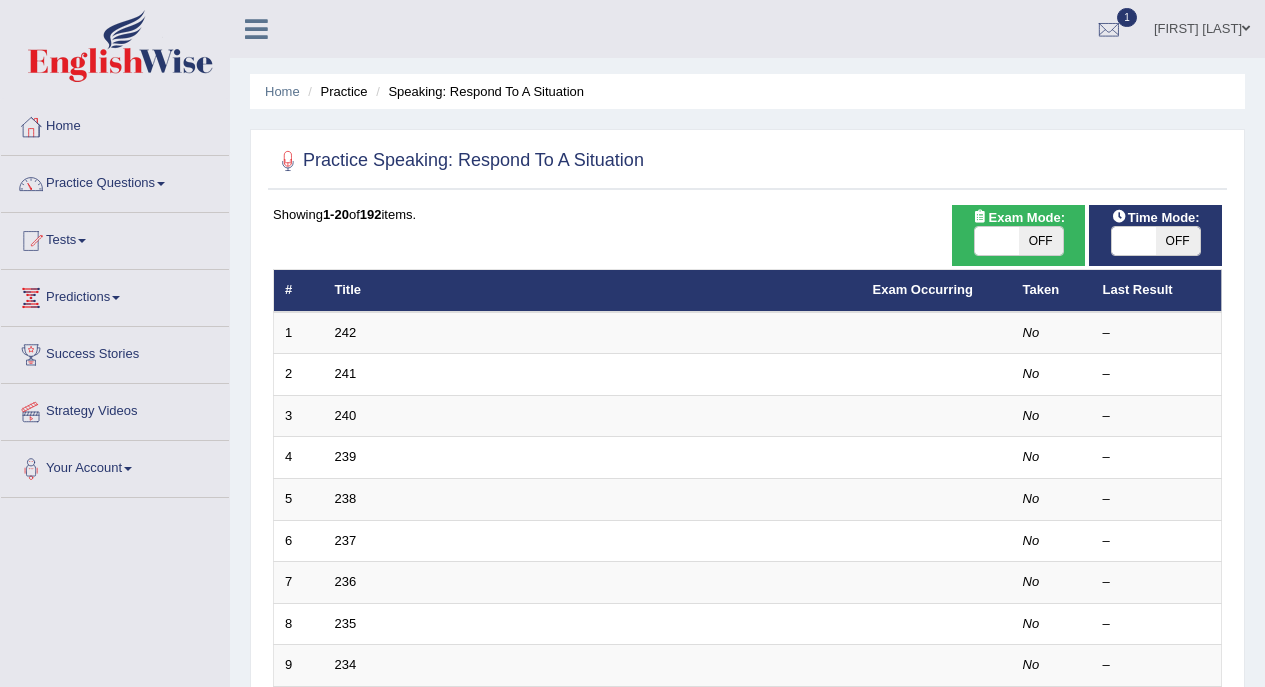 click at bounding box center (937, 333) 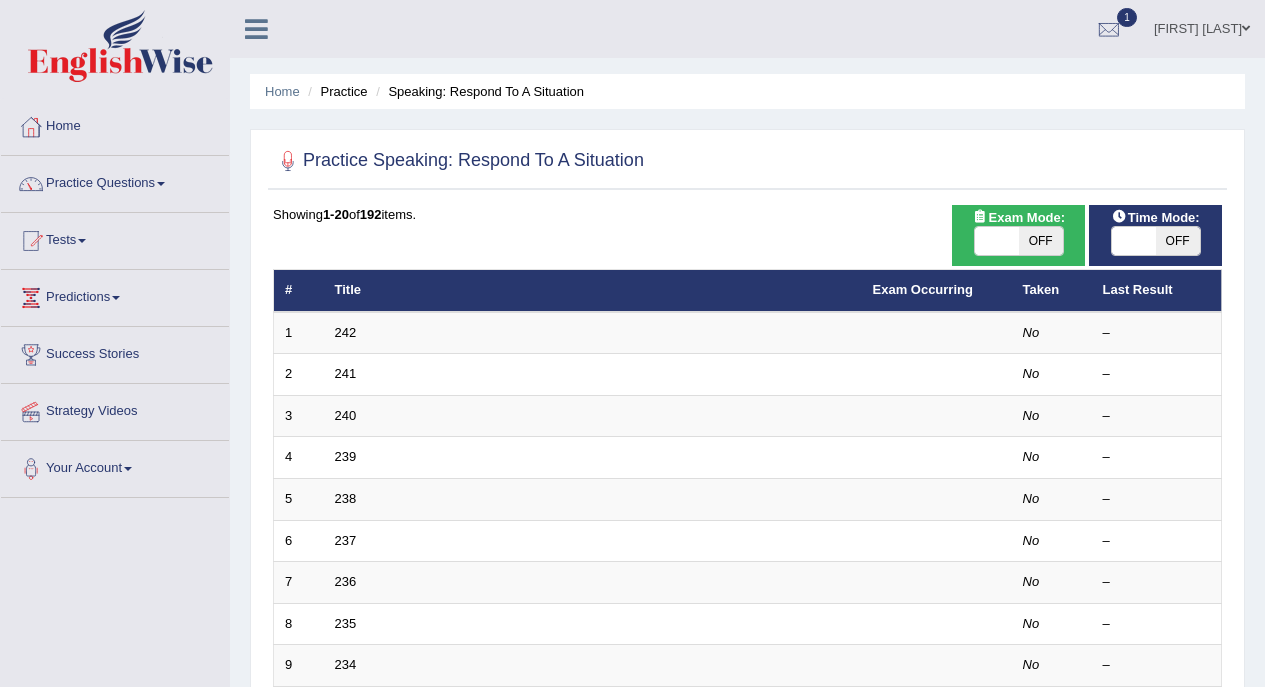 click on "No" at bounding box center [1031, 332] 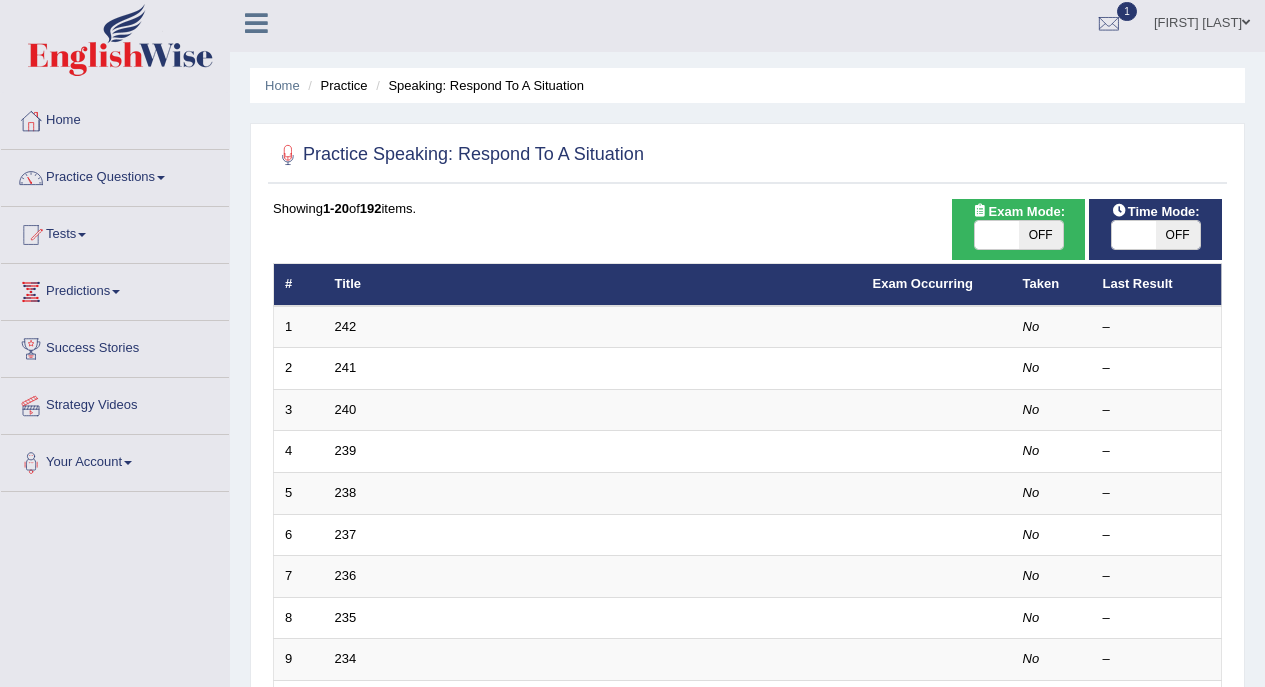 scroll, scrollTop: 2, scrollLeft: 0, axis: vertical 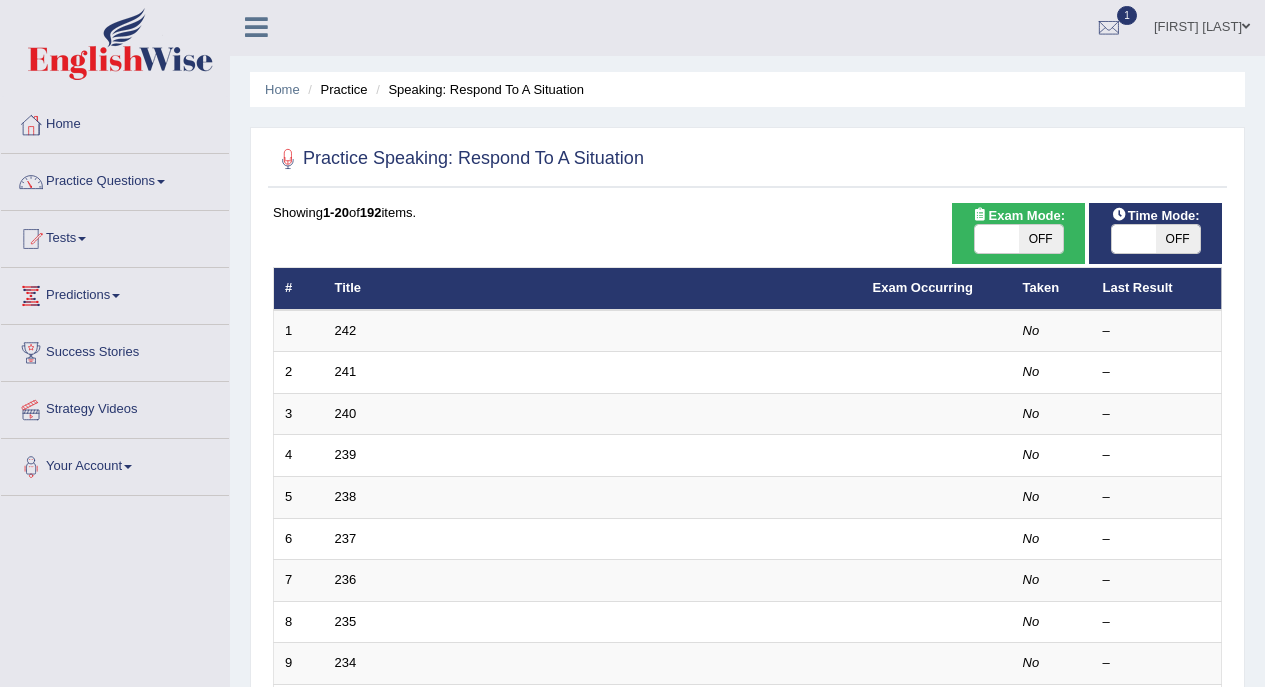 click on "242" at bounding box center (346, 330) 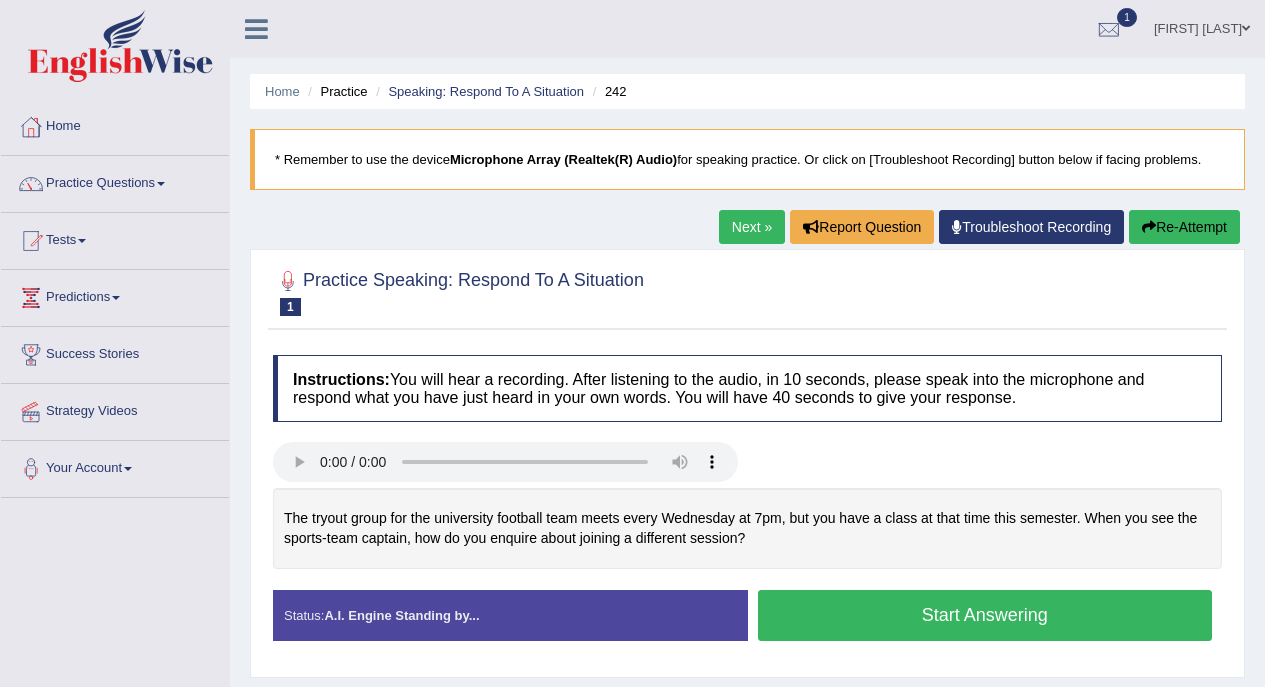 scroll, scrollTop: 0, scrollLeft: 0, axis: both 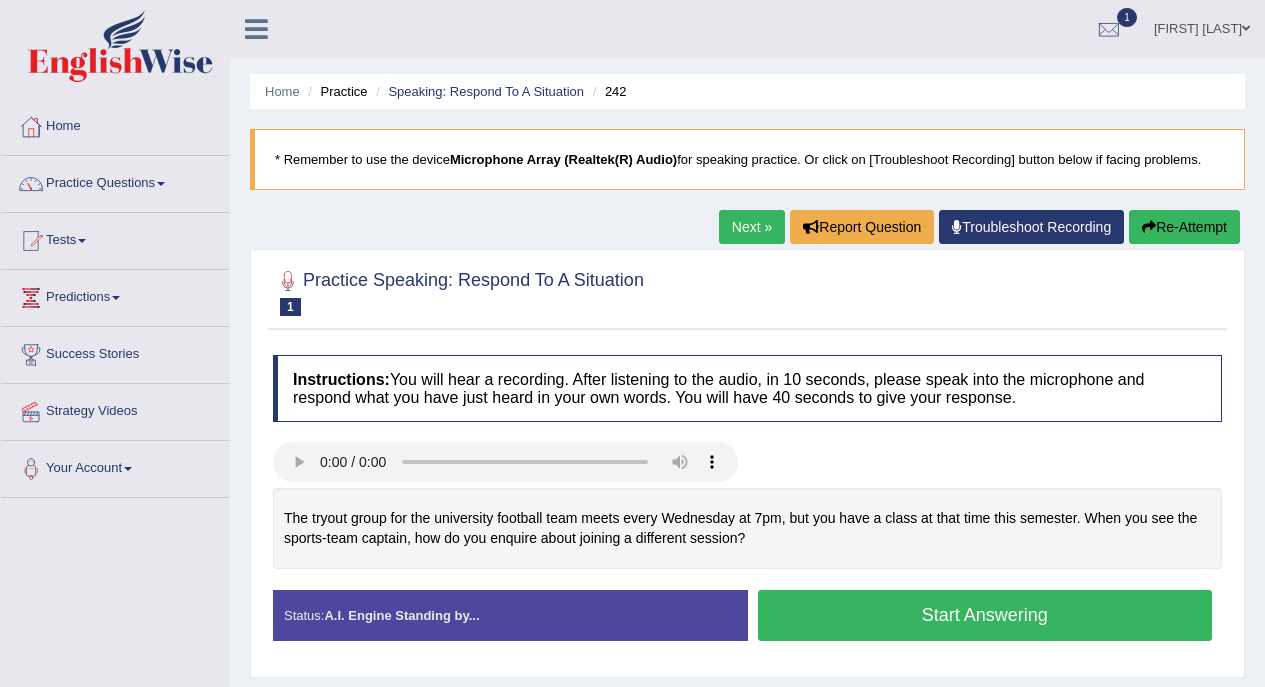 click on "Start Answering" at bounding box center (985, 615) 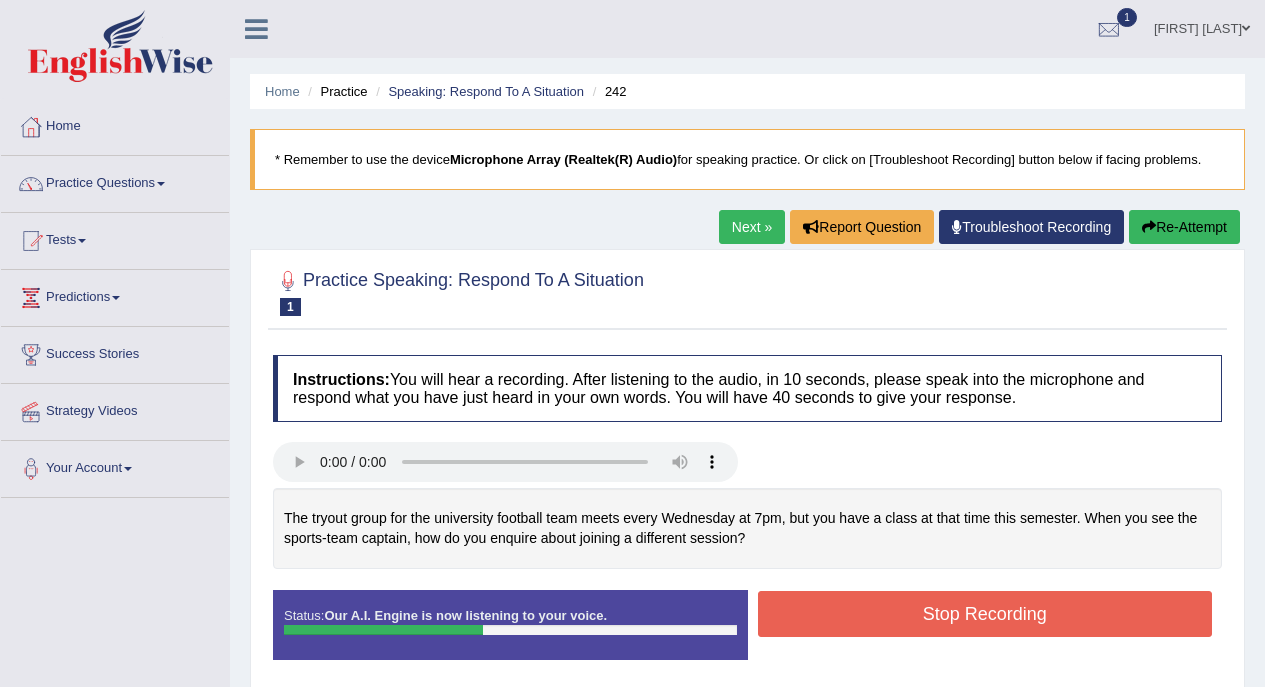 click on "Stop Recording" at bounding box center [985, 614] 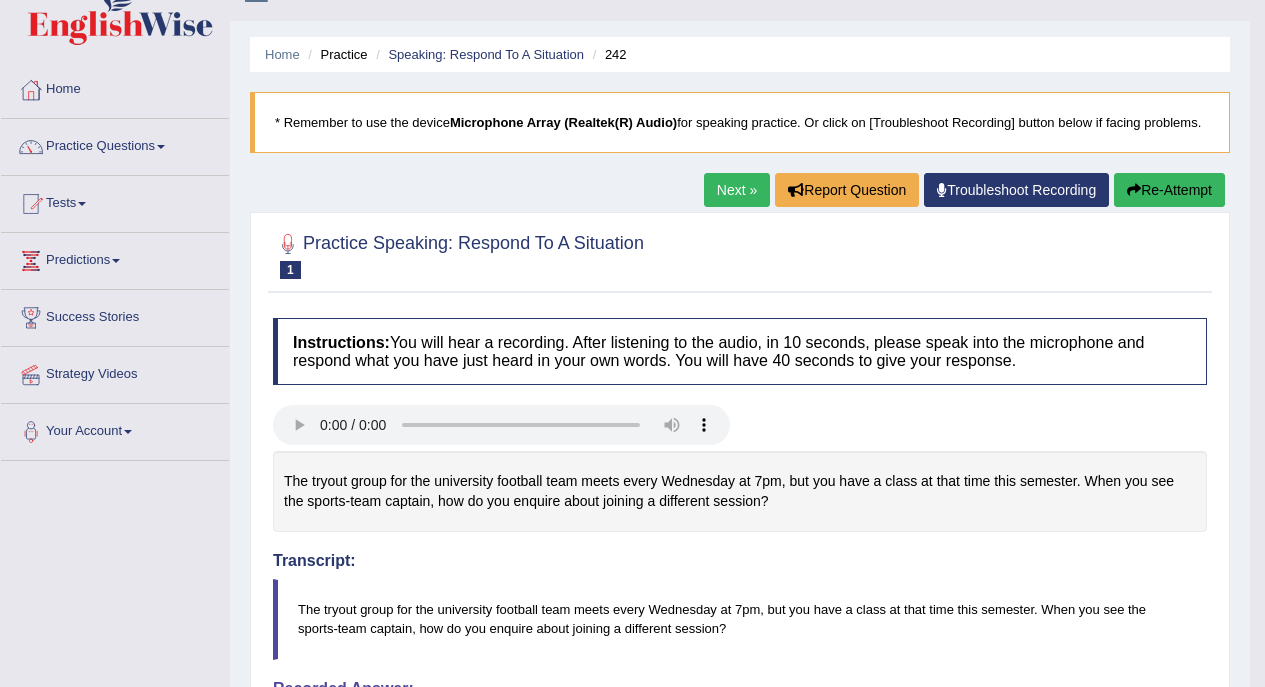 scroll, scrollTop: 31, scrollLeft: 0, axis: vertical 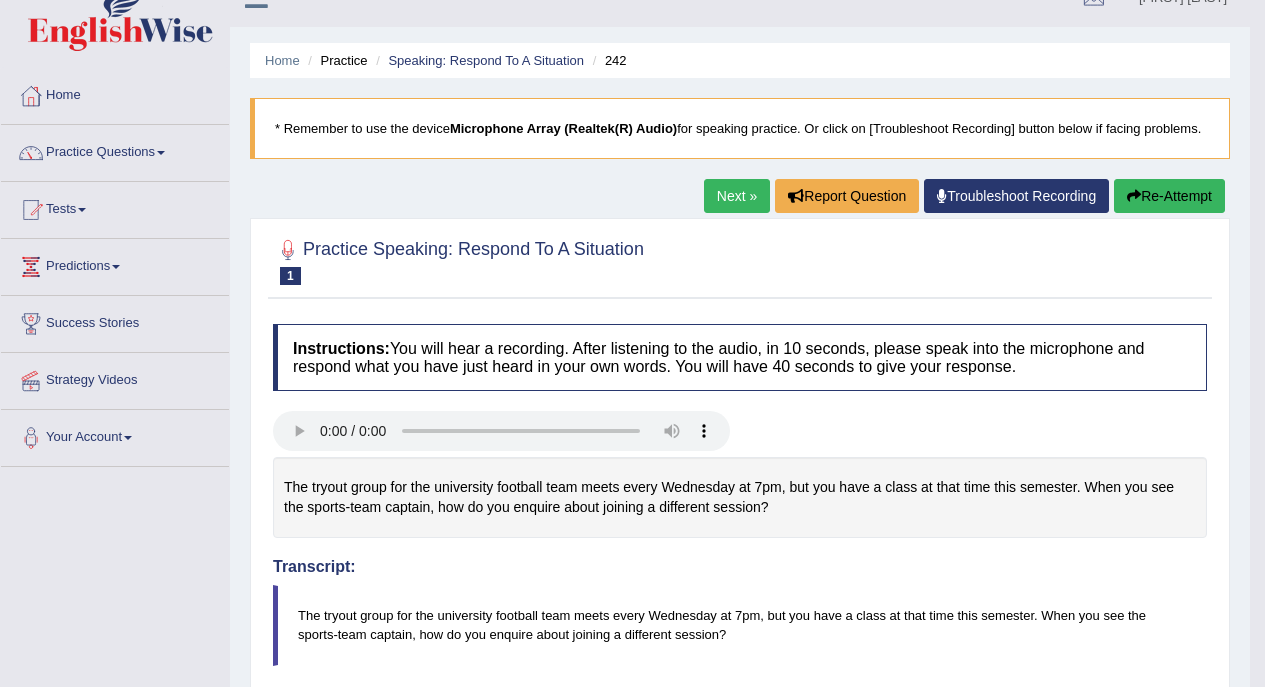 click on "Next »" at bounding box center (737, 196) 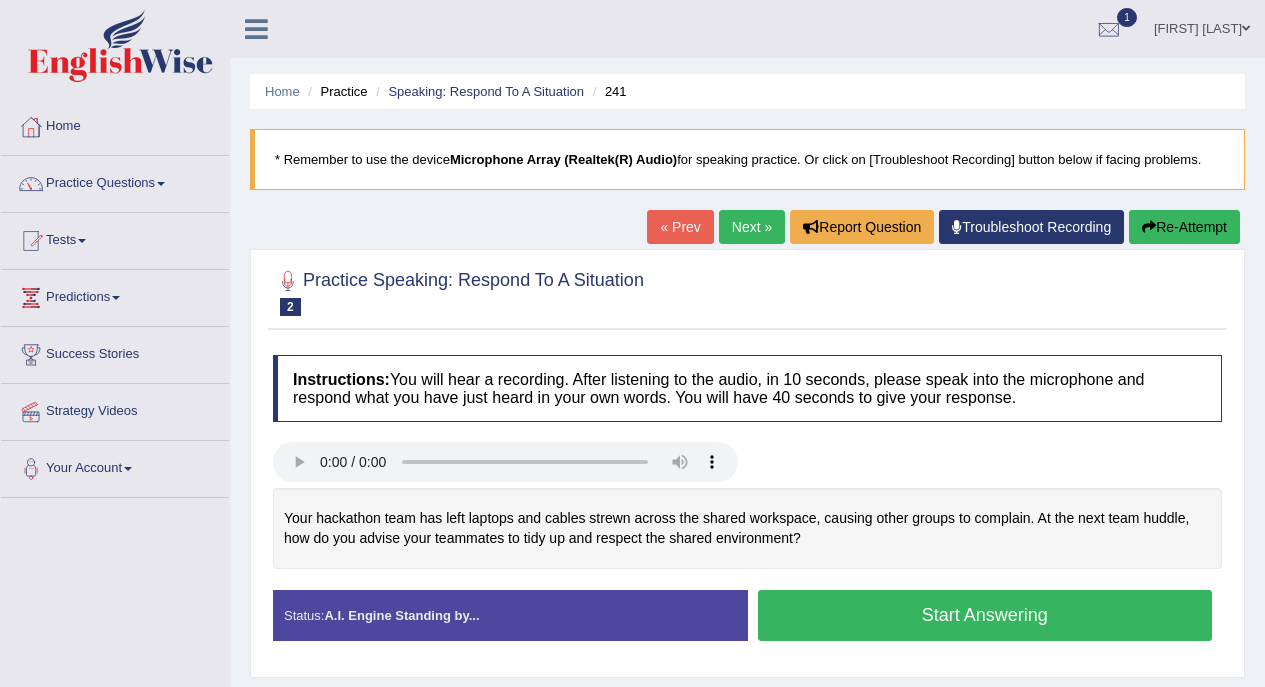 scroll, scrollTop: 0, scrollLeft: 0, axis: both 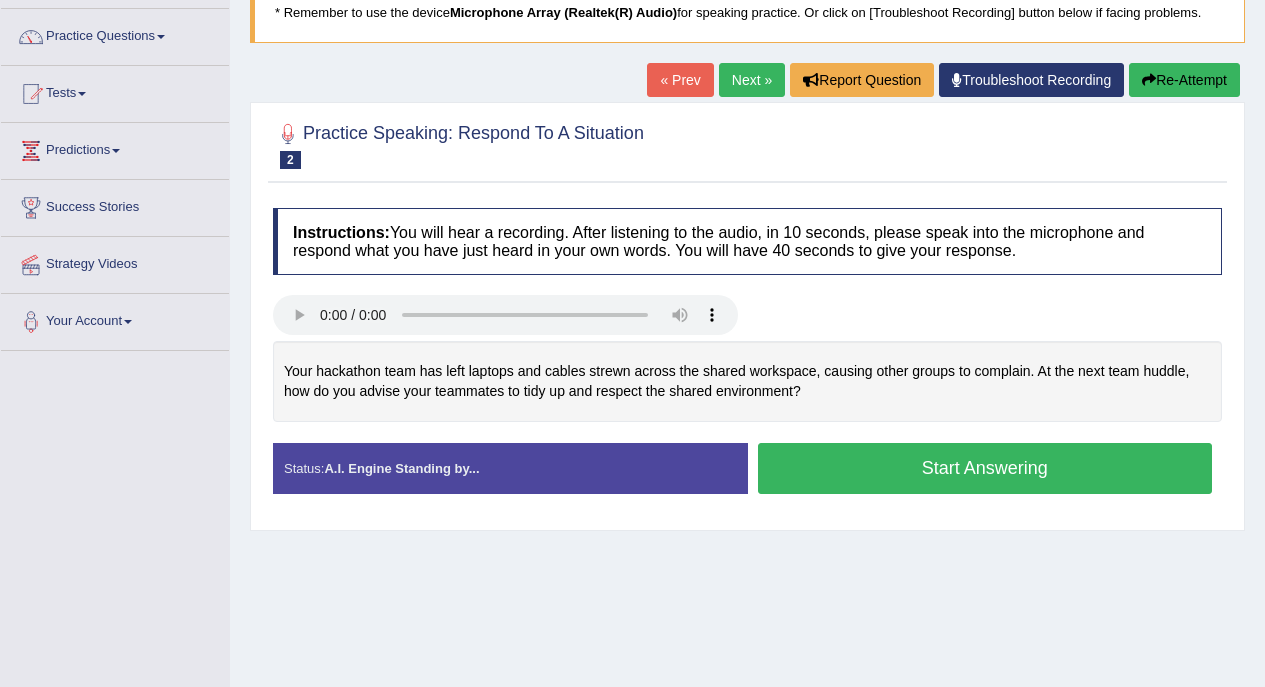 click on "Start Answering" at bounding box center [985, 468] 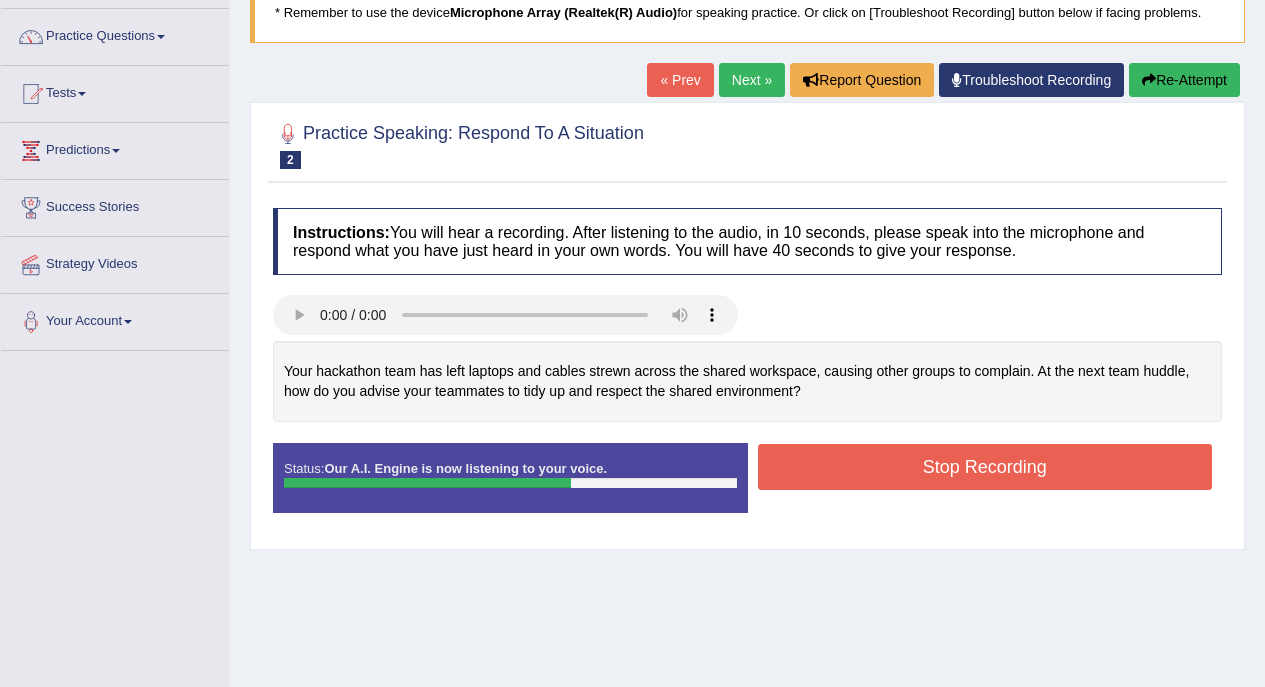 click on "Stop Recording" at bounding box center (985, 467) 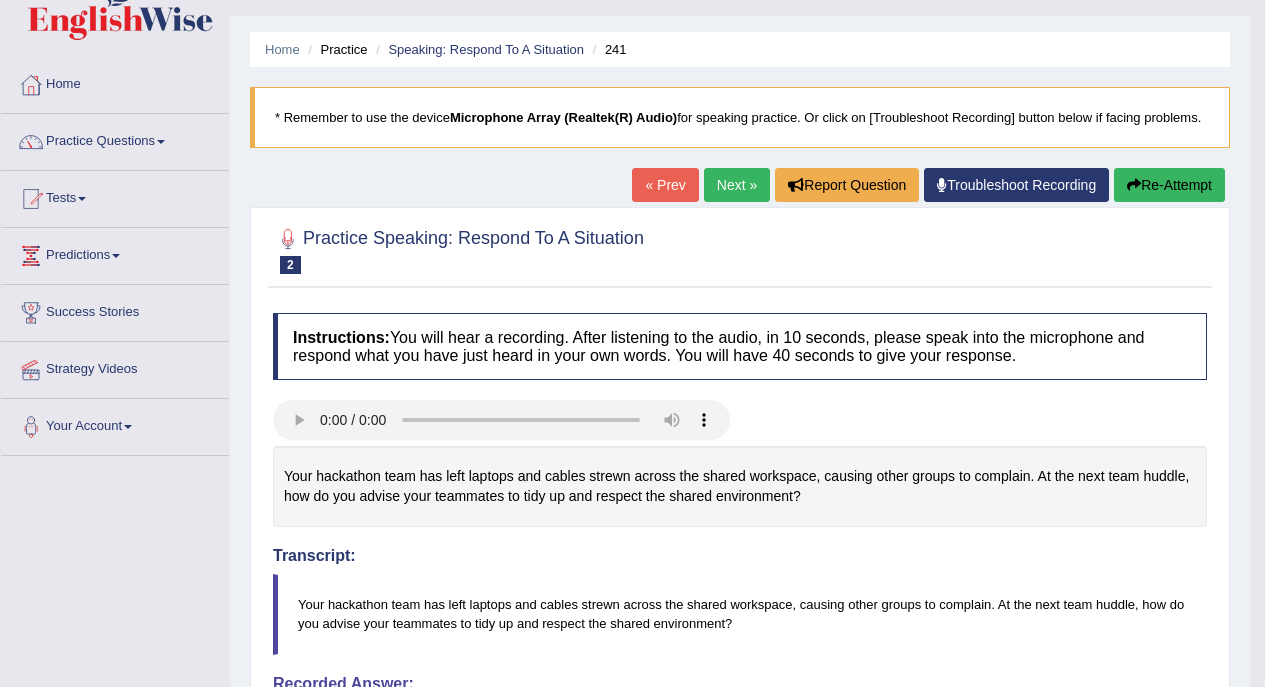scroll, scrollTop: 41, scrollLeft: 0, axis: vertical 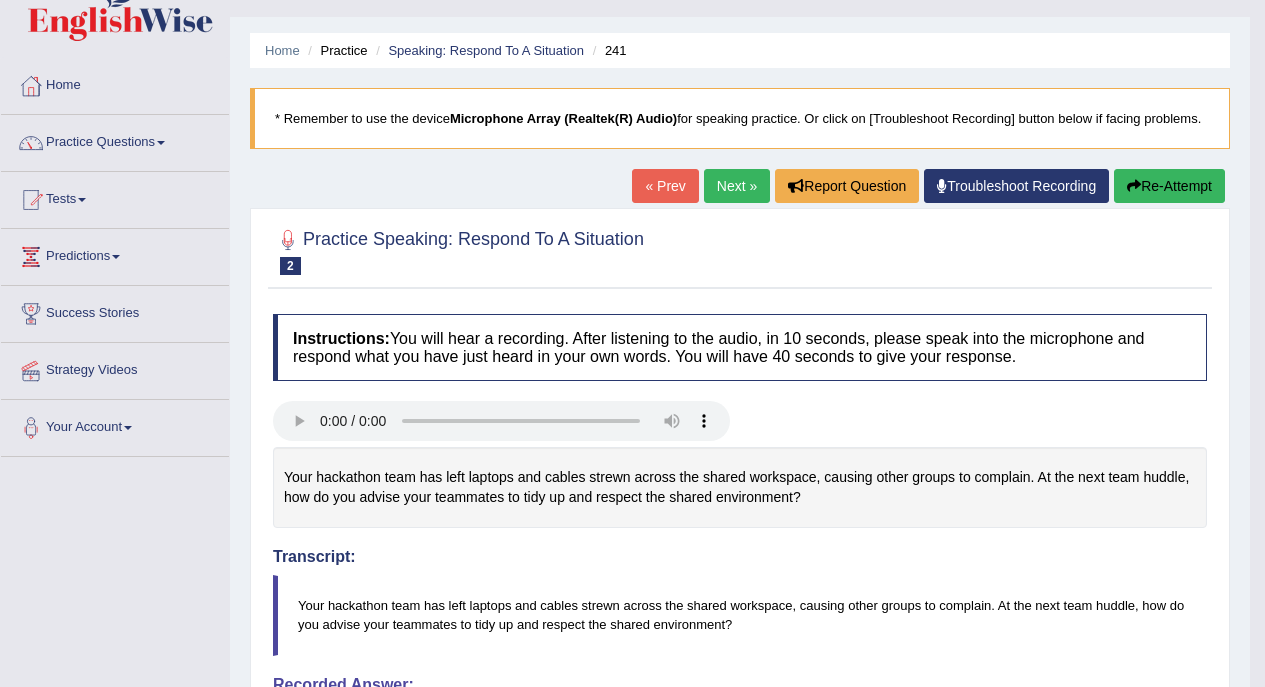 click on "Next »" at bounding box center [737, 186] 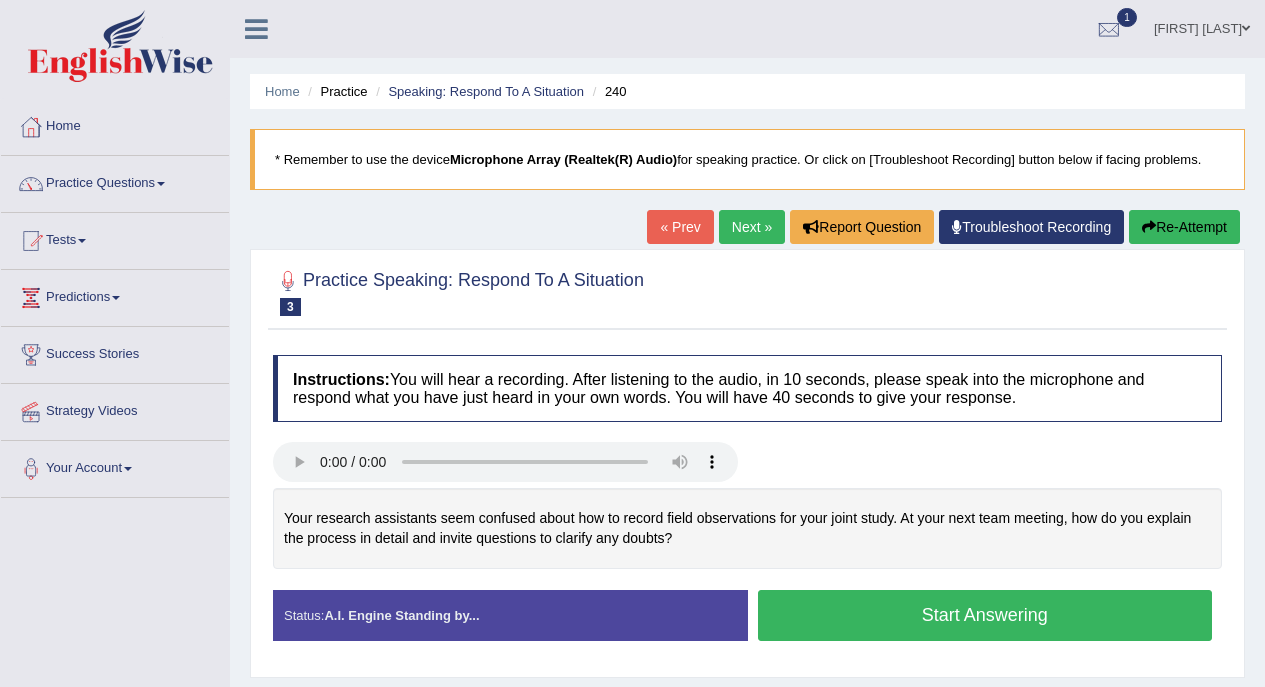scroll, scrollTop: 0, scrollLeft: 0, axis: both 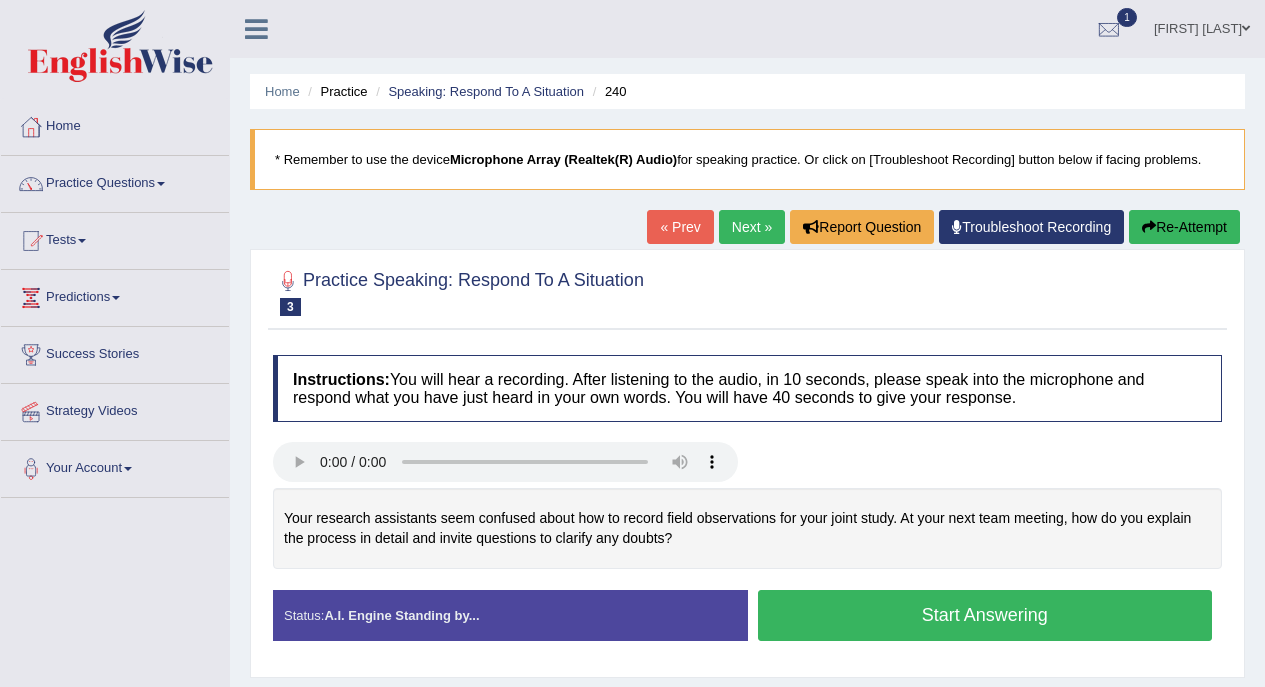 click on "Start Answering" at bounding box center [985, 615] 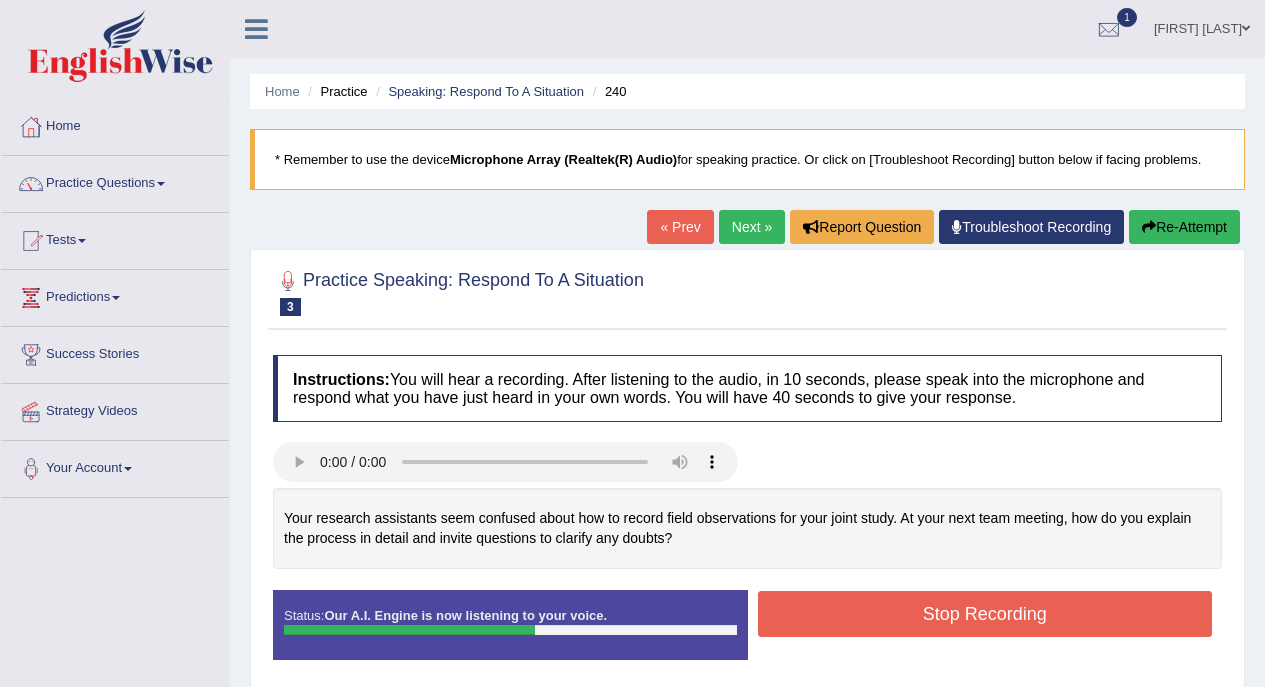 click on "Stop Recording" at bounding box center [985, 614] 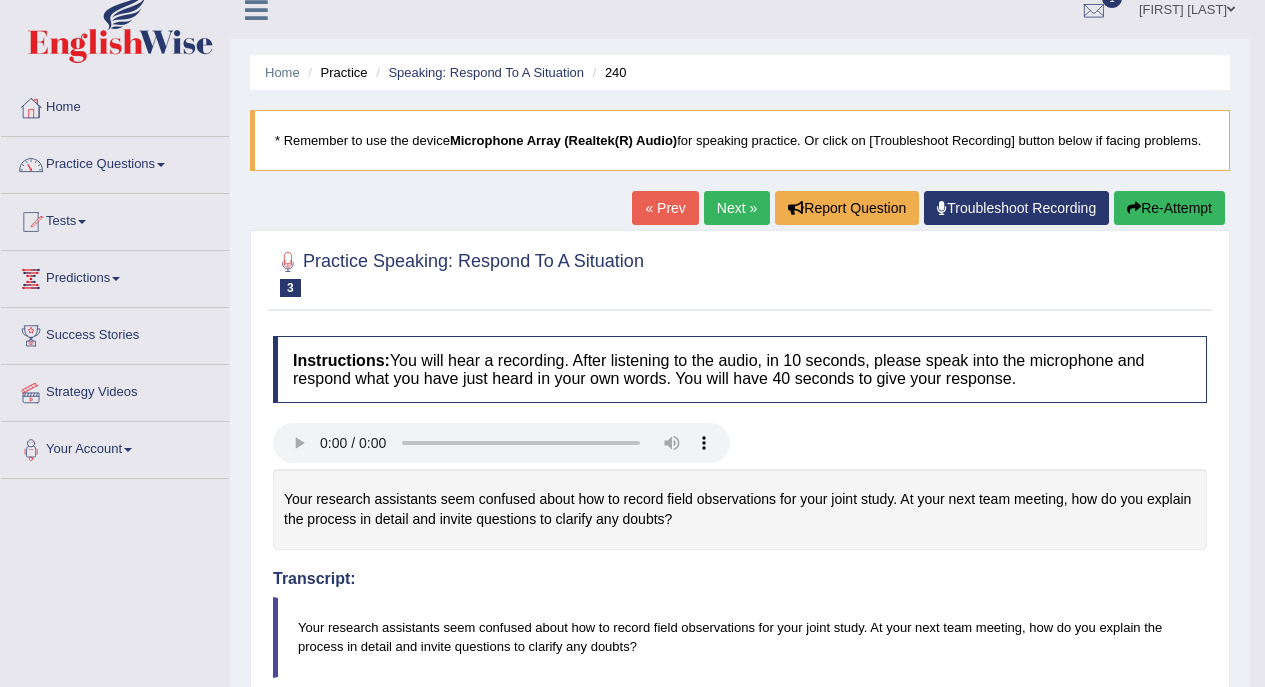 scroll, scrollTop: 0, scrollLeft: 0, axis: both 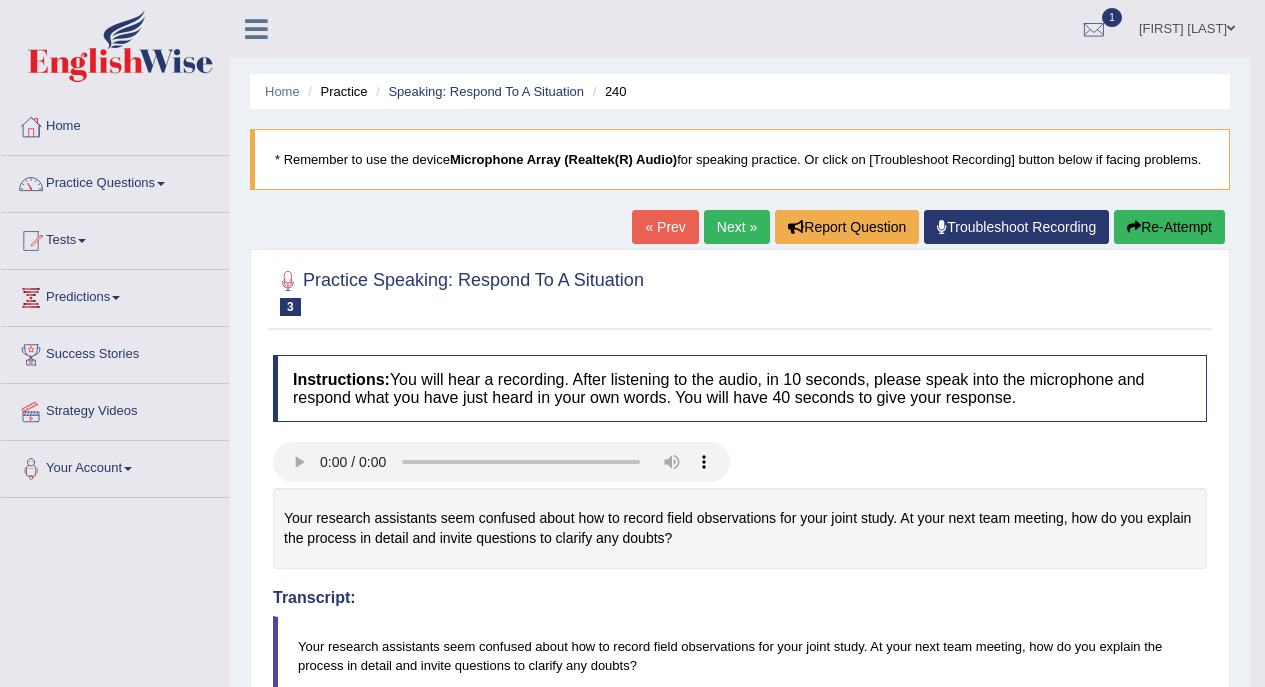 click on "Next »" at bounding box center [737, 227] 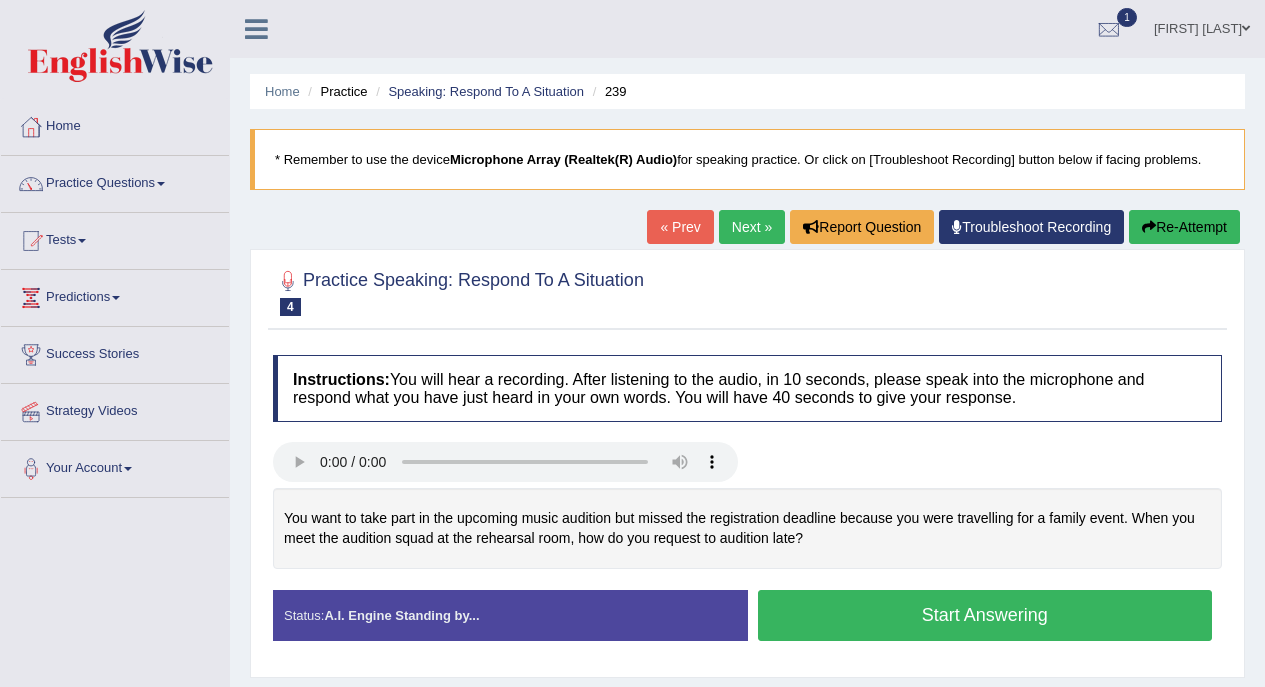 scroll, scrollTop: 0, scrollLeft: 0, axis: both 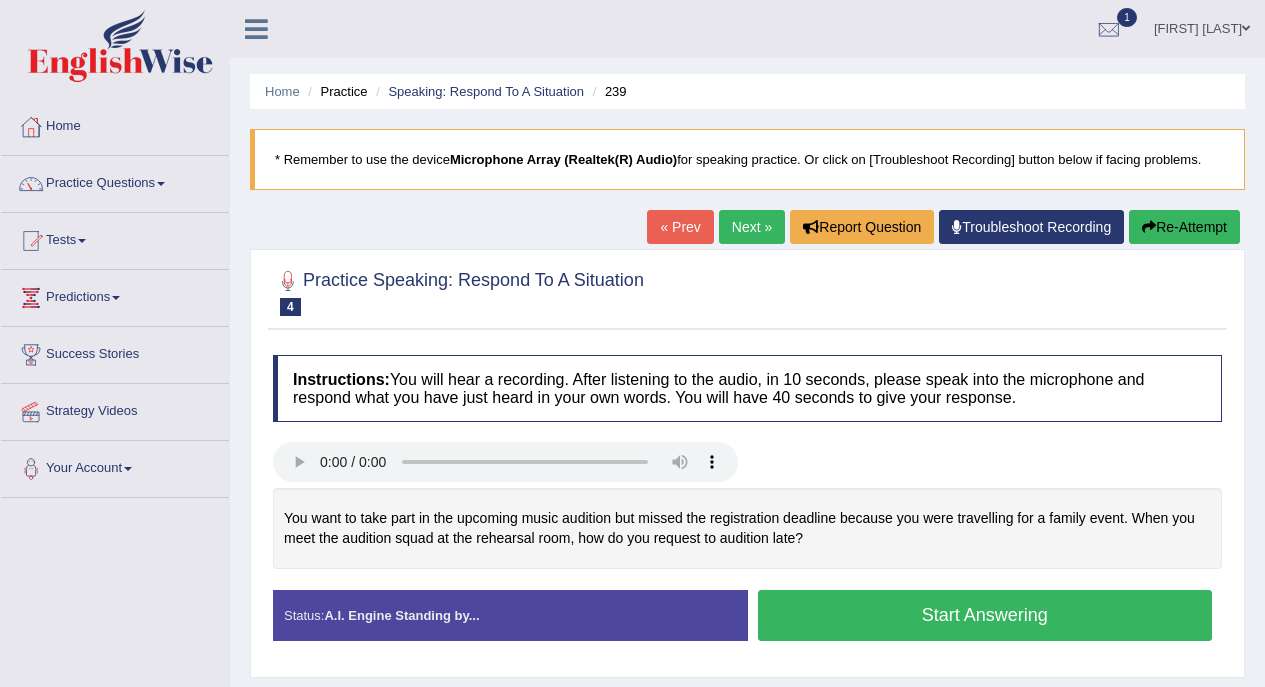 click on "Start Answering" at bounding box center (985, 615) 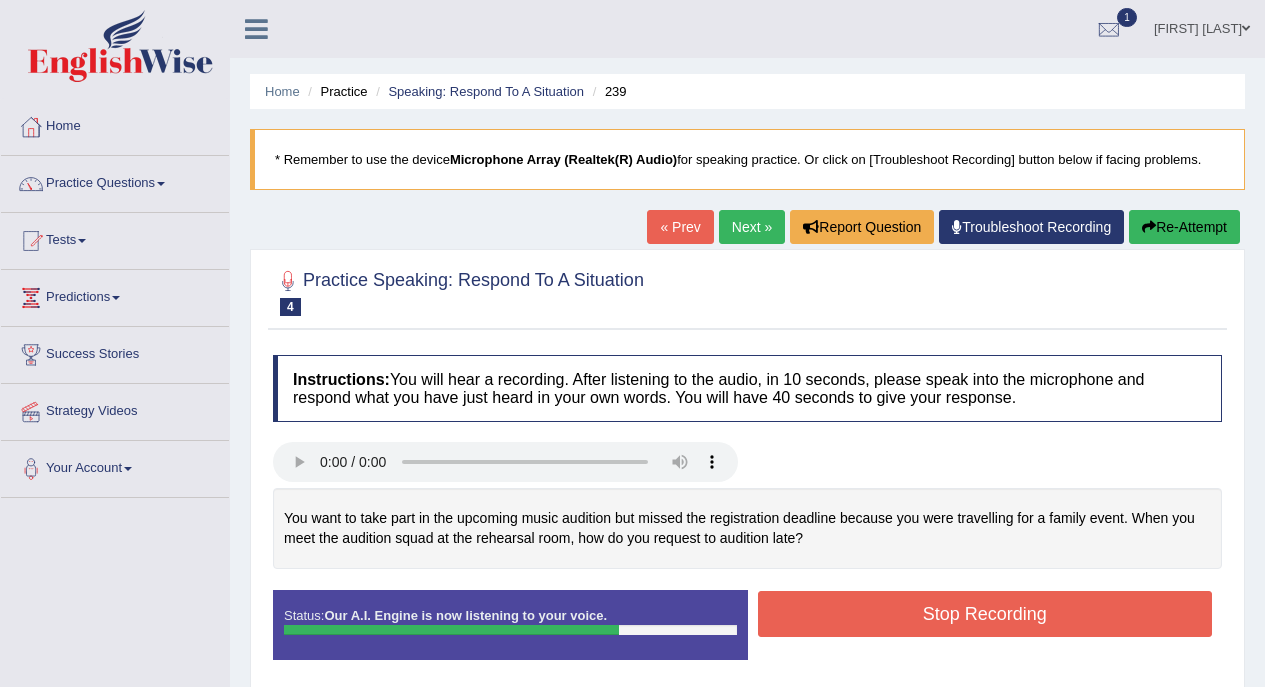 click on "Stop Recording" at bounding box center [985, 614] 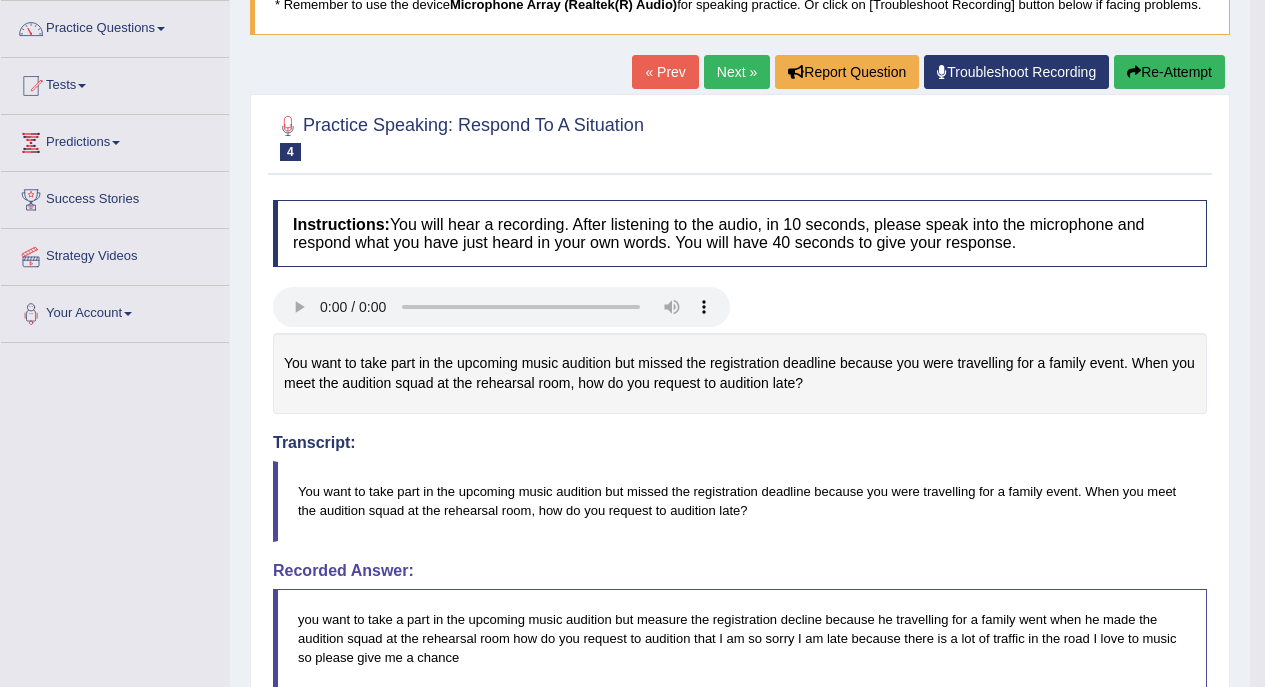 scroll, scrollTop: 0, scrollLeft: 0, axis: both 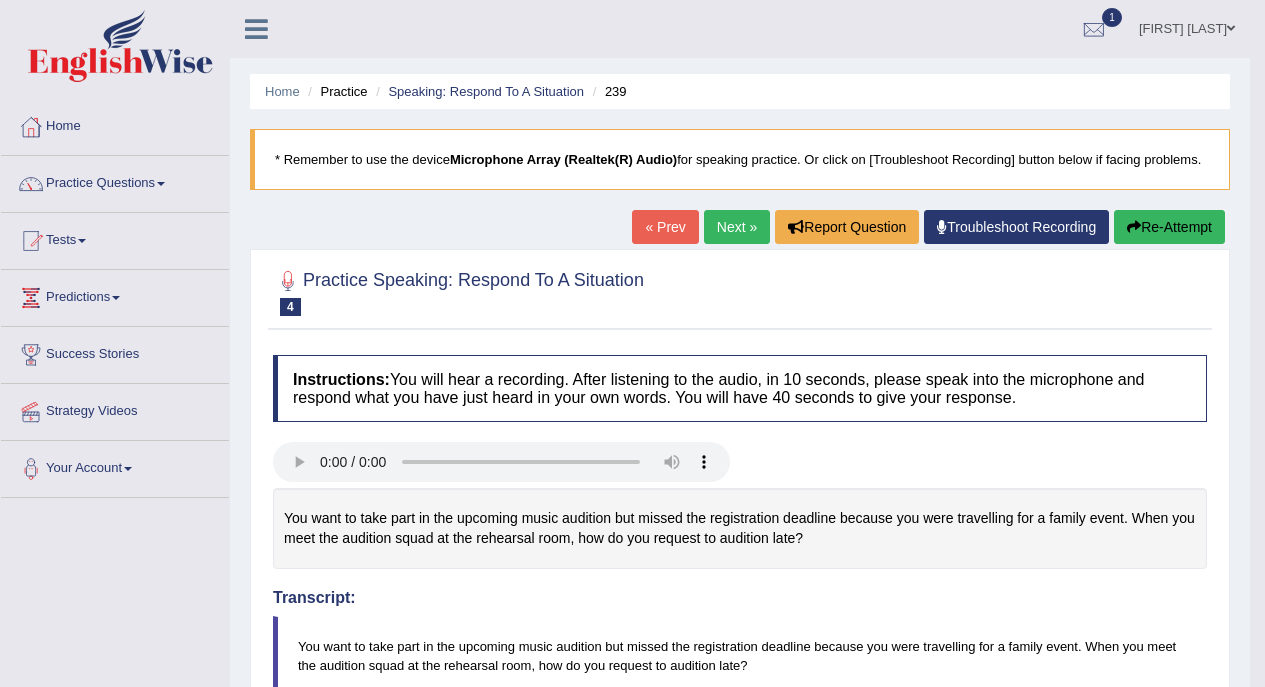 click on "Next »" at bounding box center (737, 227) 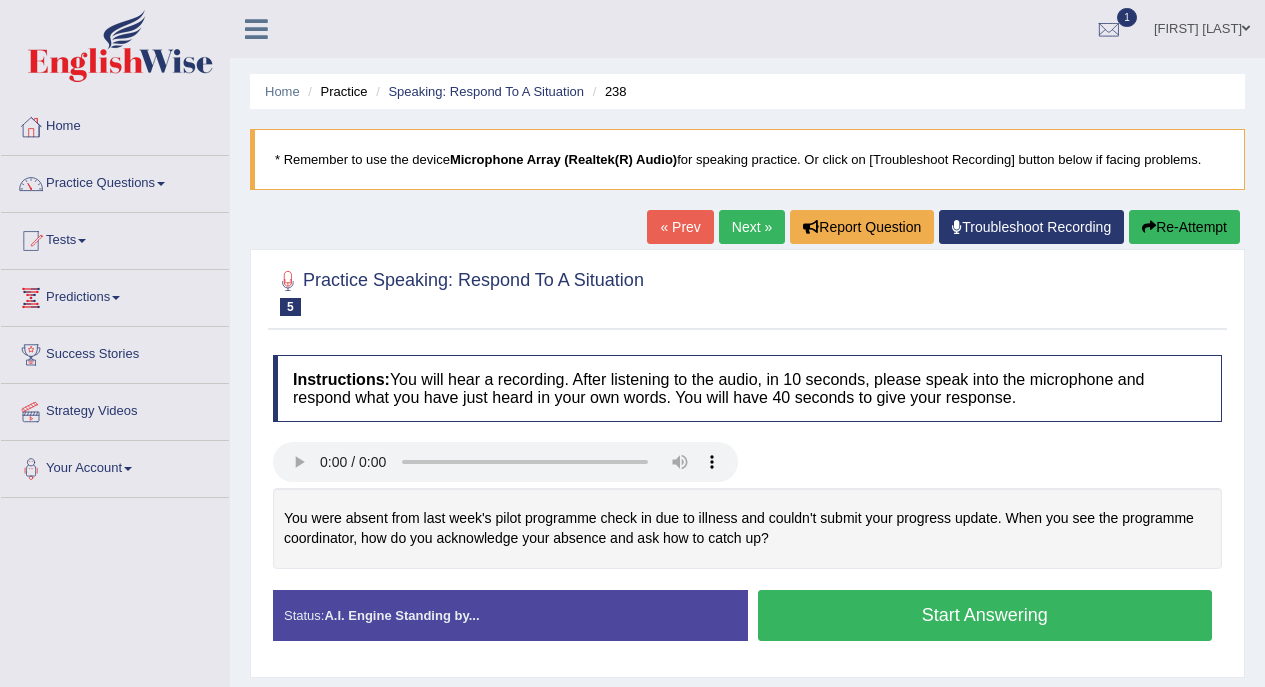 scroll, scrollTop: 0, scrollLeft: 0, axis: both 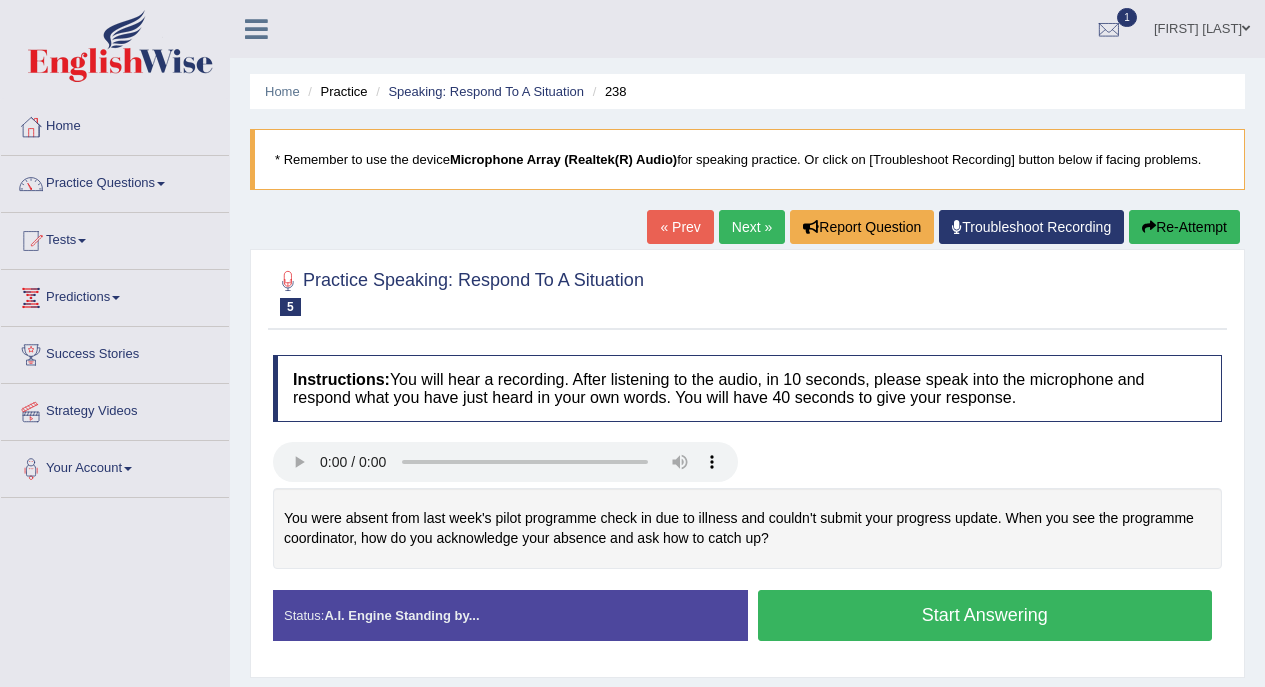click on "Start Answering" at bounding box center (985, 615) 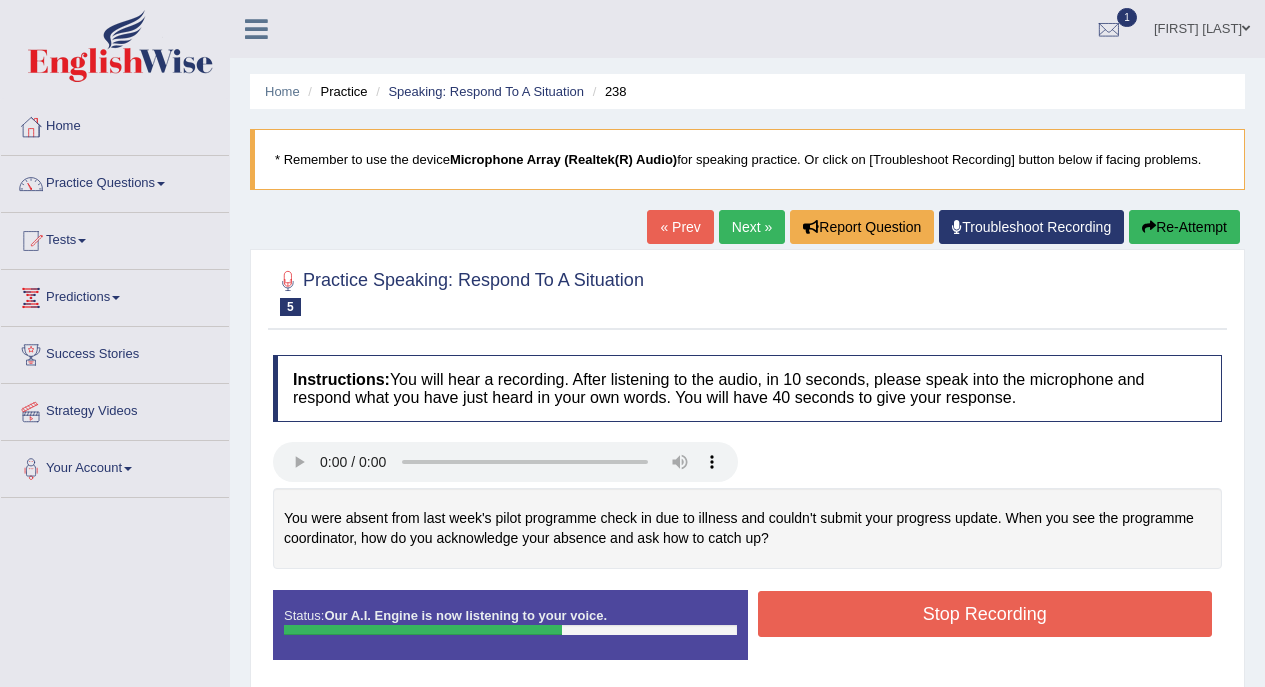 click on "Stop Recording" at bounding box center [985, 614] 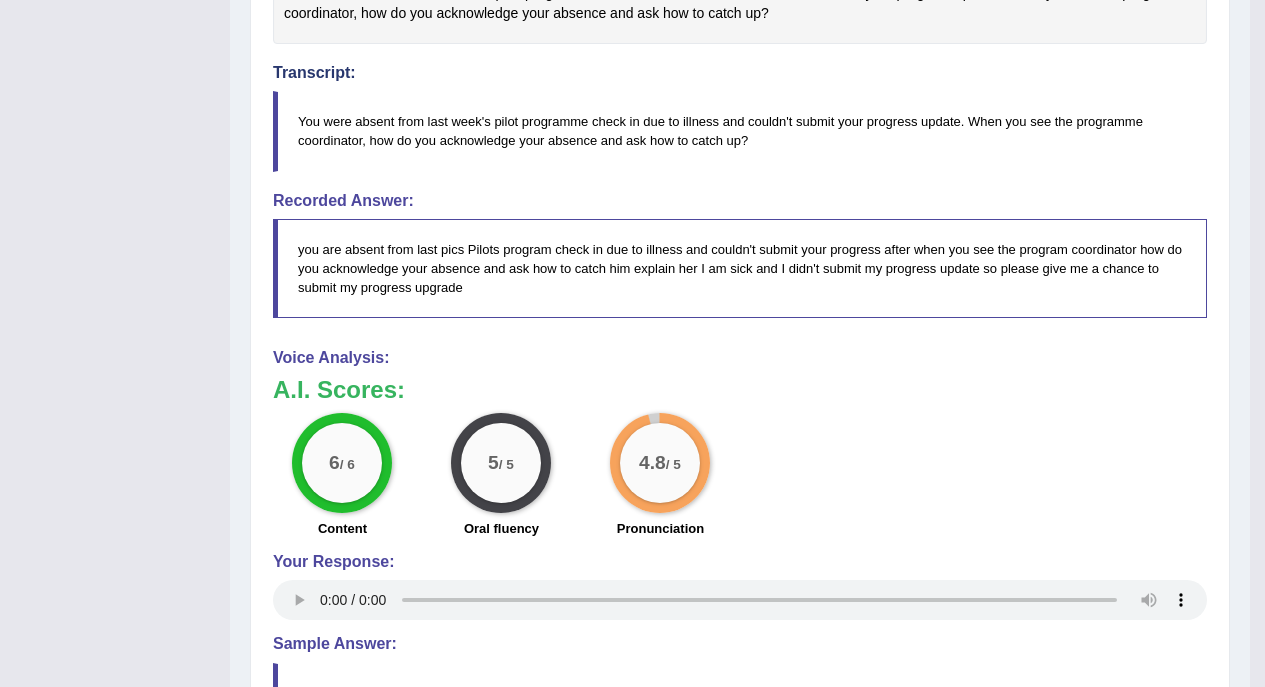 scroll, scrollTop: 532, scrollLeft: 0, axis: vertical 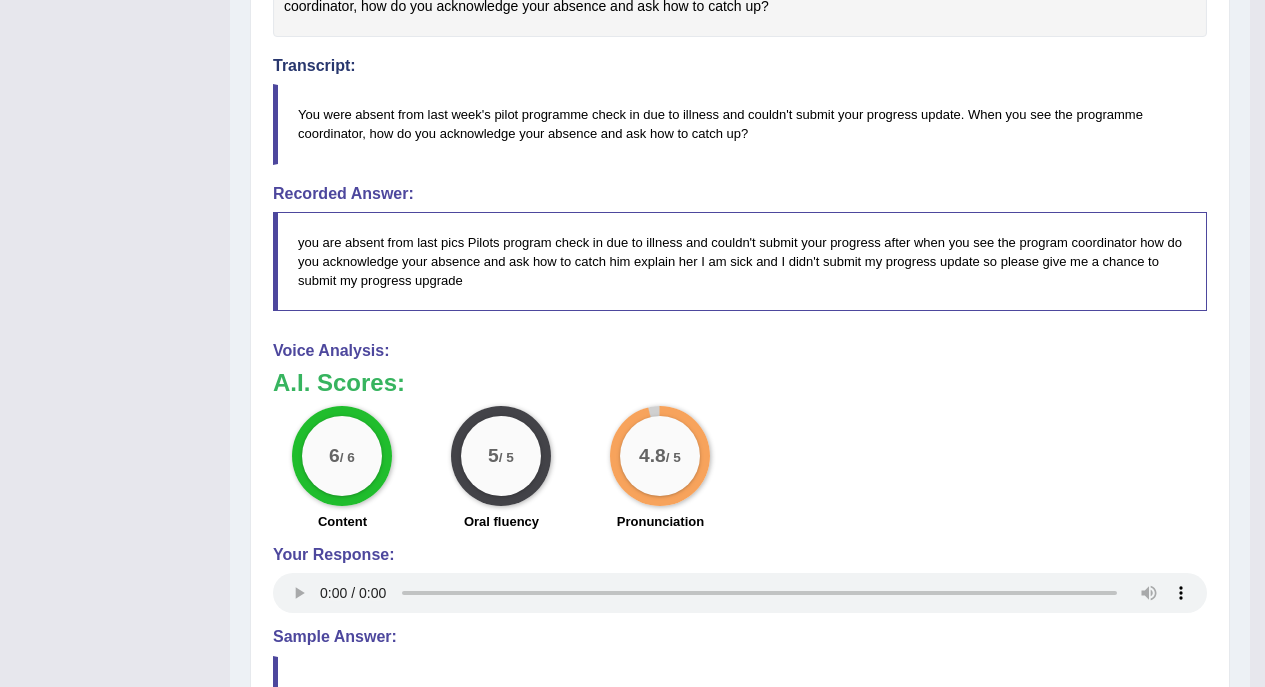 click on "Toggle navigation
Home
Practice Questions   Speaking Practice Read Aloud
Repeat Sentence
Describe Image
Re-tell Lecture
Answer Short Question
Summarize Group Discussion
Respond To A Situation
Writing Practice  Summarize Written Text
Write Essay
Reading Practice  Reading & Writing: Fill In The Blanks
Choose Multiple Answers
Re-order Paragraphs
Fill In The Blanks
Choose Single Answer
Listening Practice  Summarize Spoken Text
Highlight Incorrect Words
Highlight Correct Summary
Select Missing Word
Choose Single Answer
Choose Multiple Answers
Fill In The Blanks
Write From Dictation
Pronunciation
Tests  Take Practice Sectional Test
Take Mock Test" at bounding box center [625, 183] 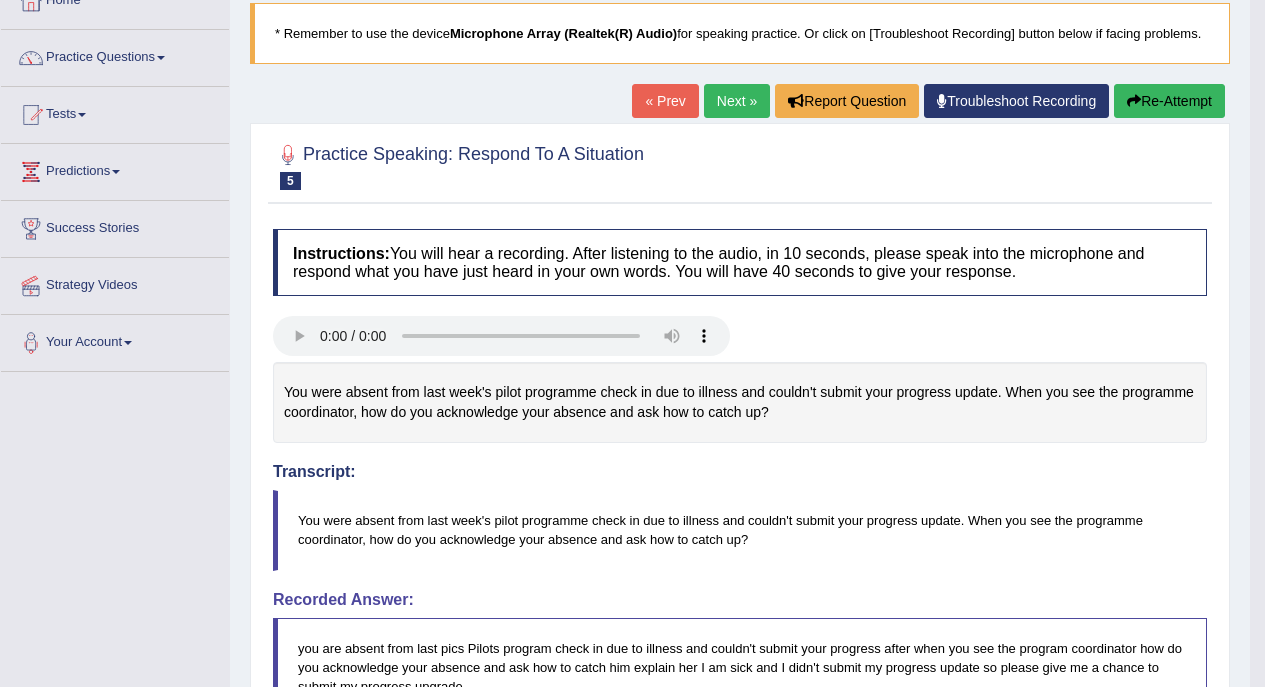 scroll, scrollTop: 0, scrollLeft: 0, axis: both 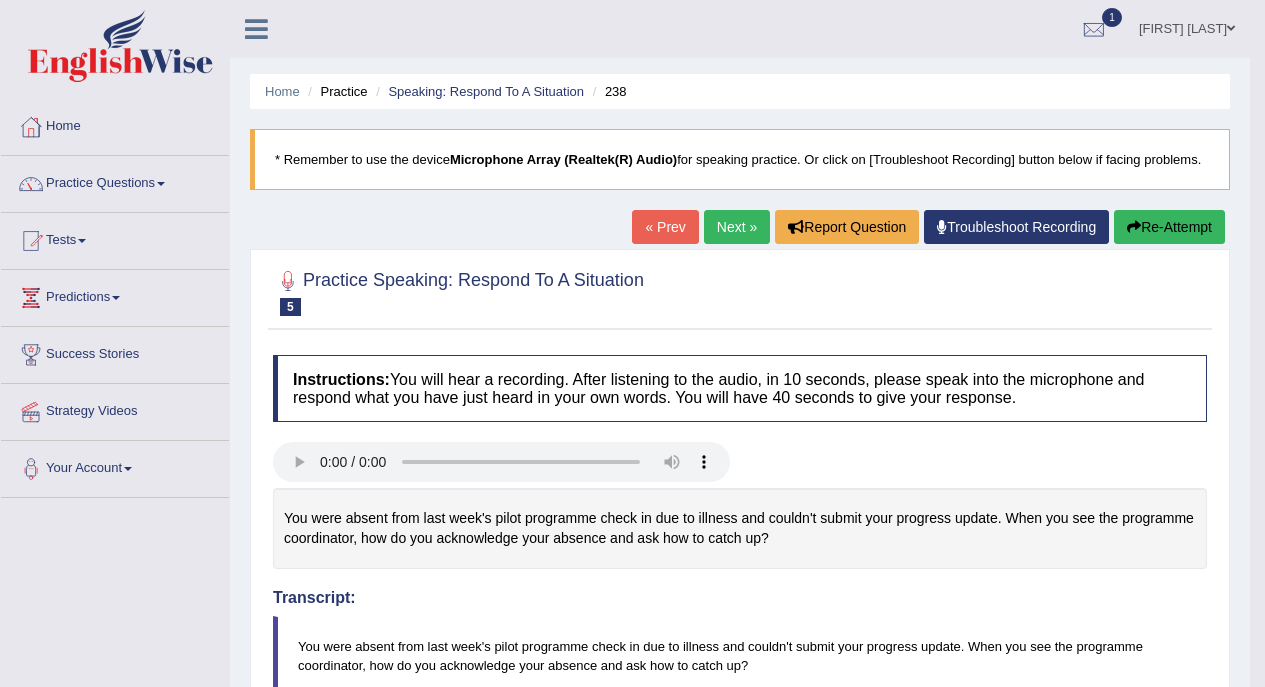 click on "Next »" at bounding box center (737, 227) 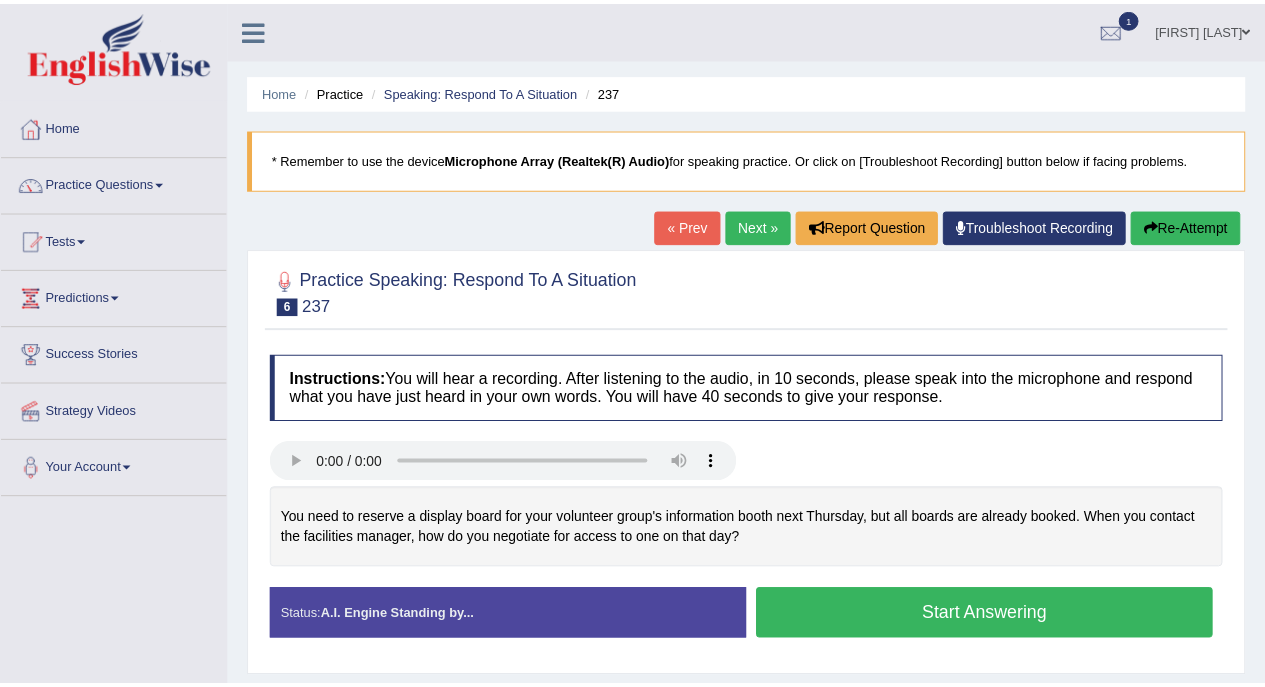 scroll, scrollTop: 0, scrollLeft: 0, axis: both 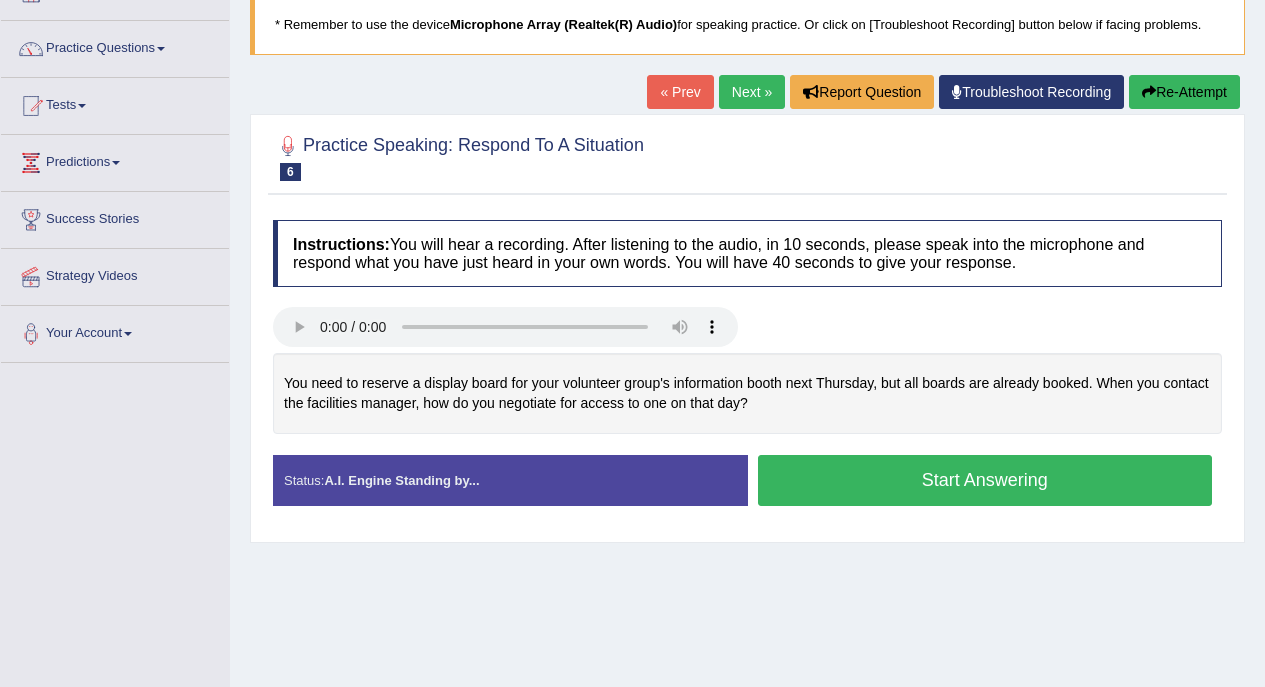click on "Start Answering" at bounding box center (985, 480) 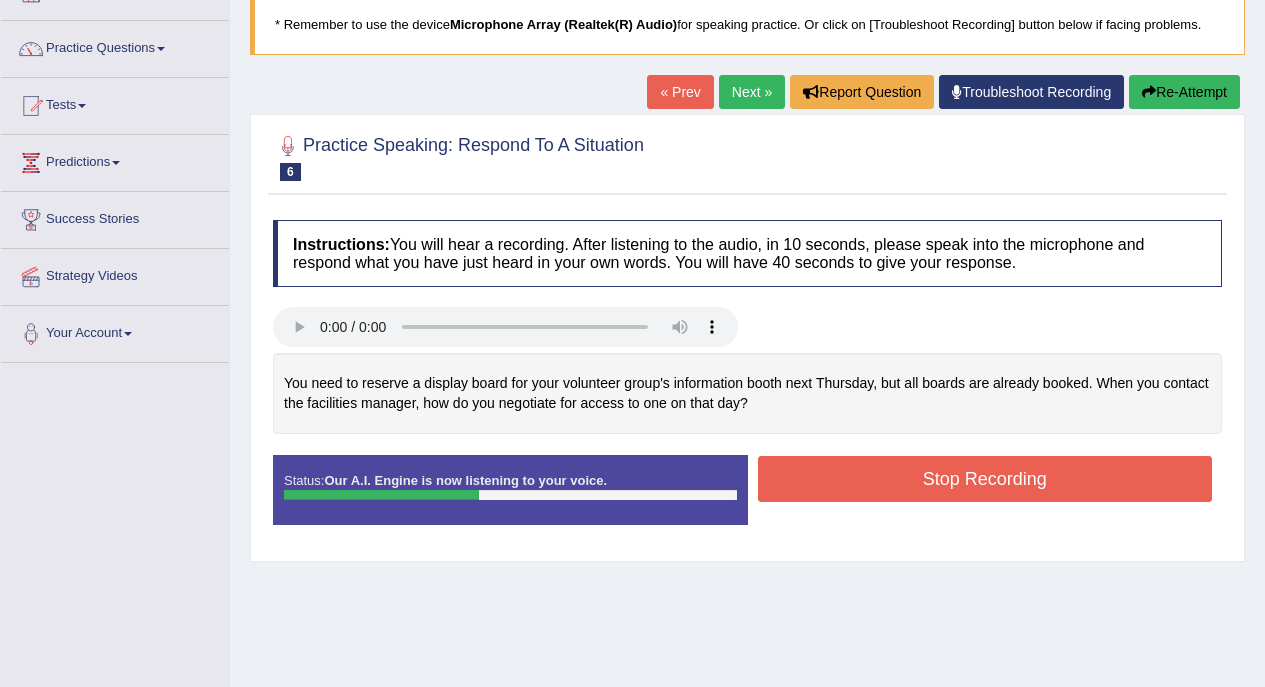 click on "Stop Recording" at bounding box center [985, 479] 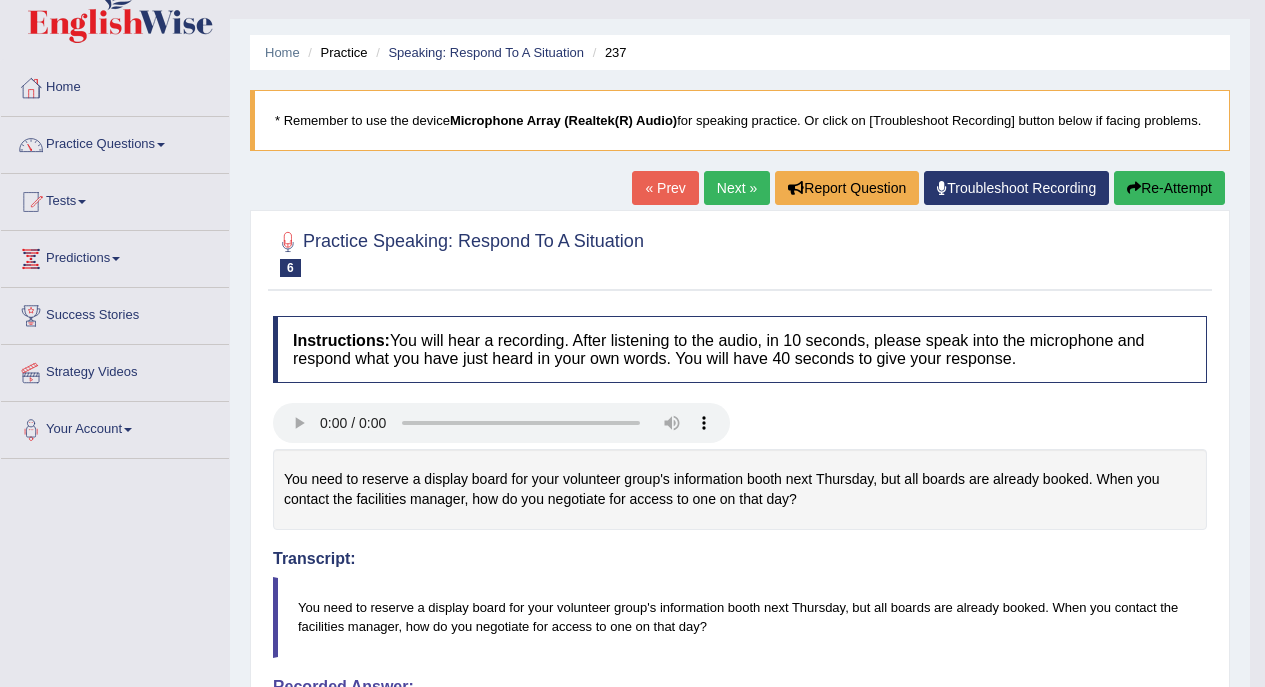 scroll, scrollTop: 37, scrollLeft: 0, axis: vertical 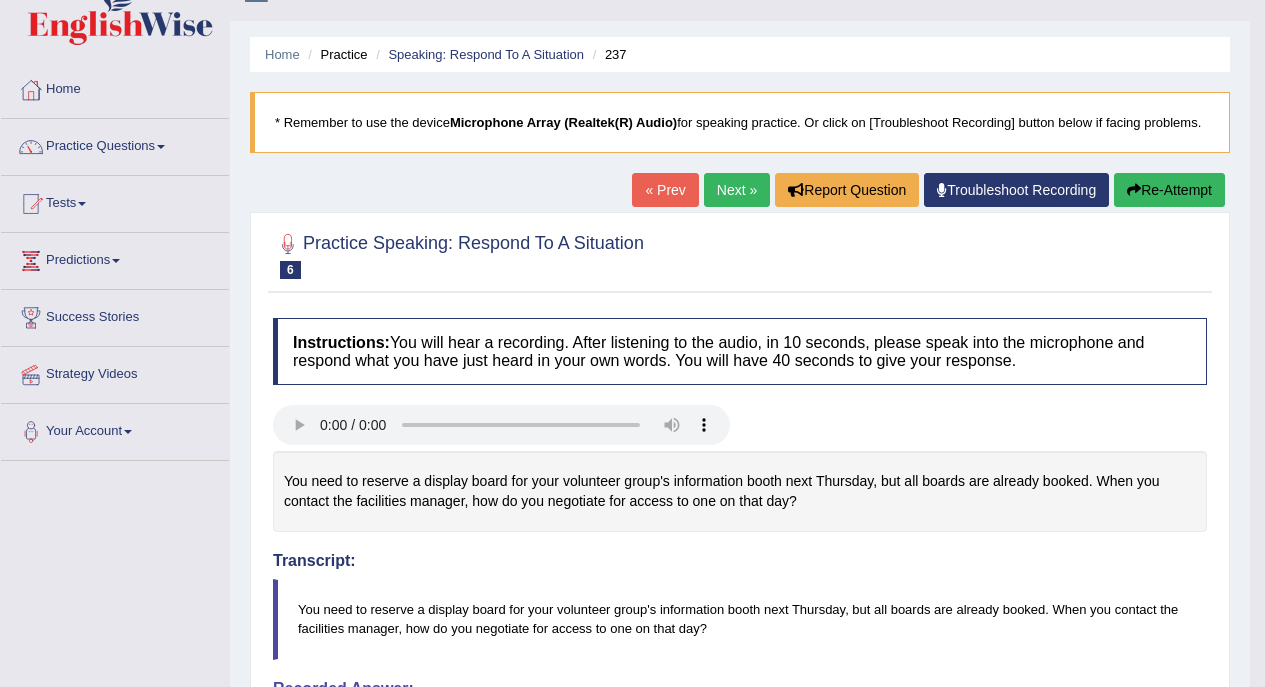 click at bounding box center [31, 147] 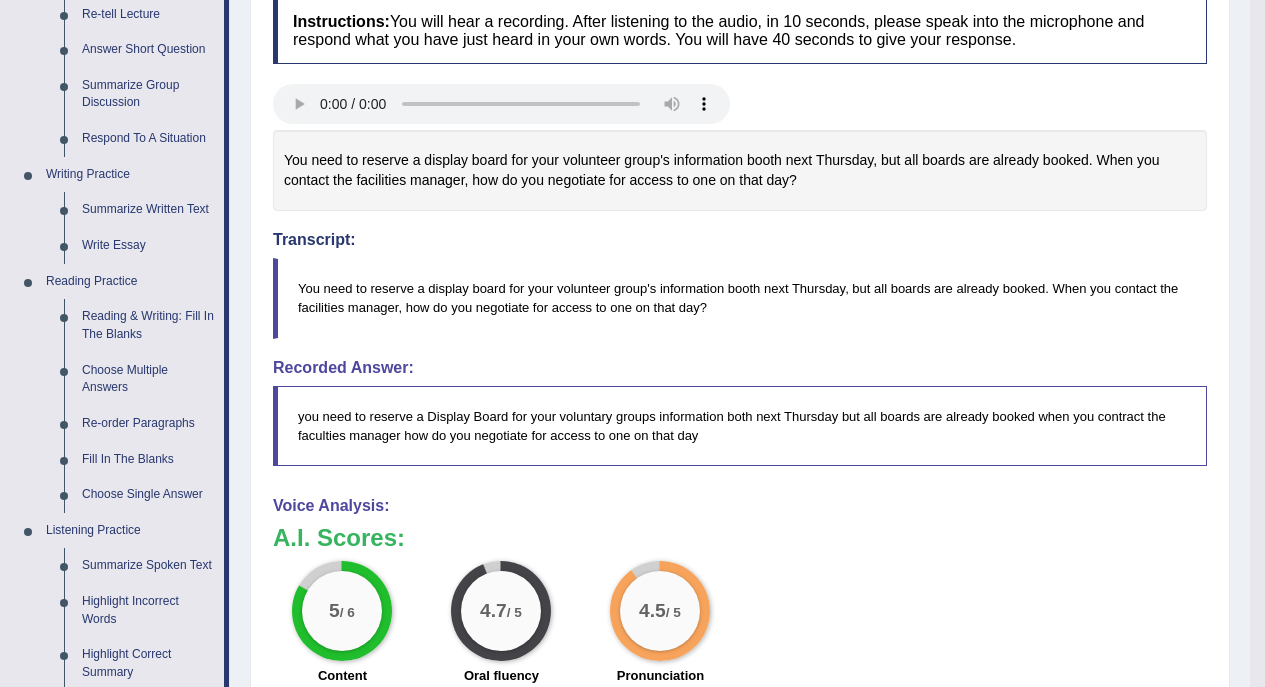 scroll, scrollTop: 379, scrollLeft: 0, axis: vertical 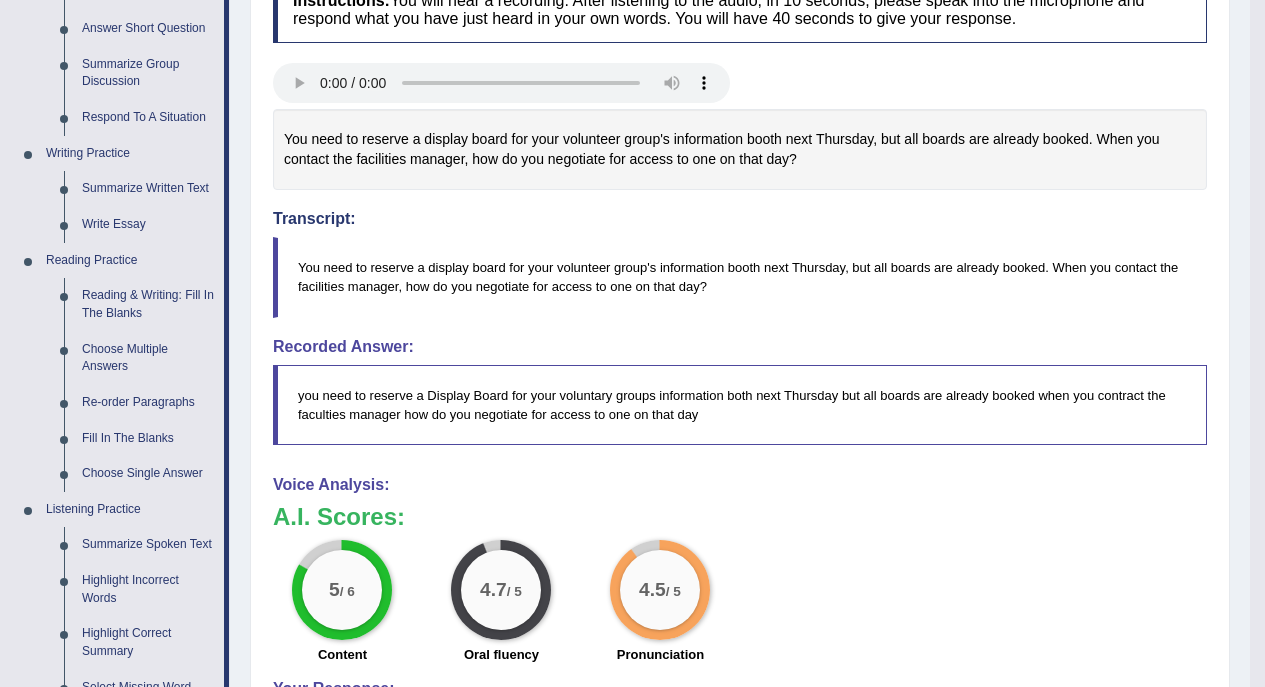 click on "Reading & Writing: Fill In The Blanks" at bounding box center (148, 304) 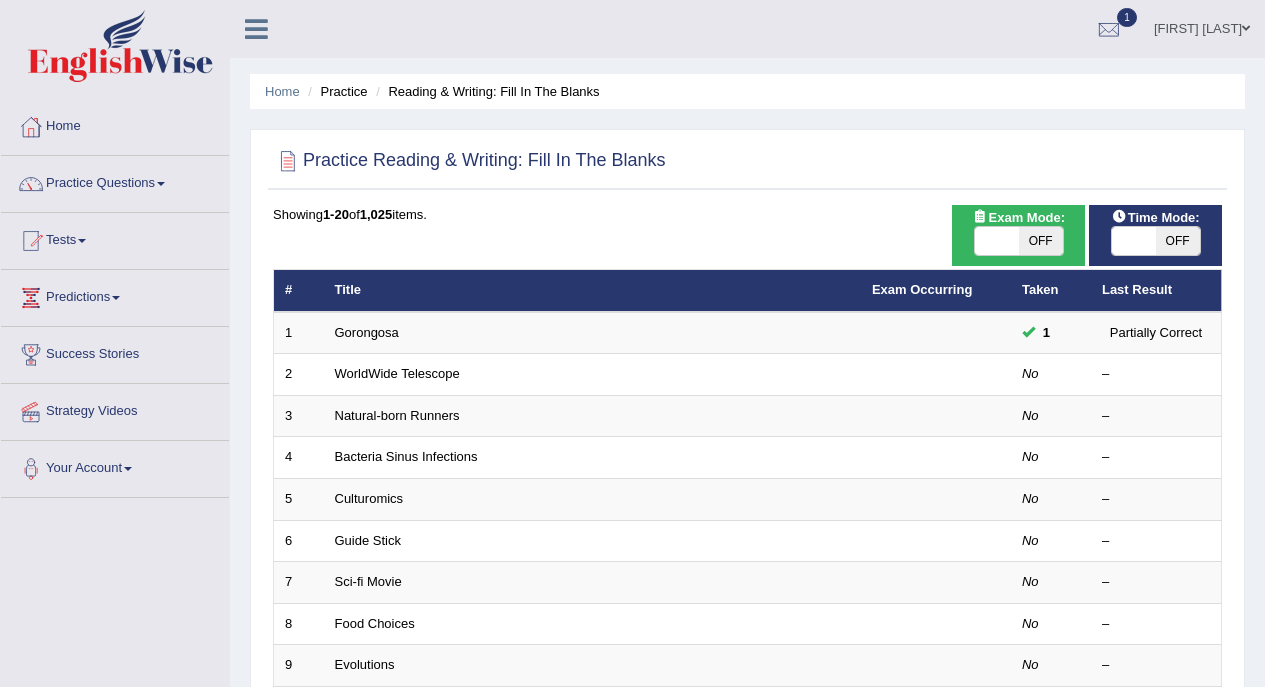 scroll, scrollTop: 0, scrollLeft: 0, axis: both 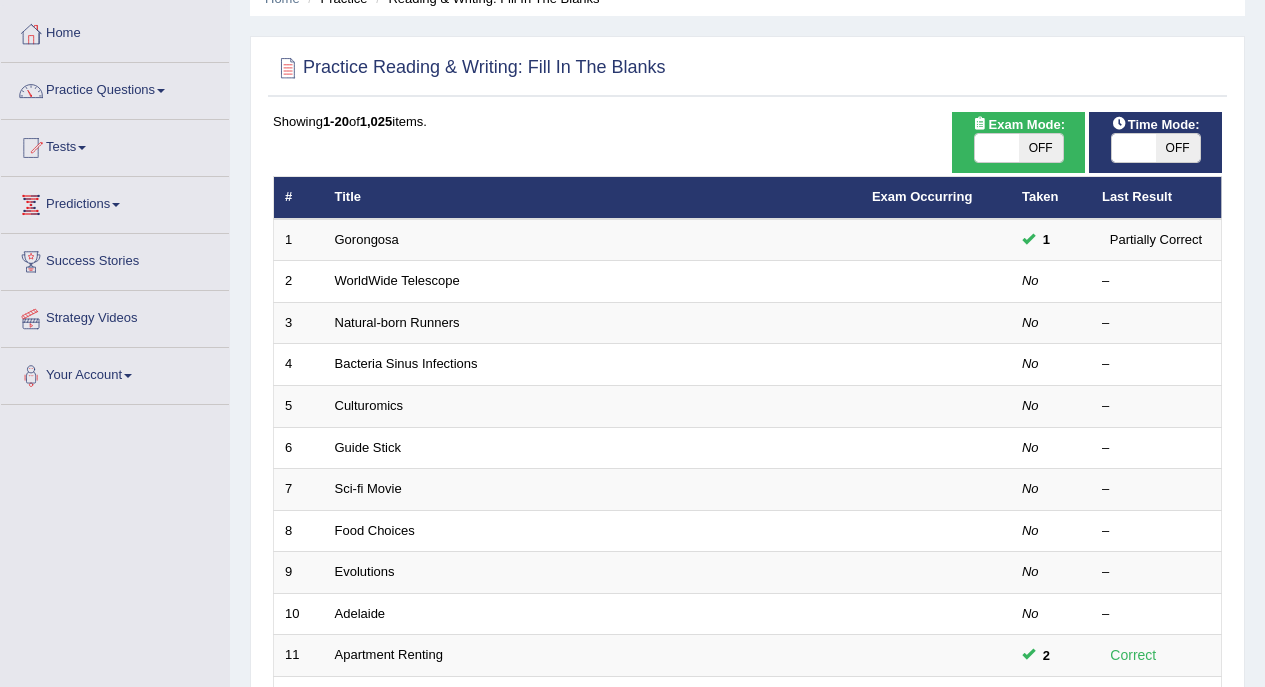 click at bounding box center [936, 282] 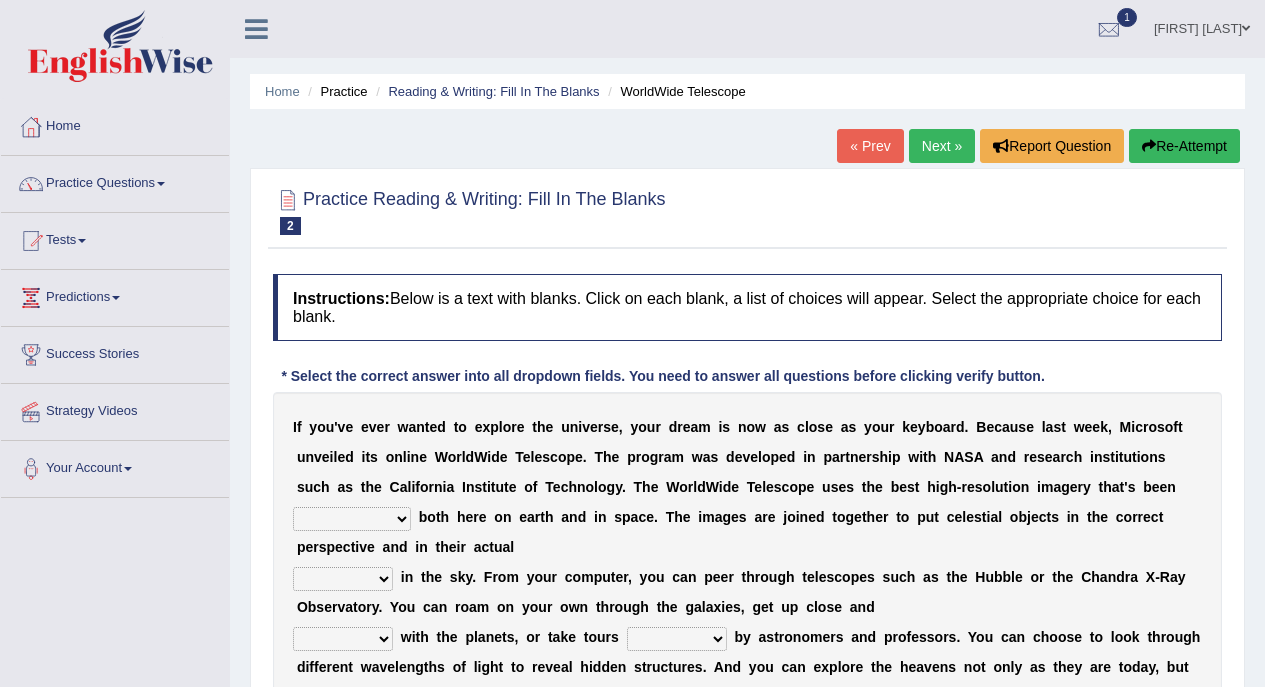 scroll, scrollTop: 0, scrollLeft: 0, axis: both 